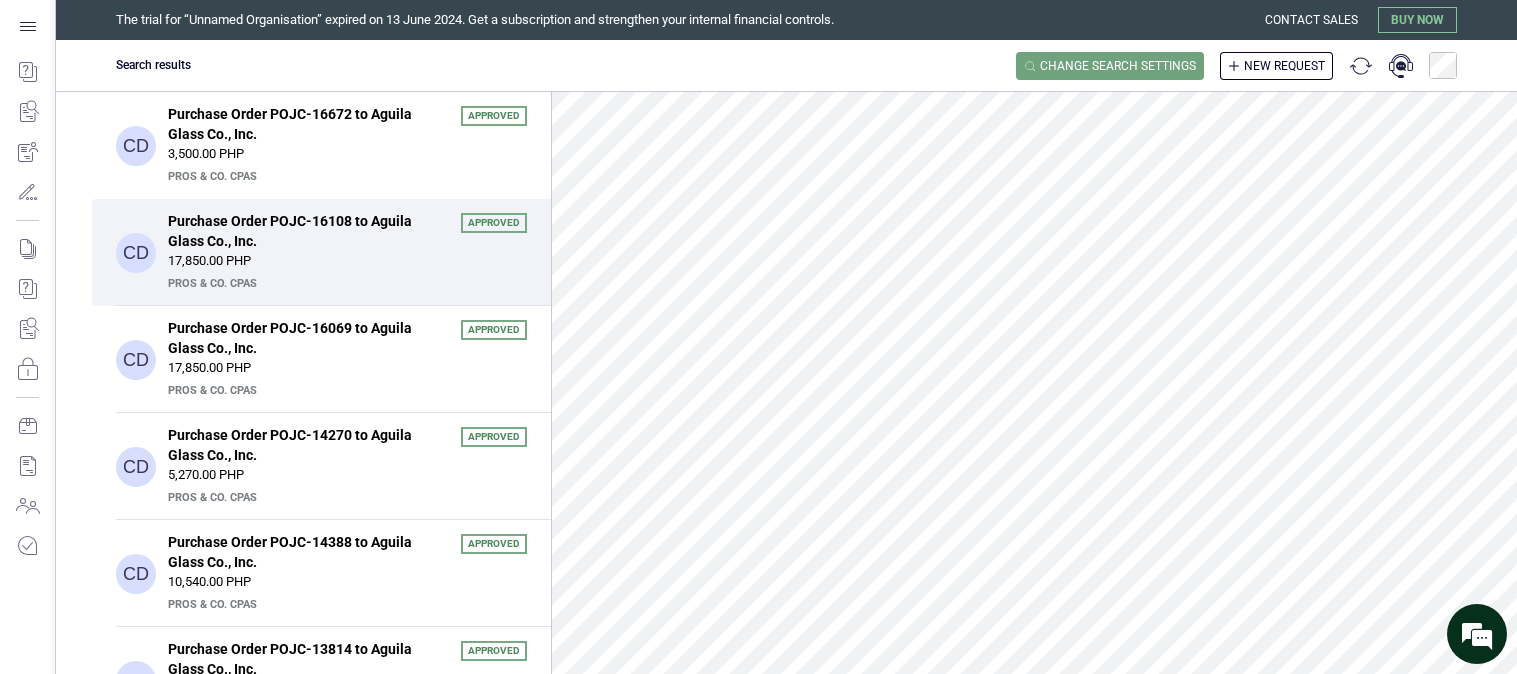 scroll, scrollTop: 0, scrollLeft: 0, axis: both 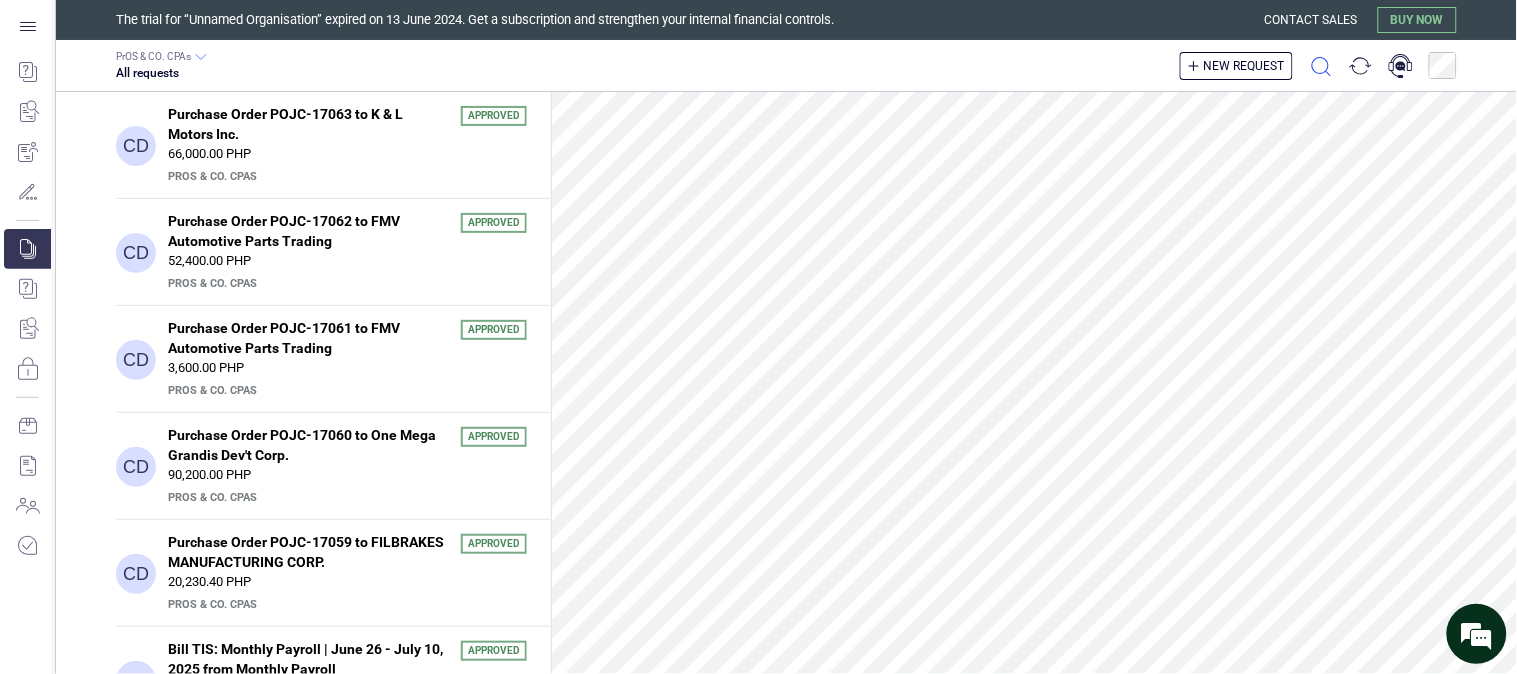 click 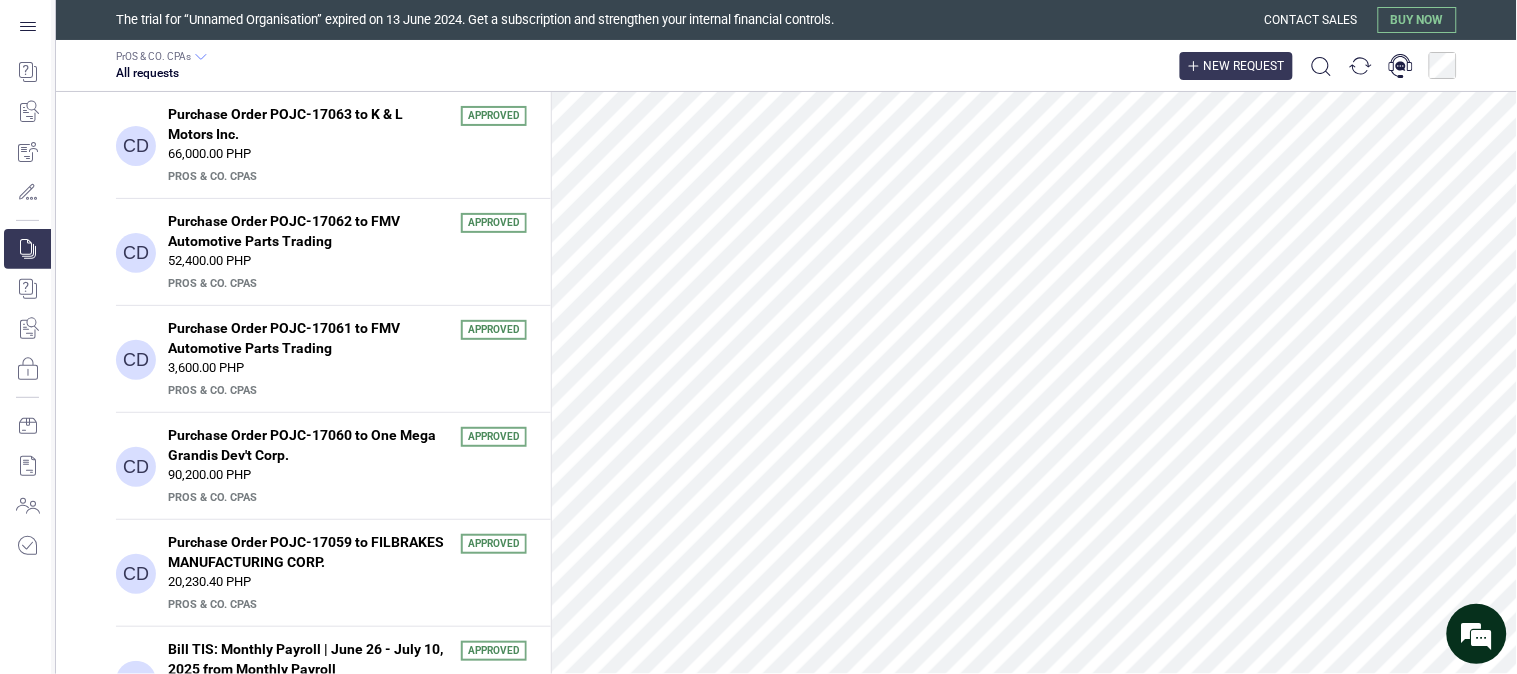 scroll, scrollTop: 0, scrollLeft: 0, axis: both 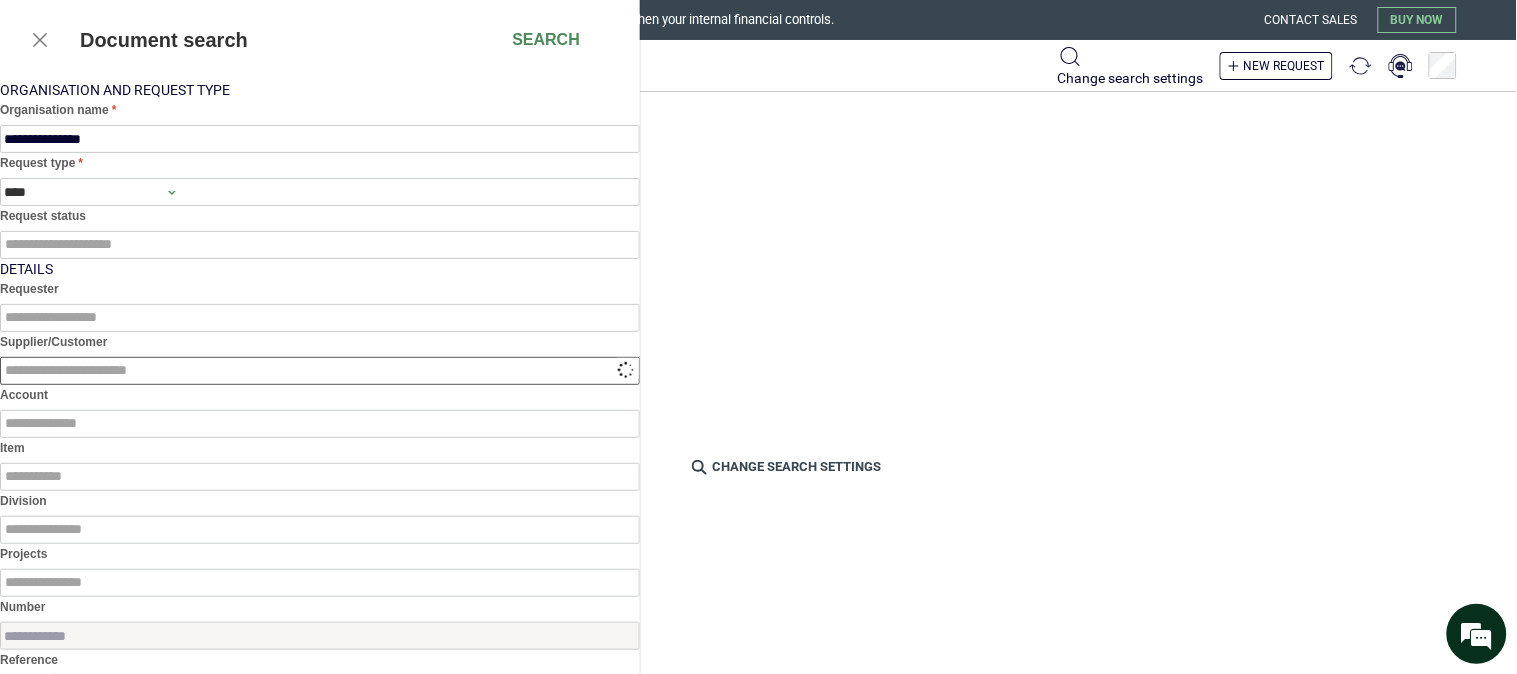 click at bounding box center (320, 371) 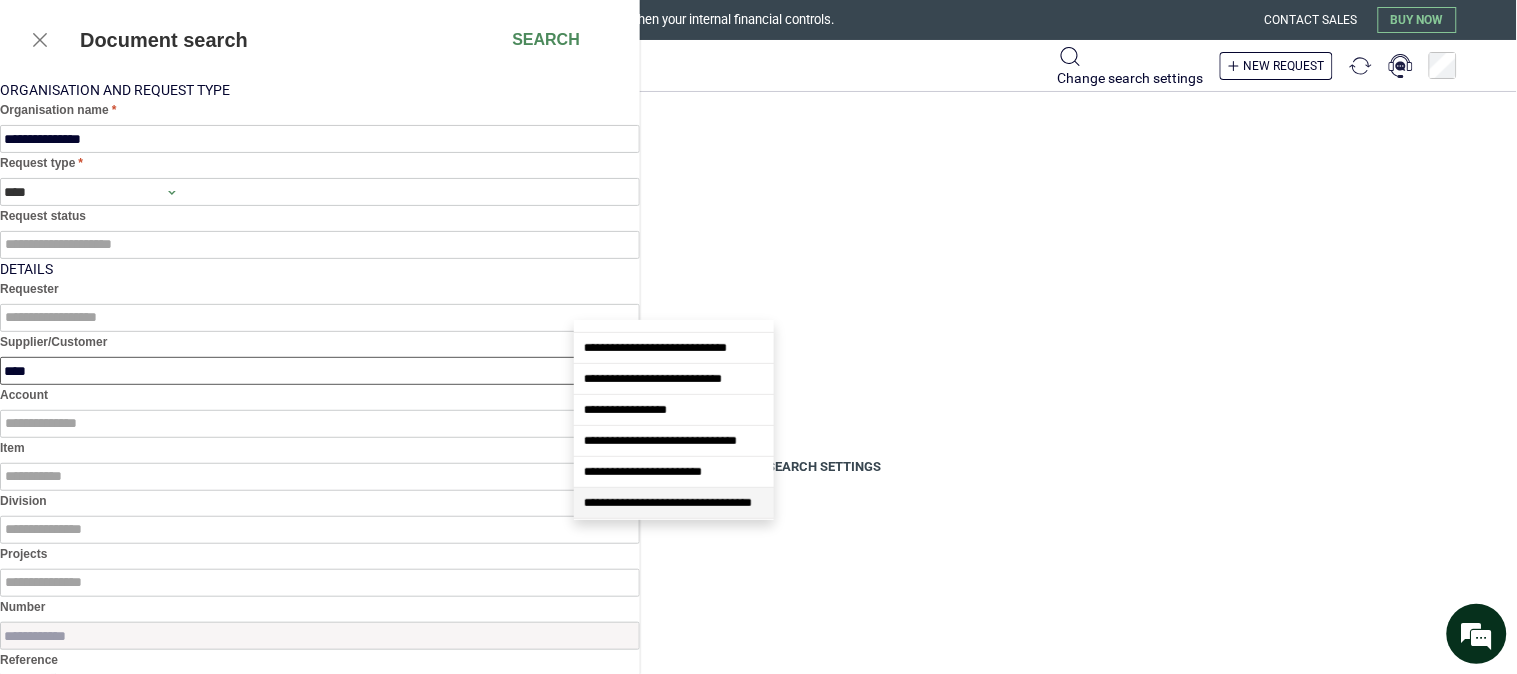 scroll, scrollTop: 0, scrollLeft: 0, axis: both 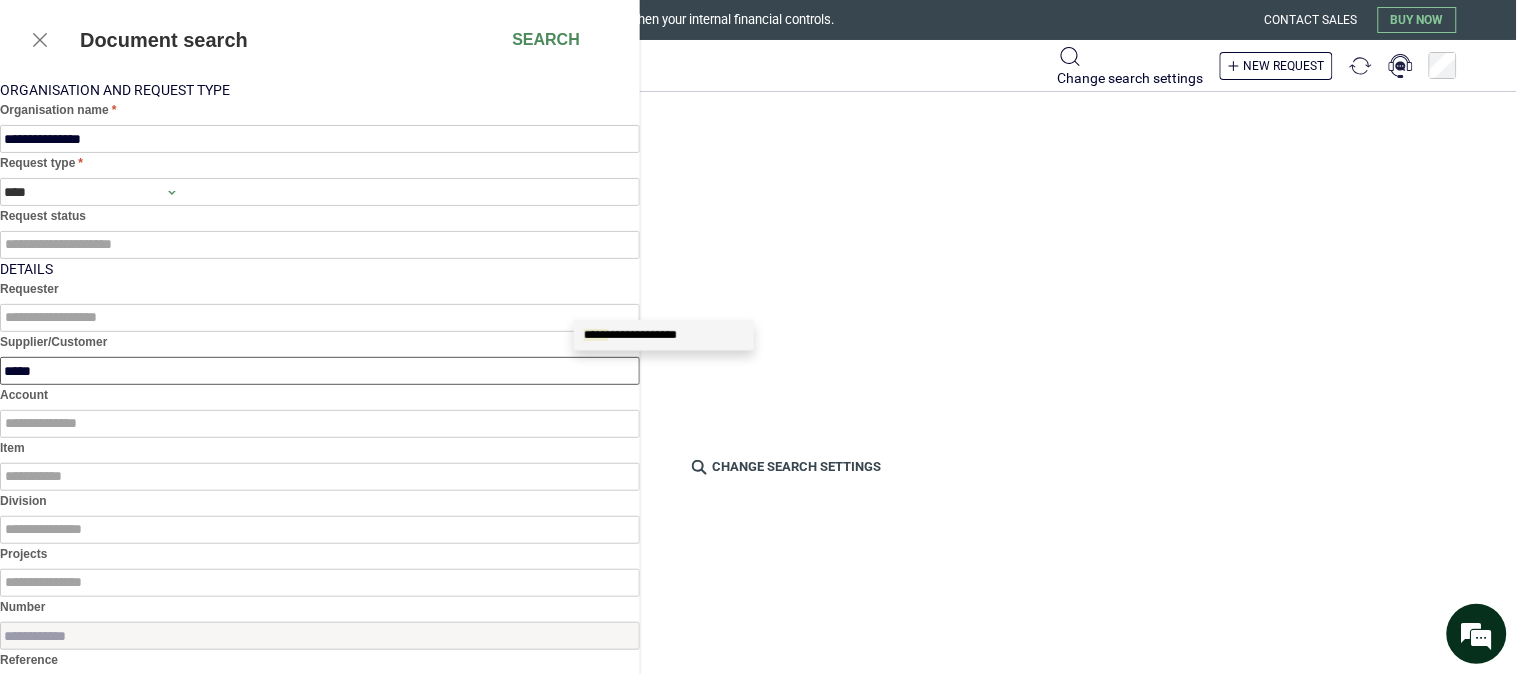 type on "******" 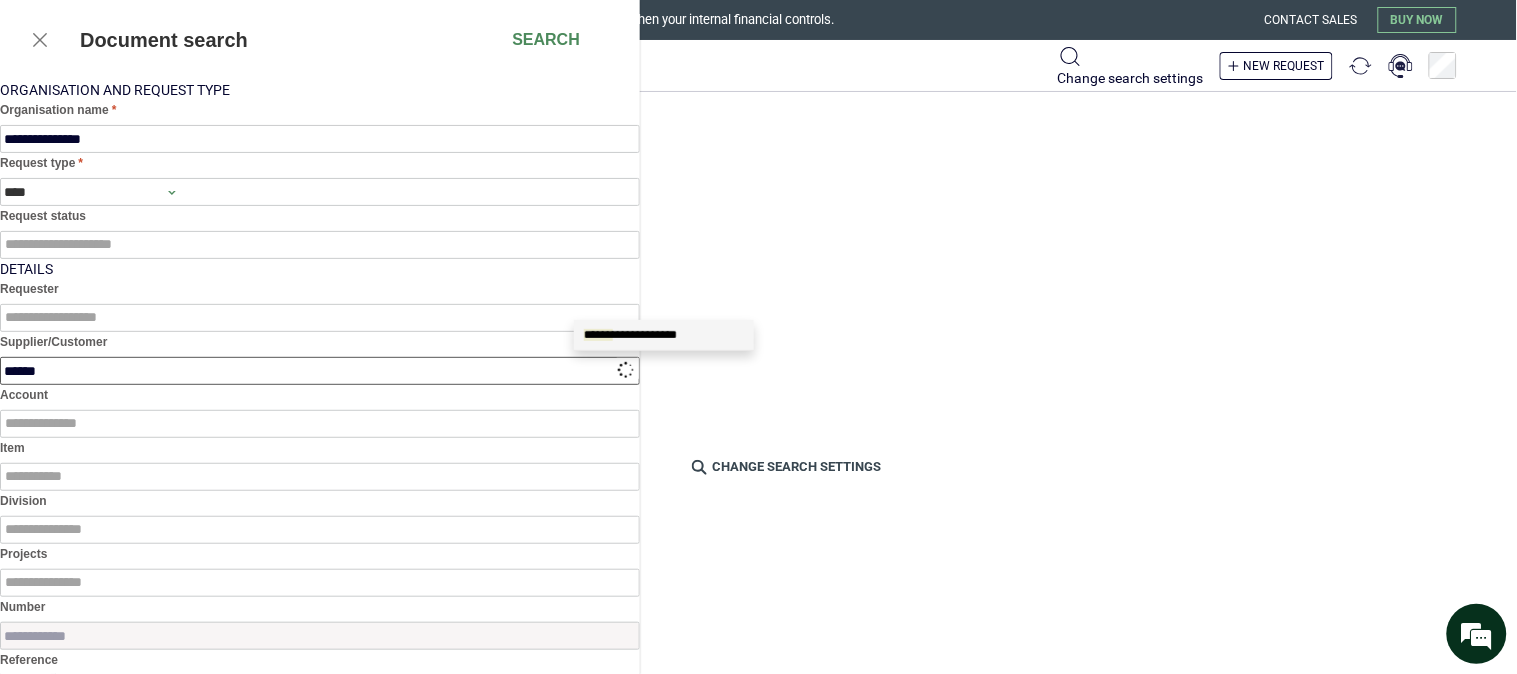 click on "**********" at bounding box center [630, 335] 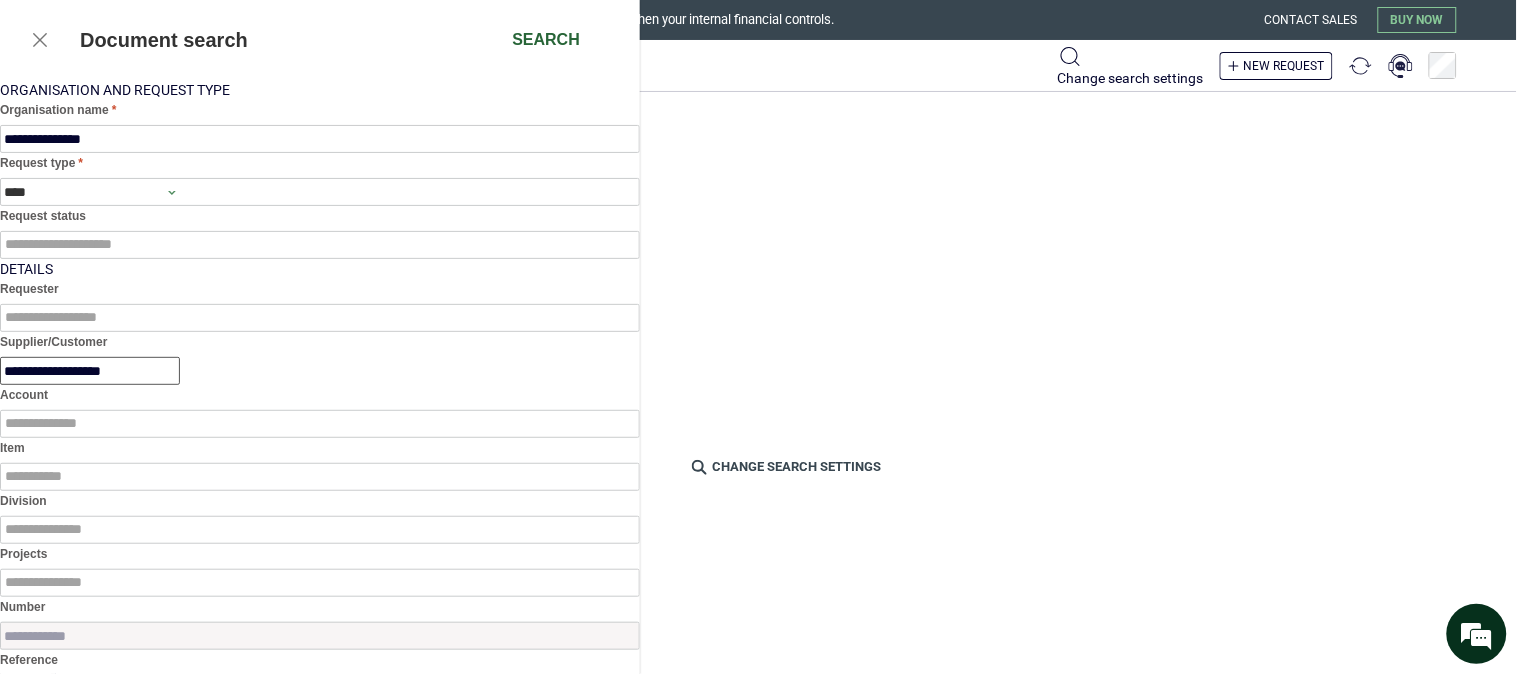 type on "**********" 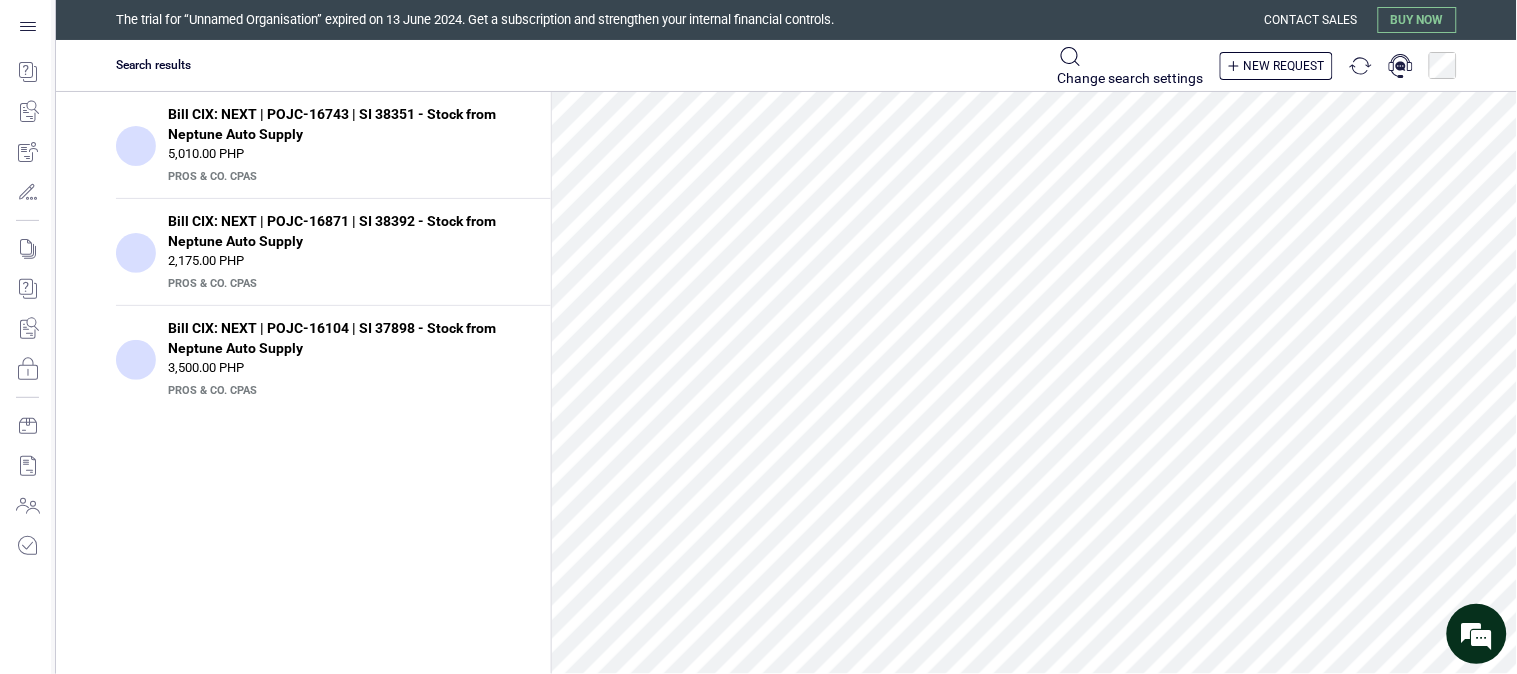 scroll, scrollTop: 658, scrollLeft: 0, axis: vertical 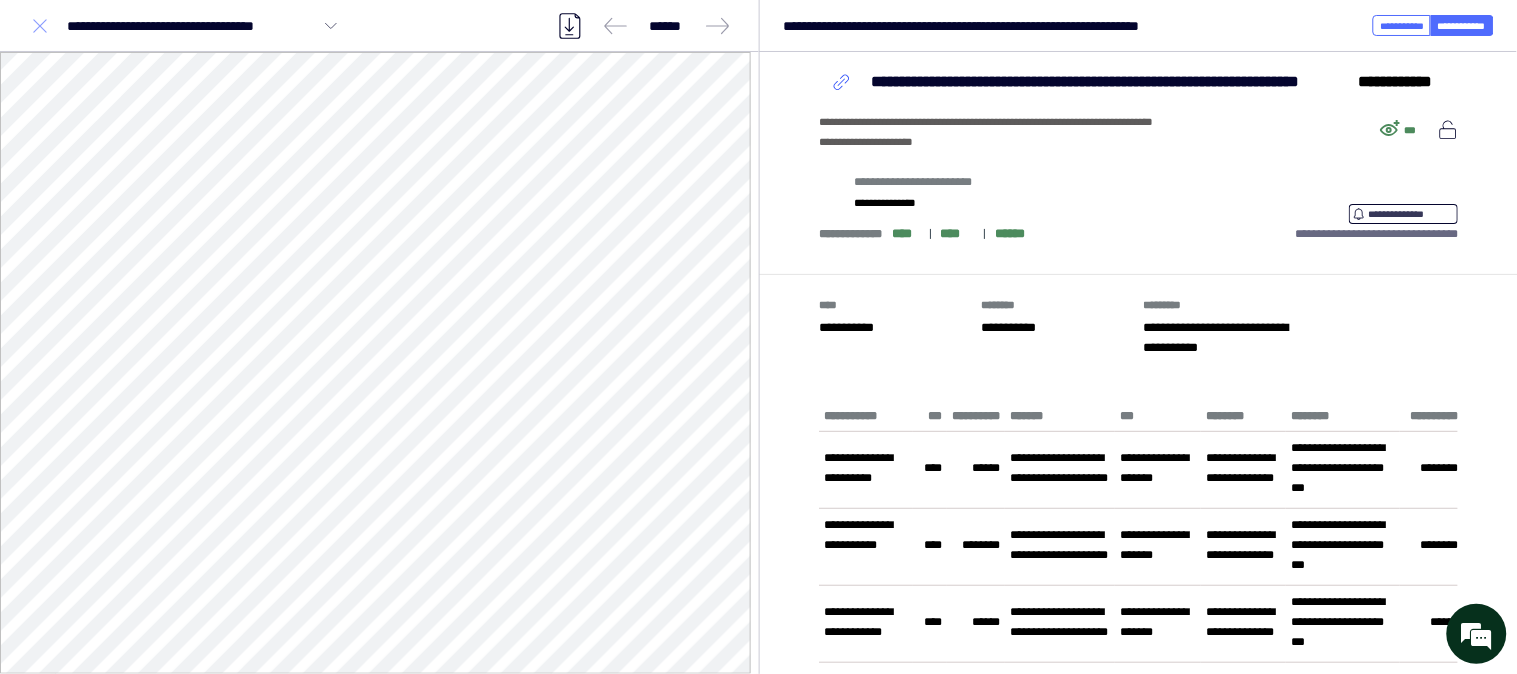 click 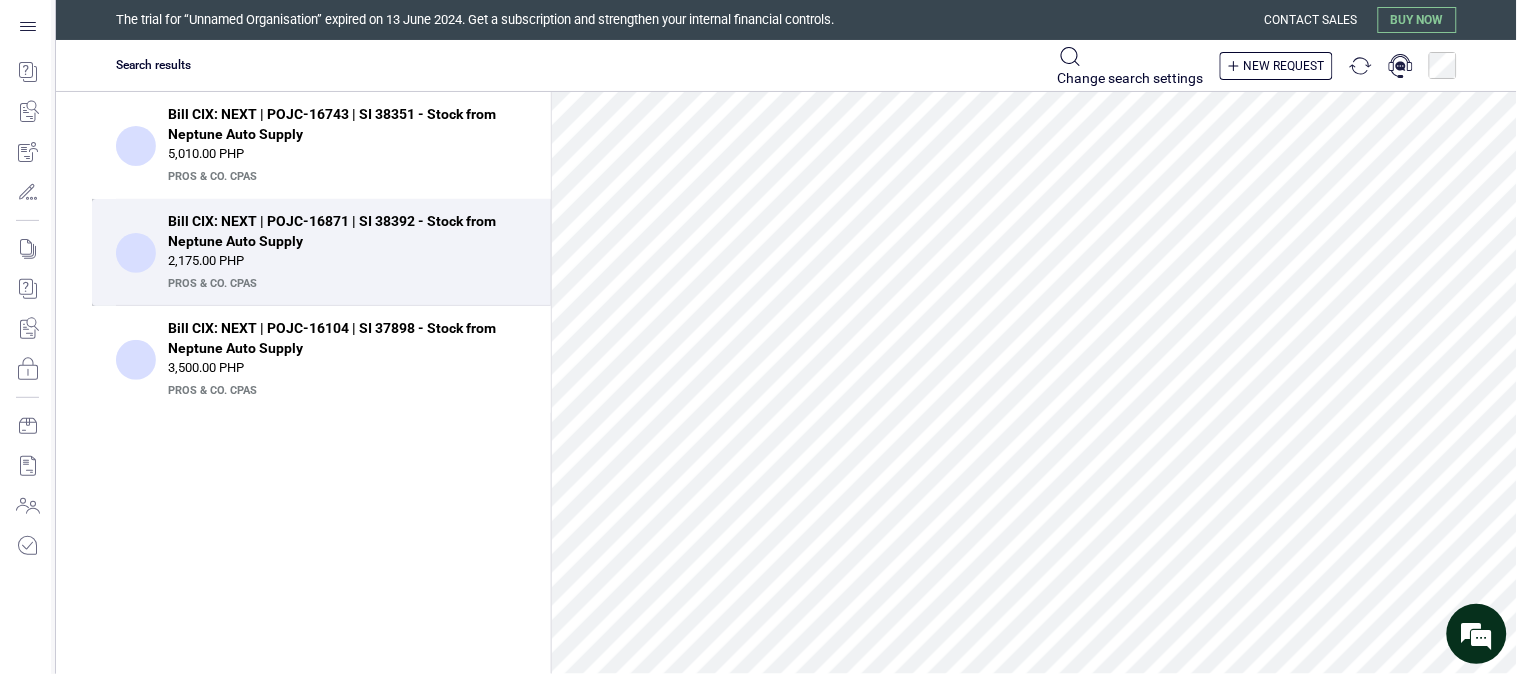 click on "Bill CIX: NEXT | POJC-16871 | SI 38392 - Stock from Neptune Auto Supply" at bounding box center (341, 231) 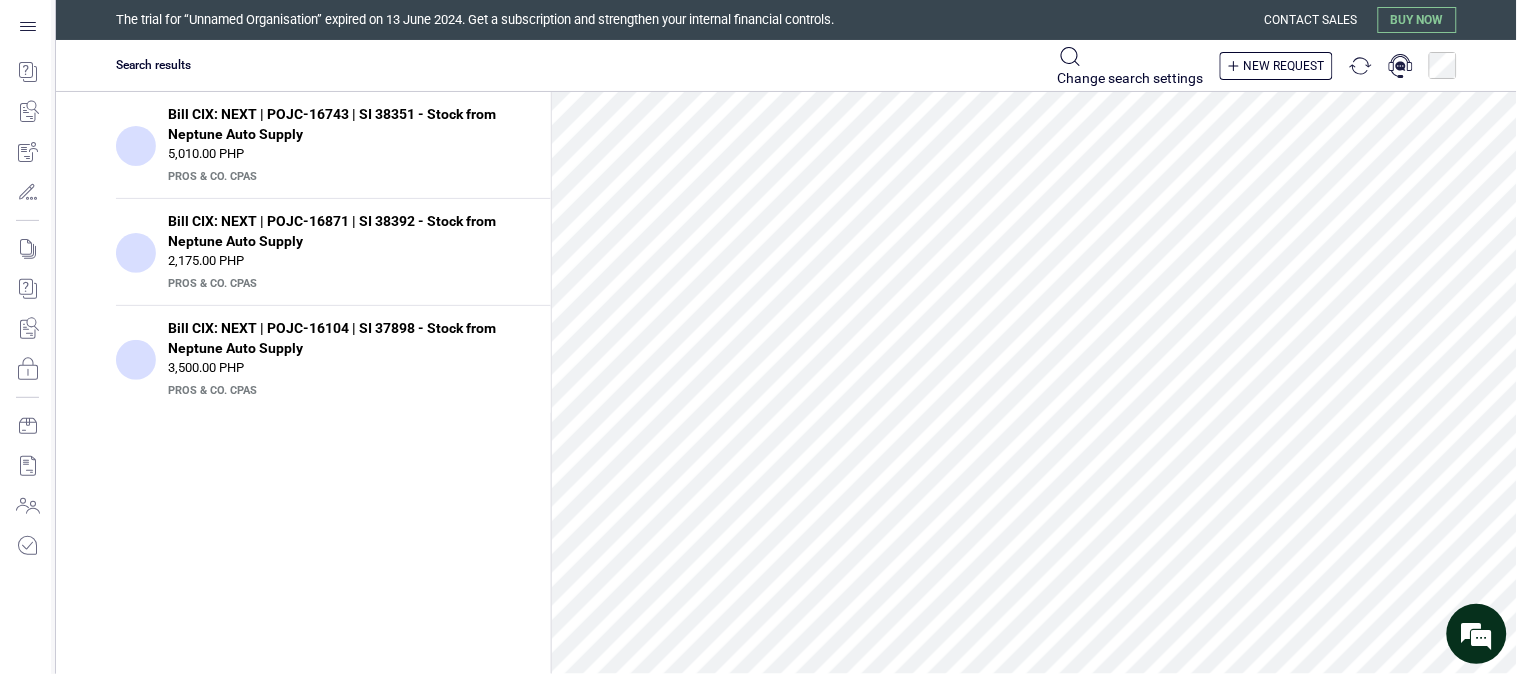 scroll, scrollTop: 454, scrollLeft: 0, axis: vertical 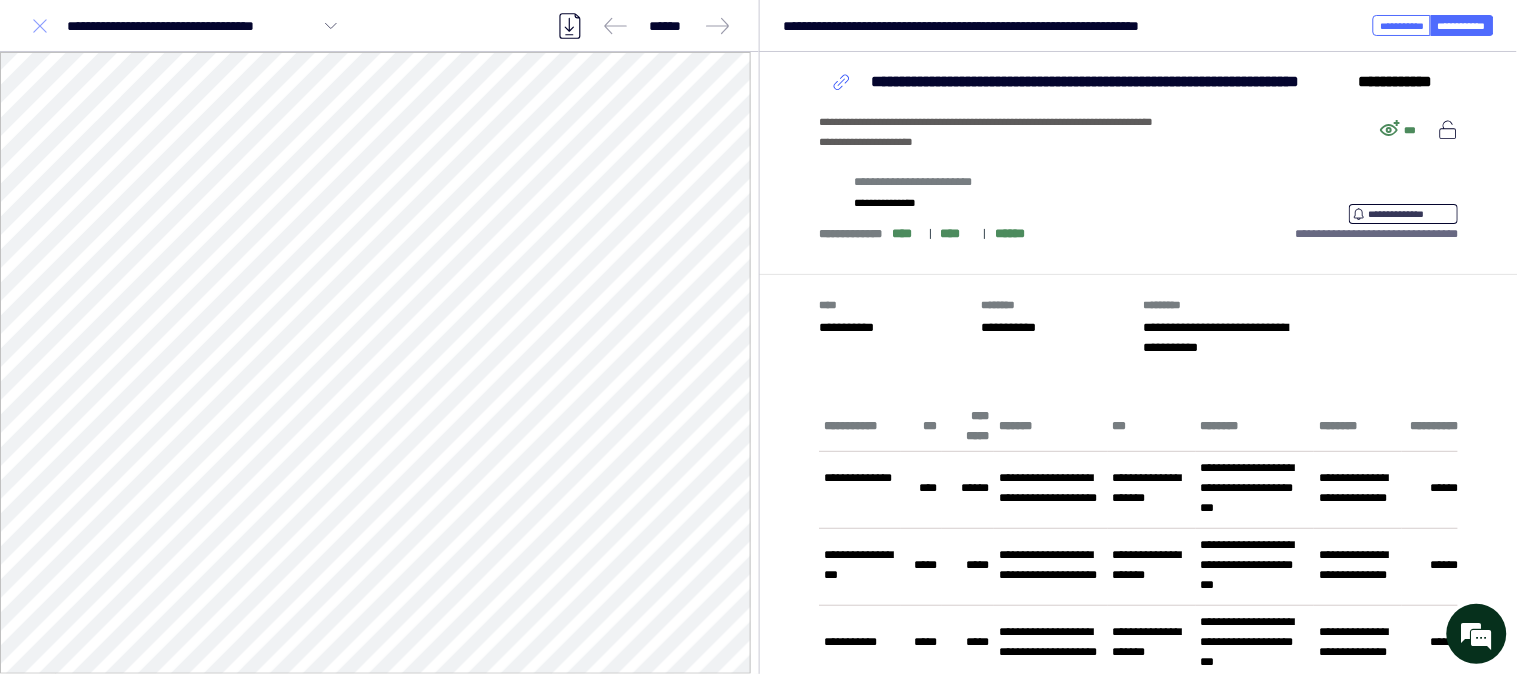drag, startPoint x: 38, startPoint y: 14, endPoint x: 48, endPoint y: 51, distance: 38.327538 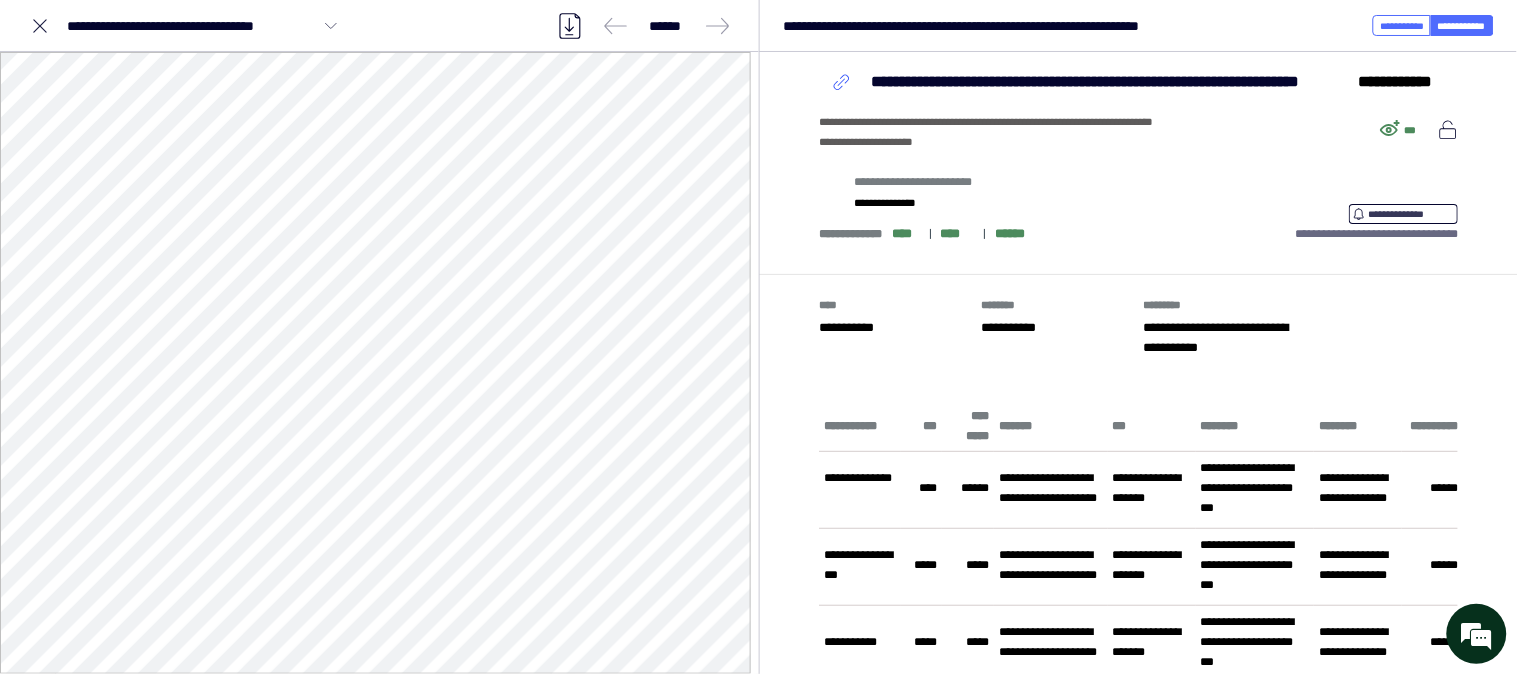 click 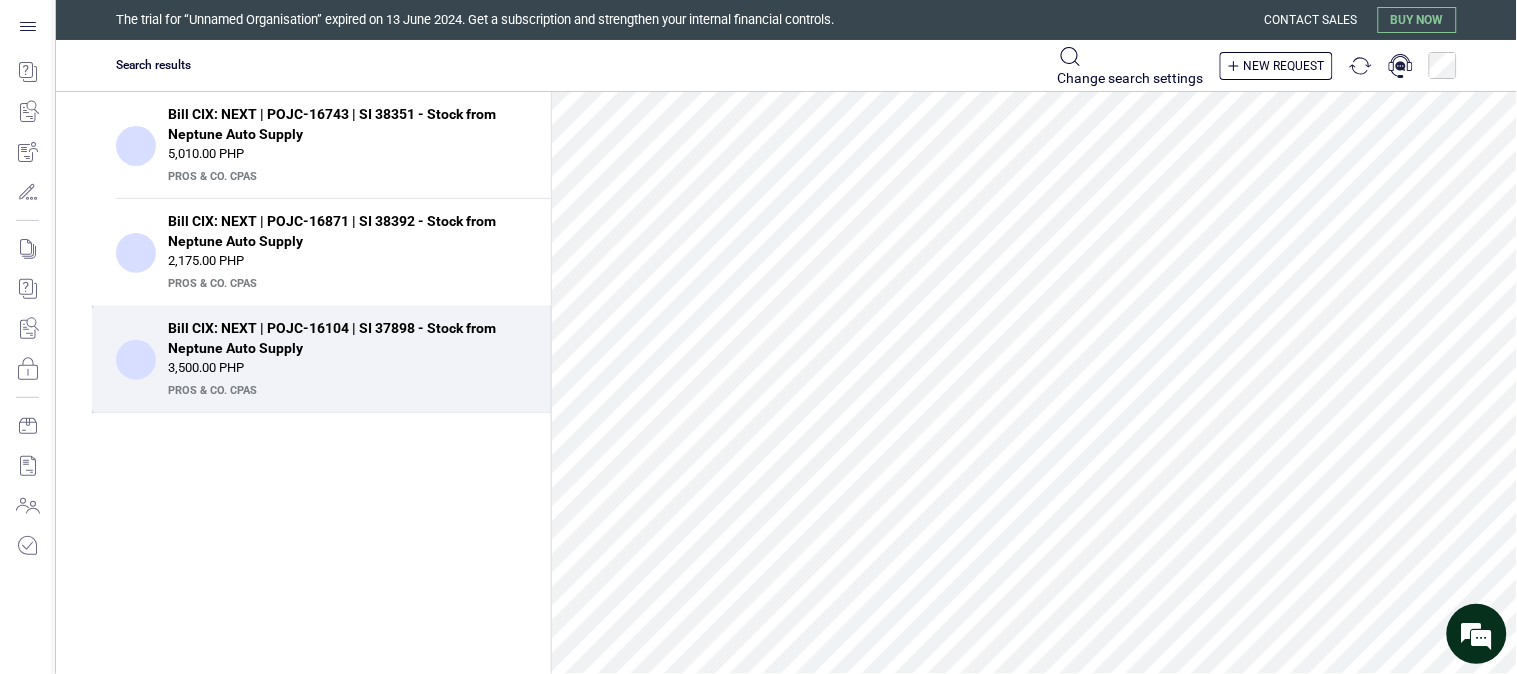 click on "Bill CIX: NEXT | POJC-16104 | SI 37898 - Stock from Neptune Auto Supply 3,500.00 PHP PrOS & CO. CPAs" at bounding box center [321, 359] 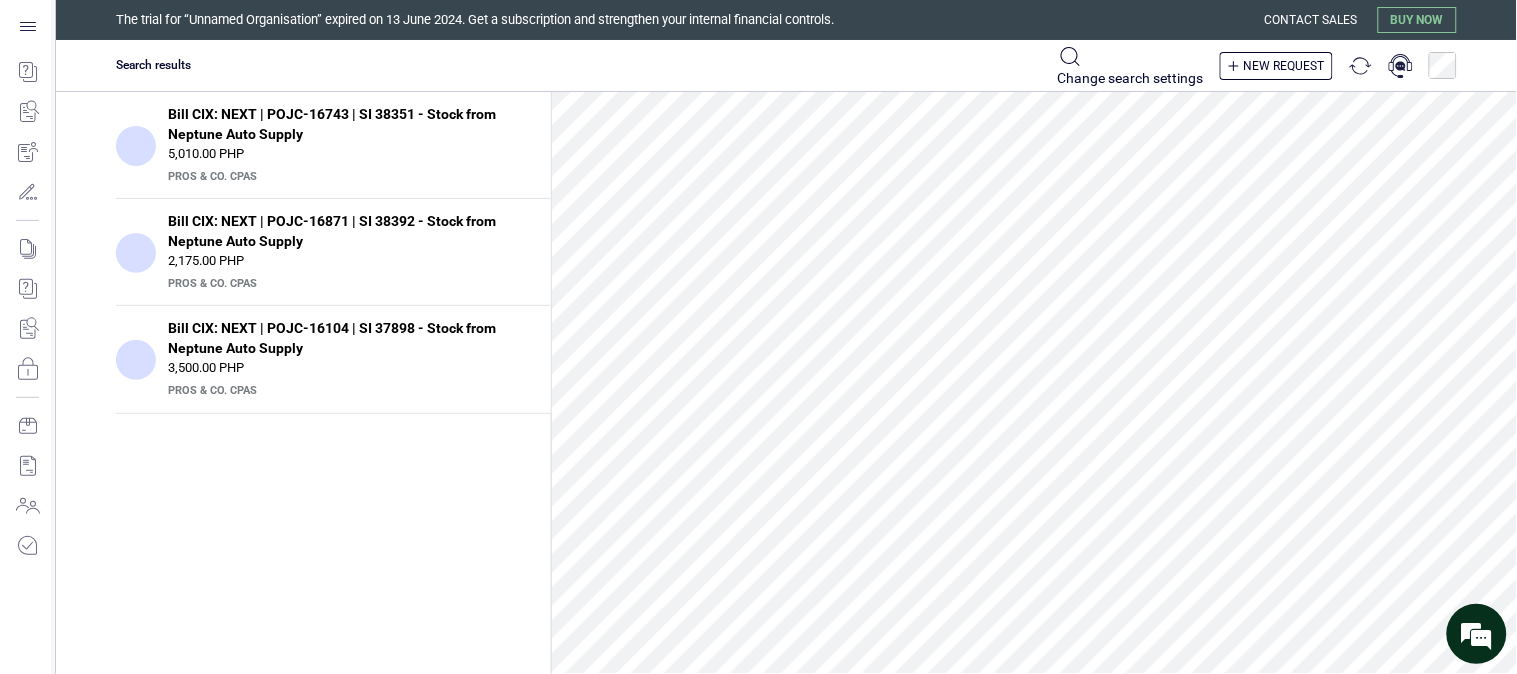 scroll, scrollTop: 345, scrollLeft: 0, axis: vertical 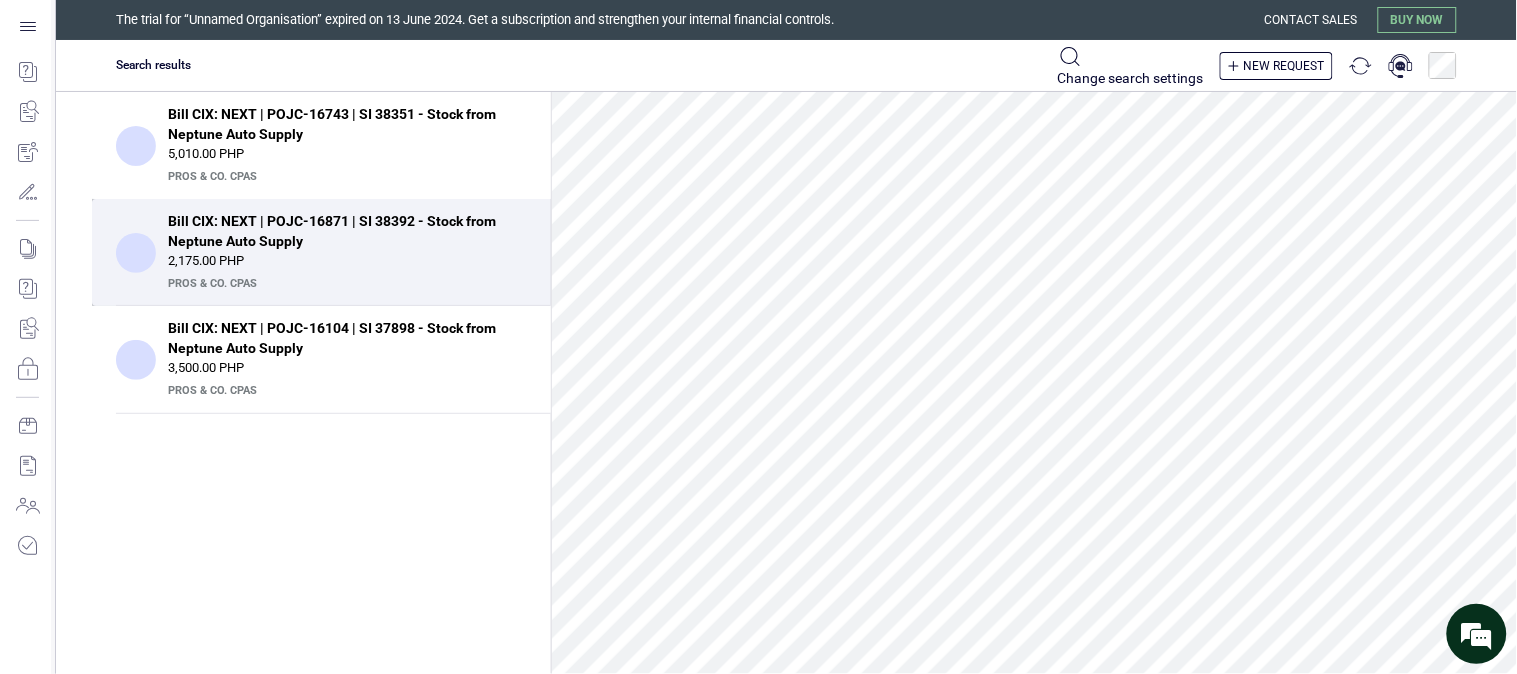 click on "2,175.00 PHP" at bounding box center [347, 261] 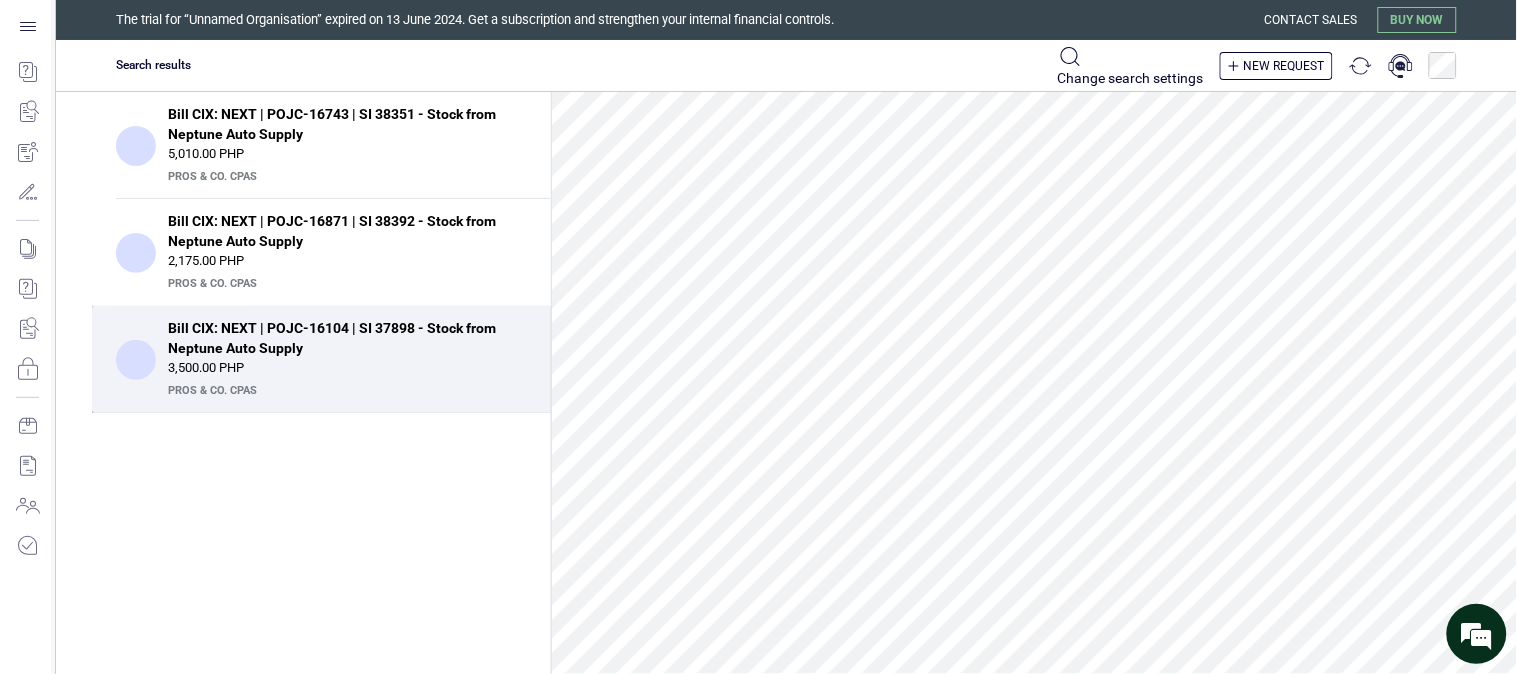 scroll, scrollTop: 444, scrollLeft: 0, axis: vertical 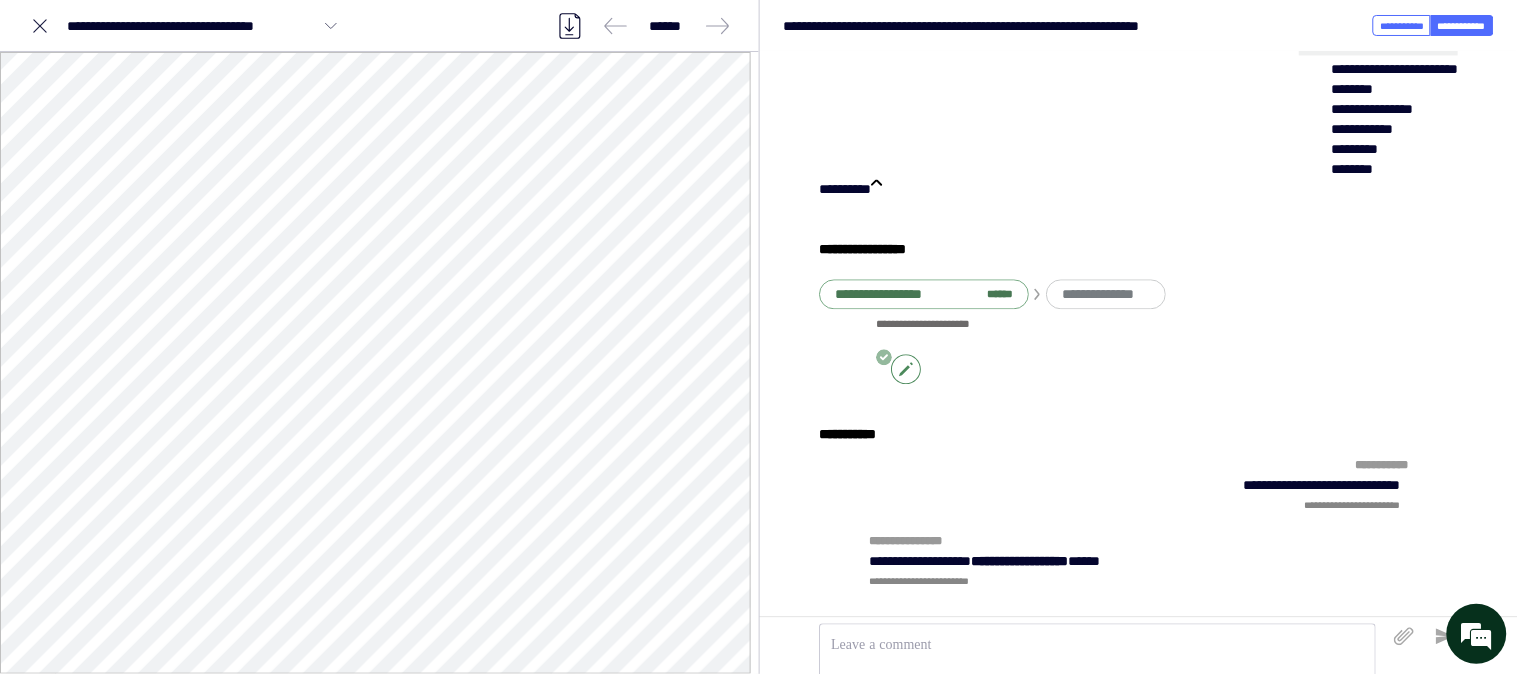 click 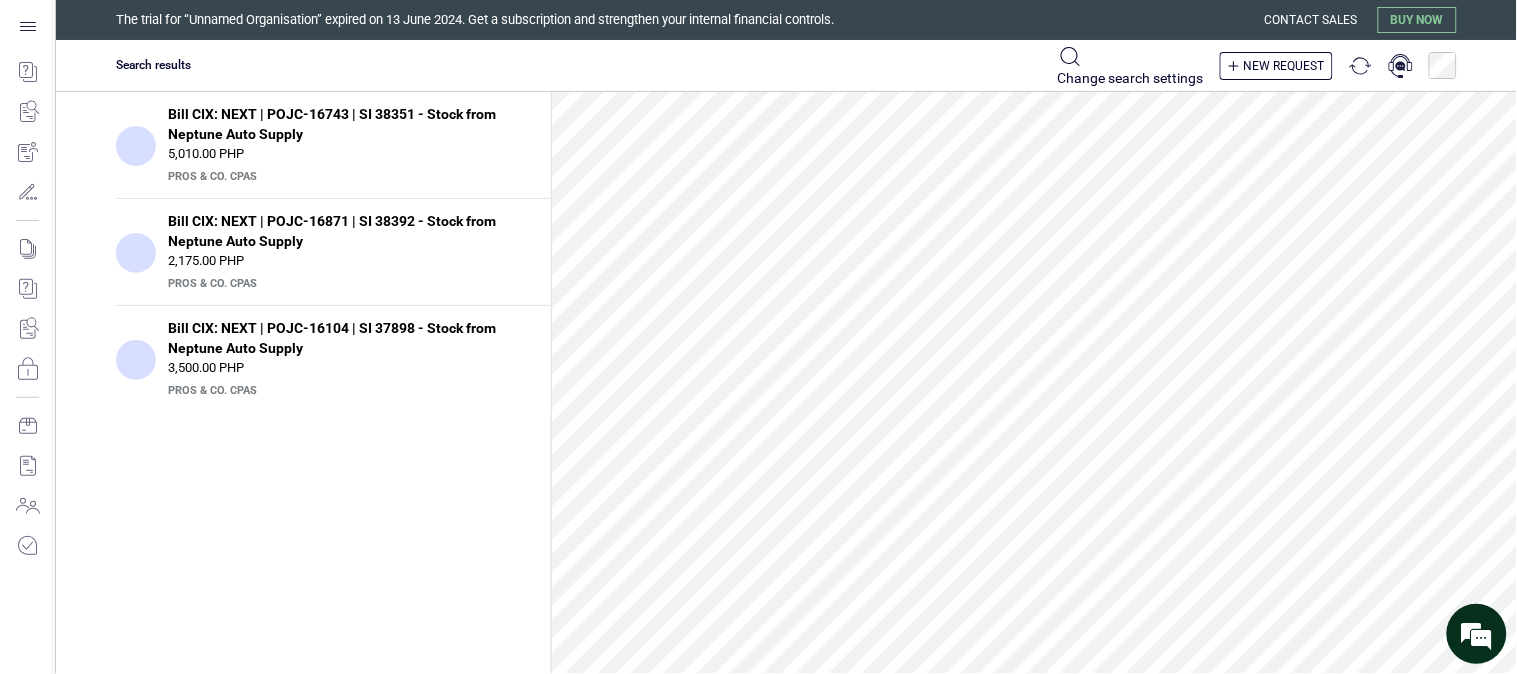 scroll, scrollTop: 333, scrollLeft: 0, axis: vertical 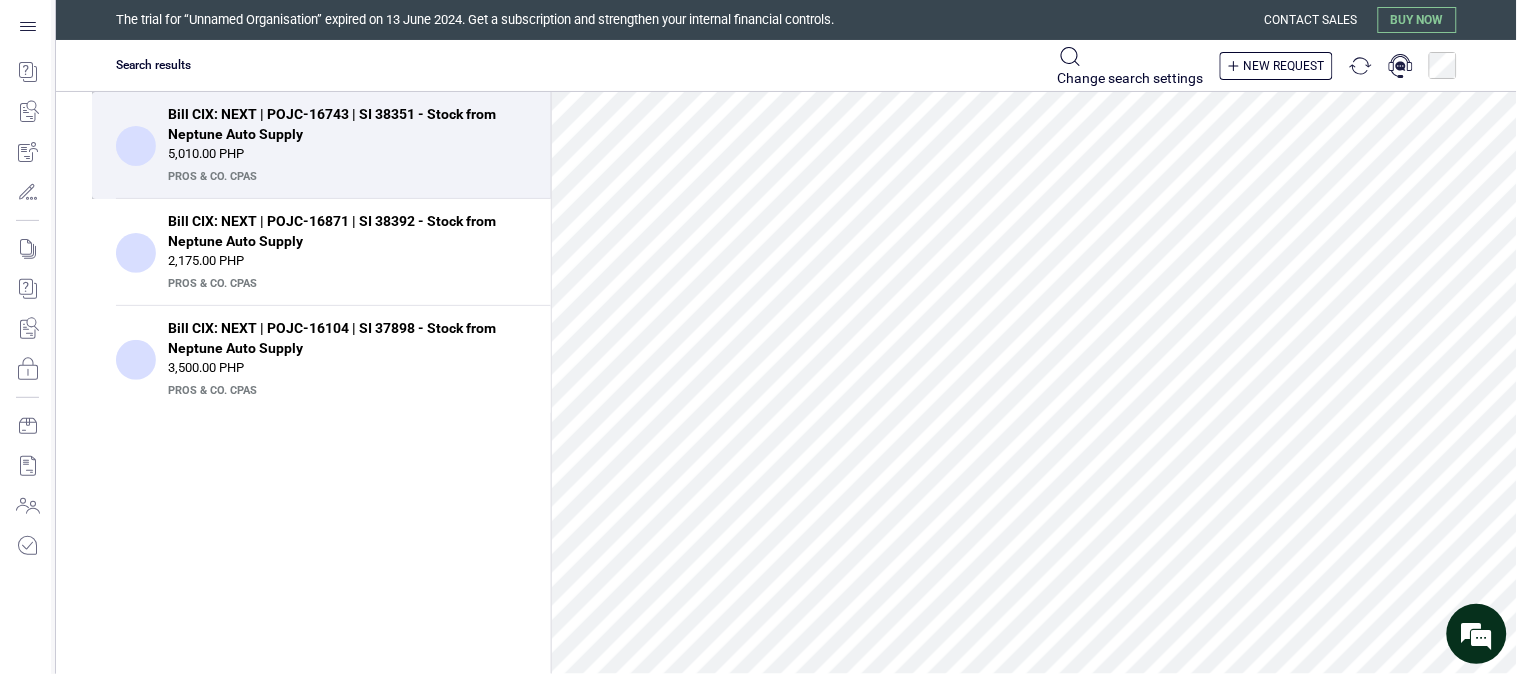 click on "Bill CIX: NEXT | POJC-16743 | SI 38351 - Stock from Neptune Auto Supply" at bounding box center [341, 124] 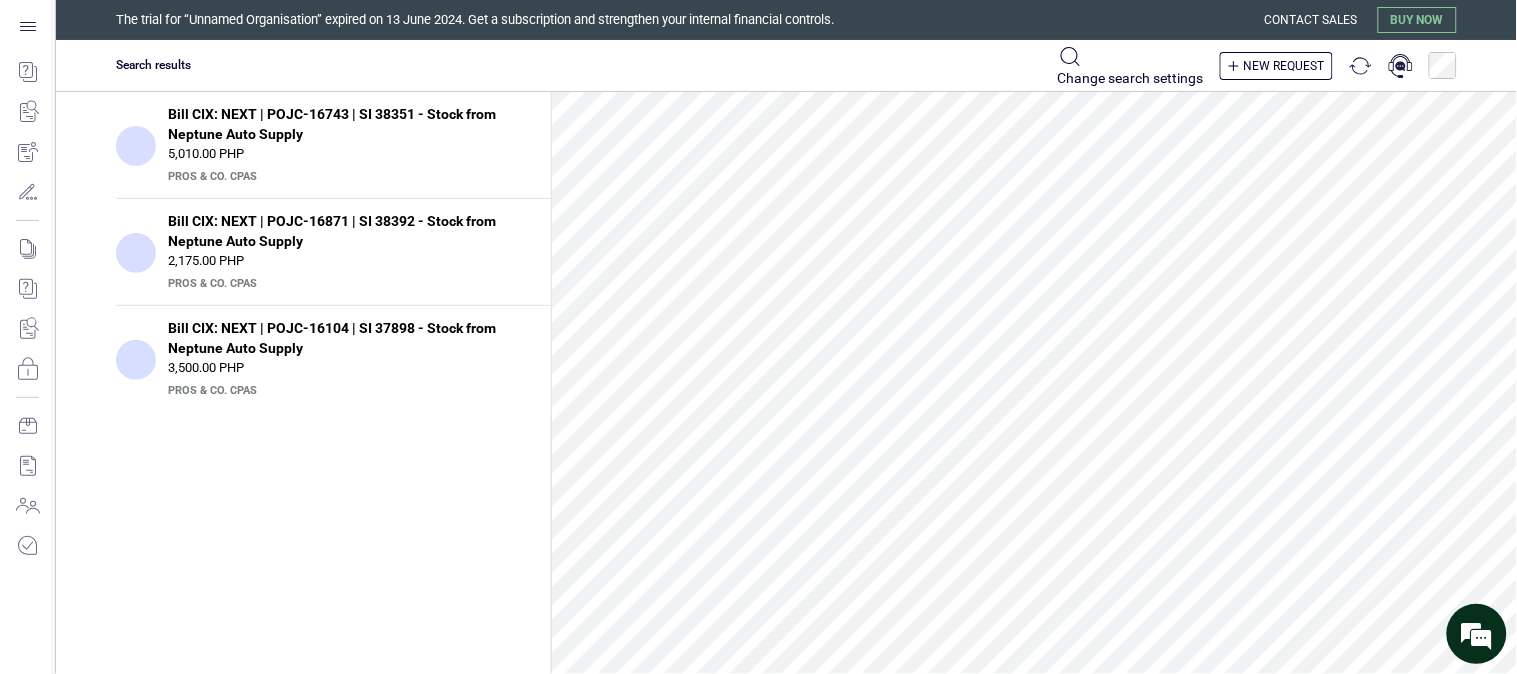 scroll, scrollTop: 7, scrollLeft: 0, axis: vertical 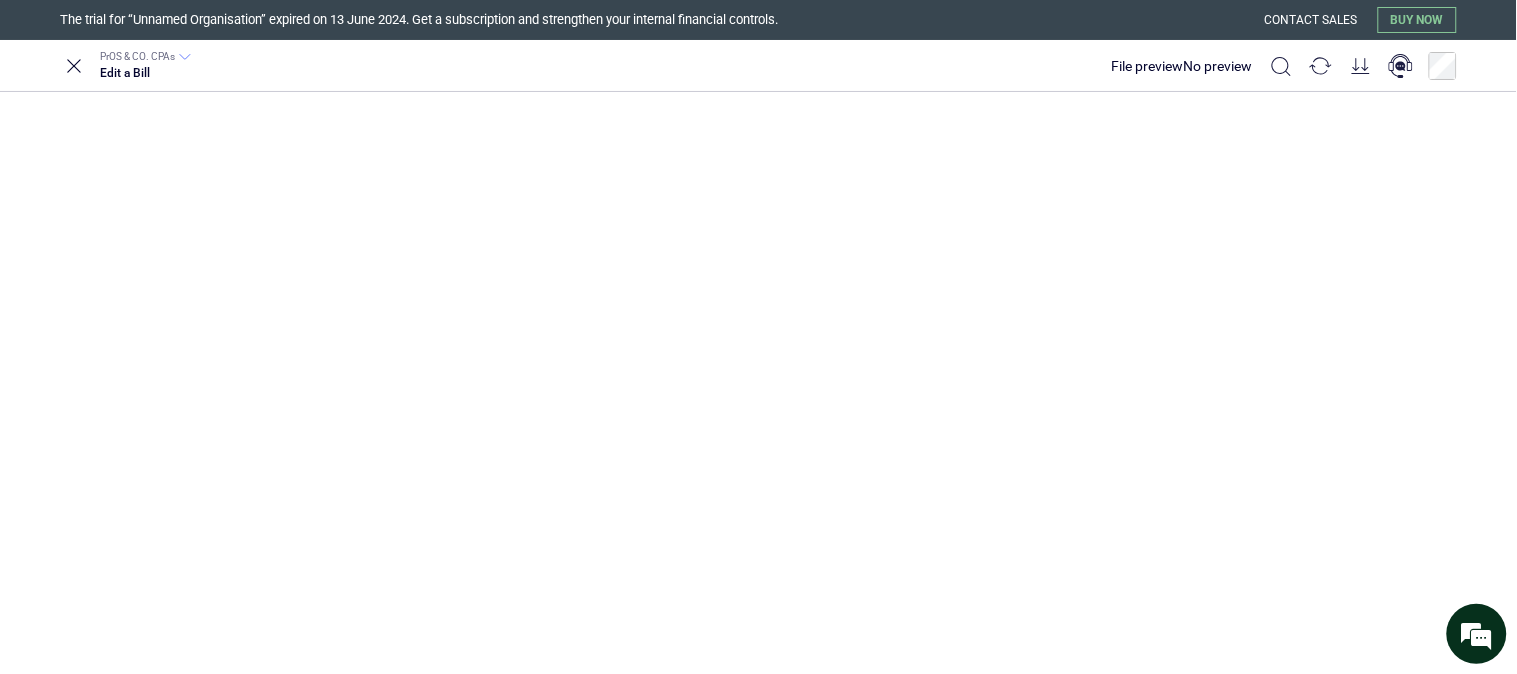 click on "**********" at bounding box center [926, 621] 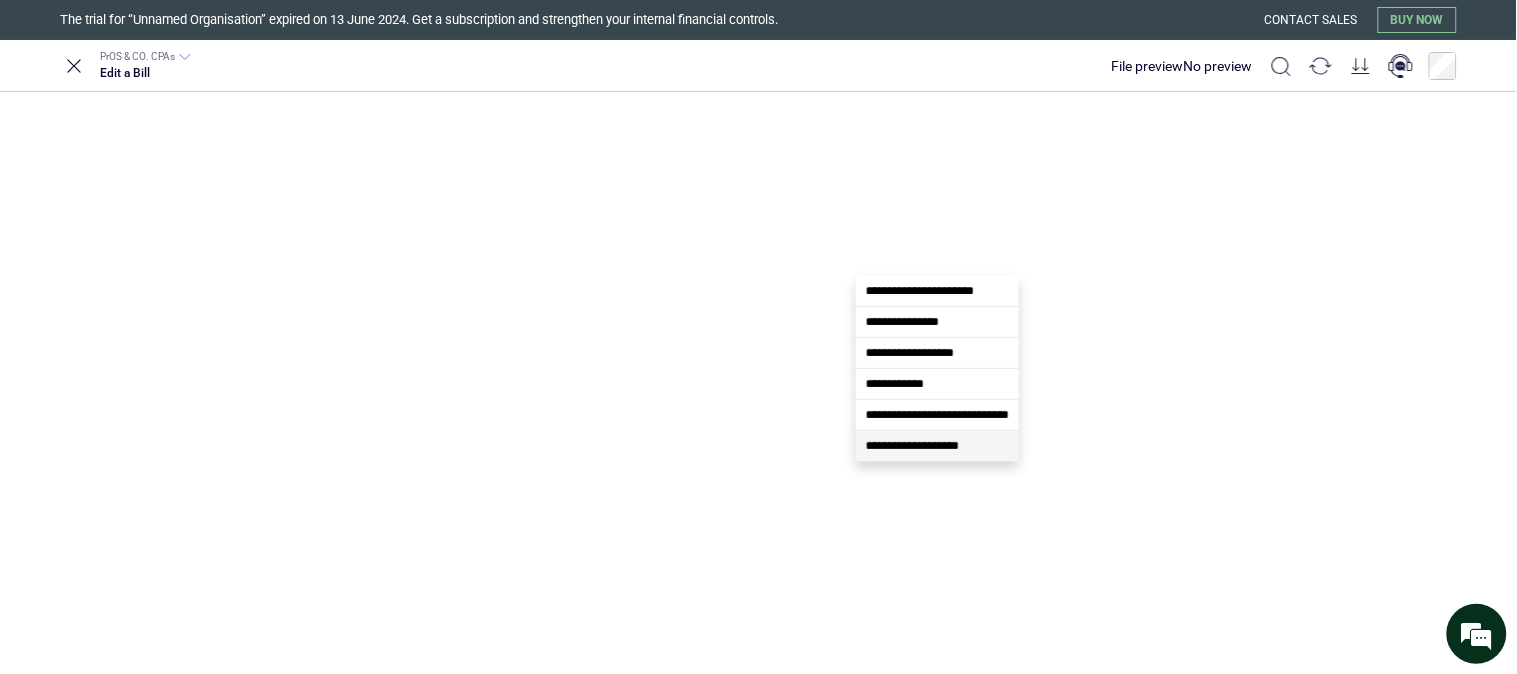 click on "**********" at bounding box center (912, 446) 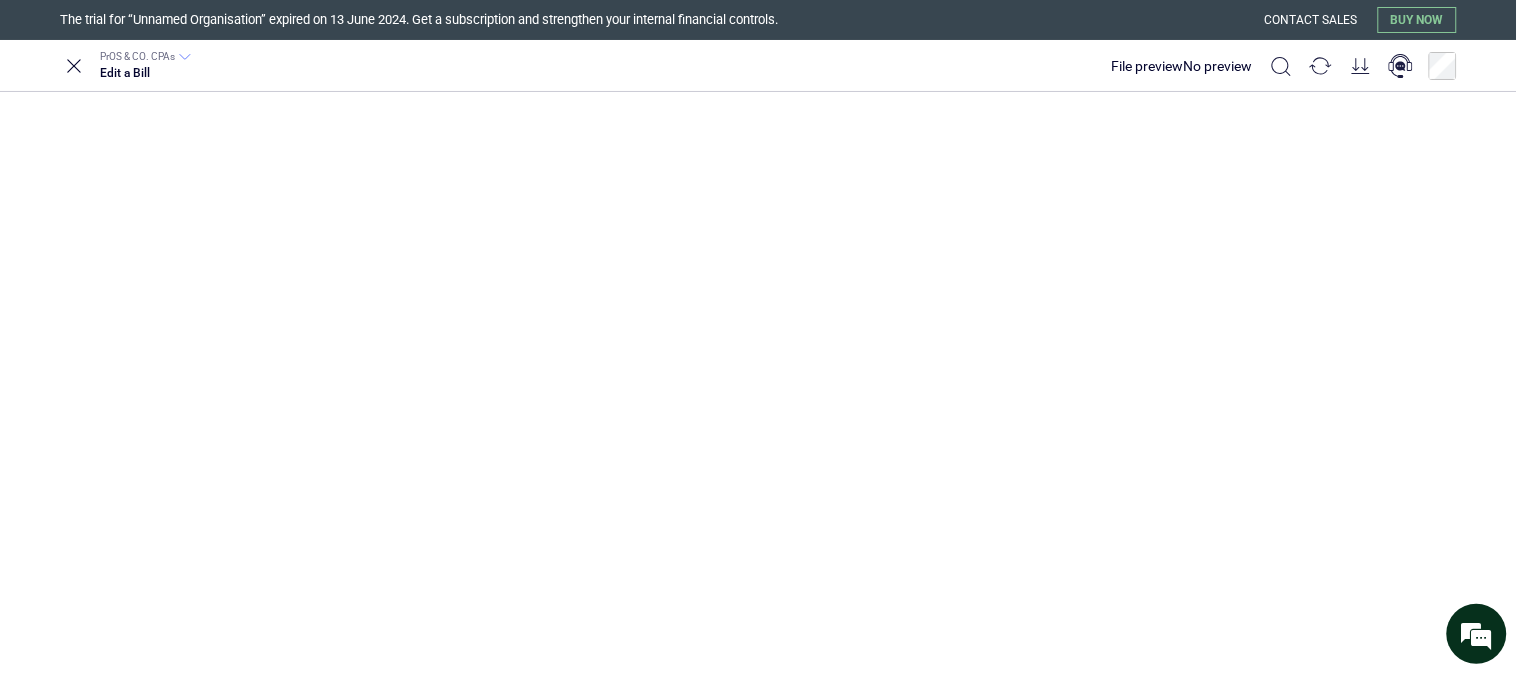 type on "**********" 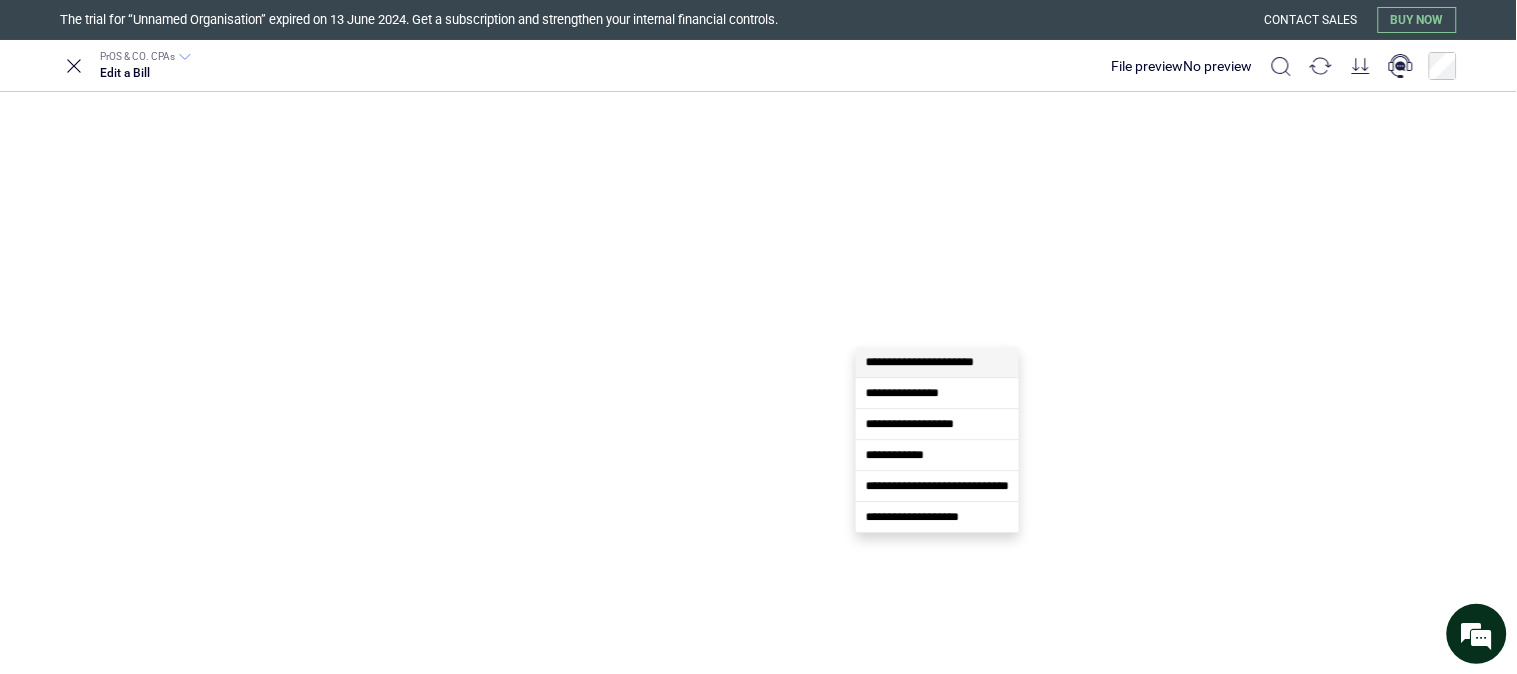 click on "**********" at bounding box center (926, 692) 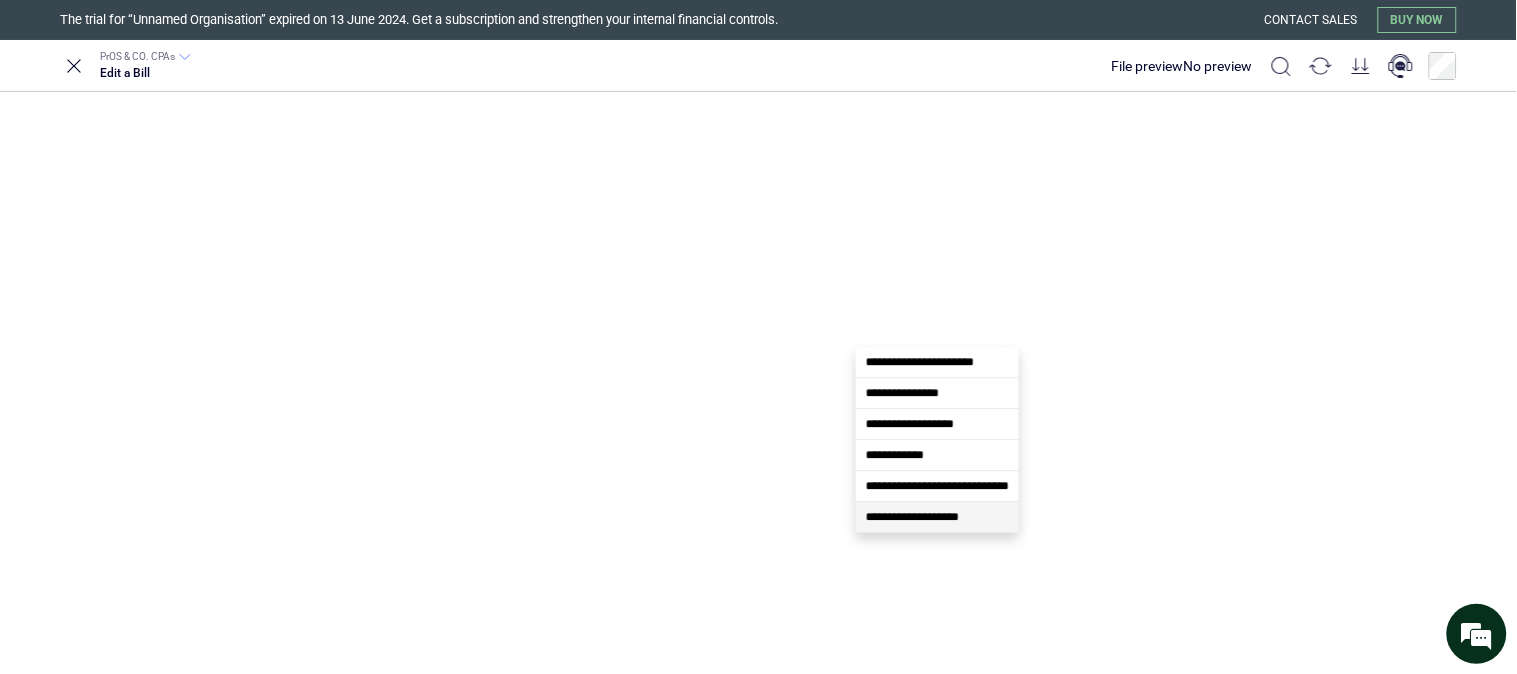 click on "**********" at bounding box center [912, 517] 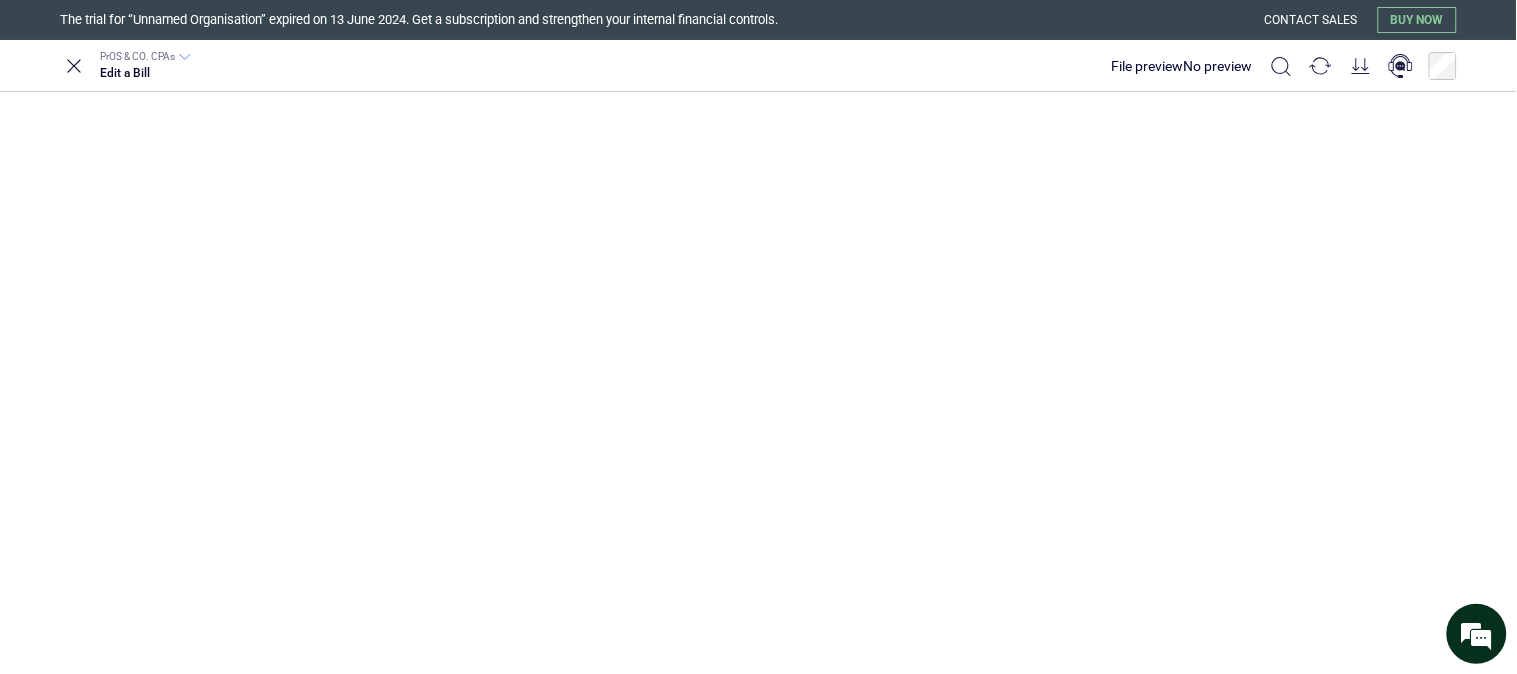 type on "**********" 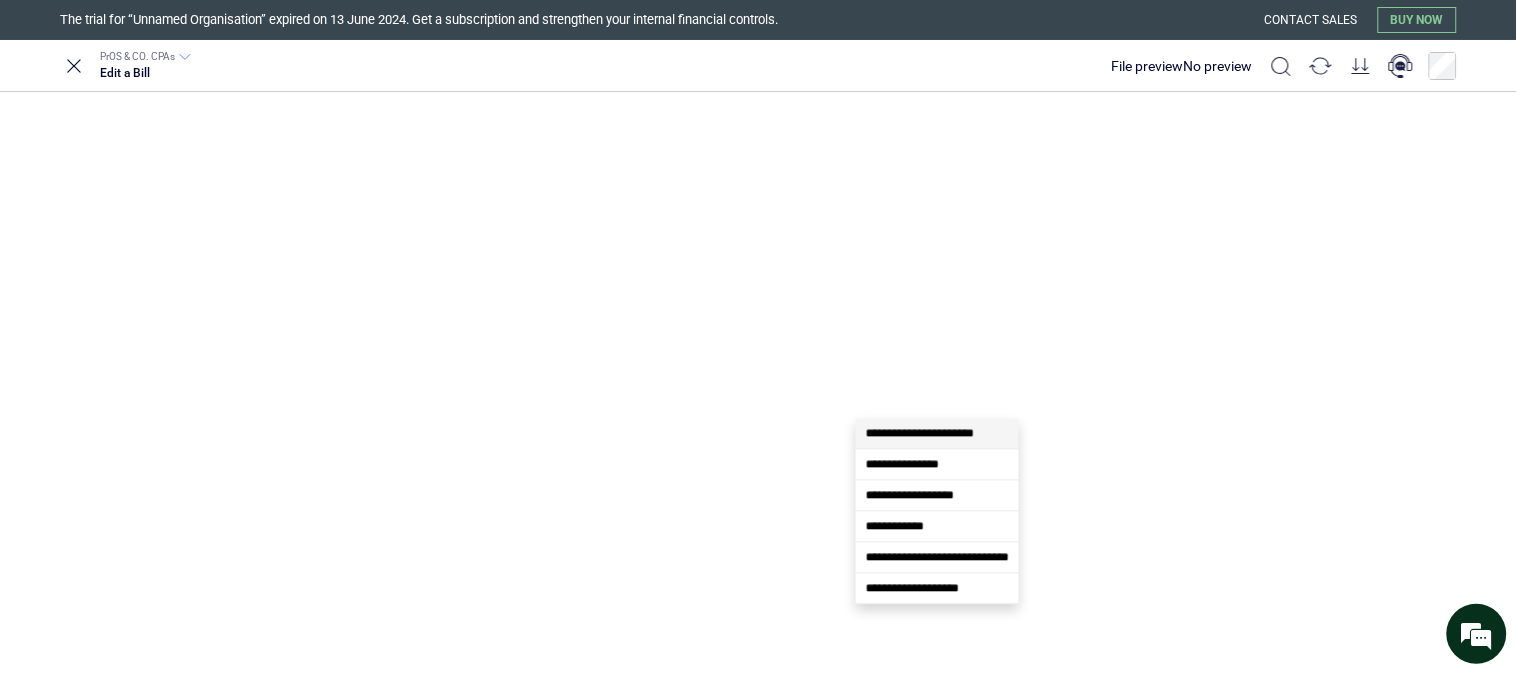 click on "**********" at bounding box center [926, 763] 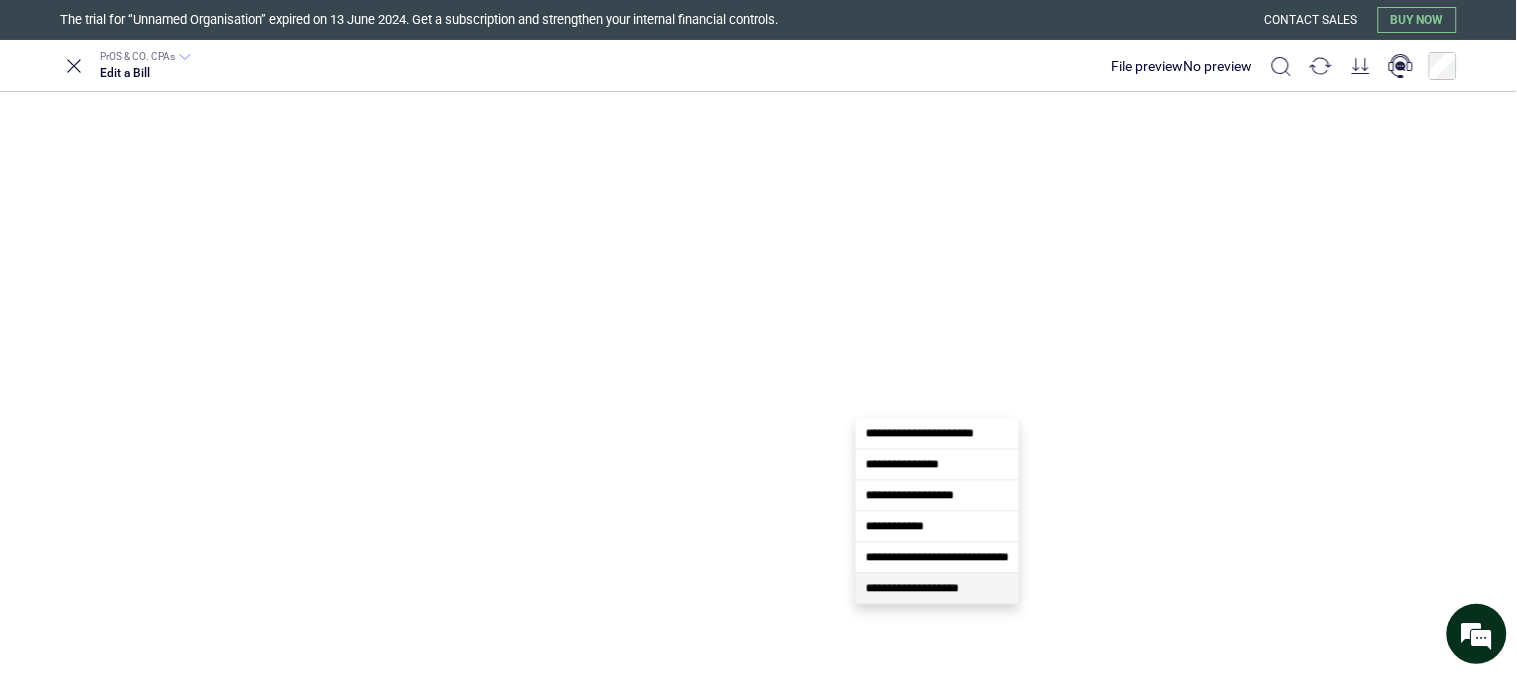 click on "**********" at bounding box center (912, 589) 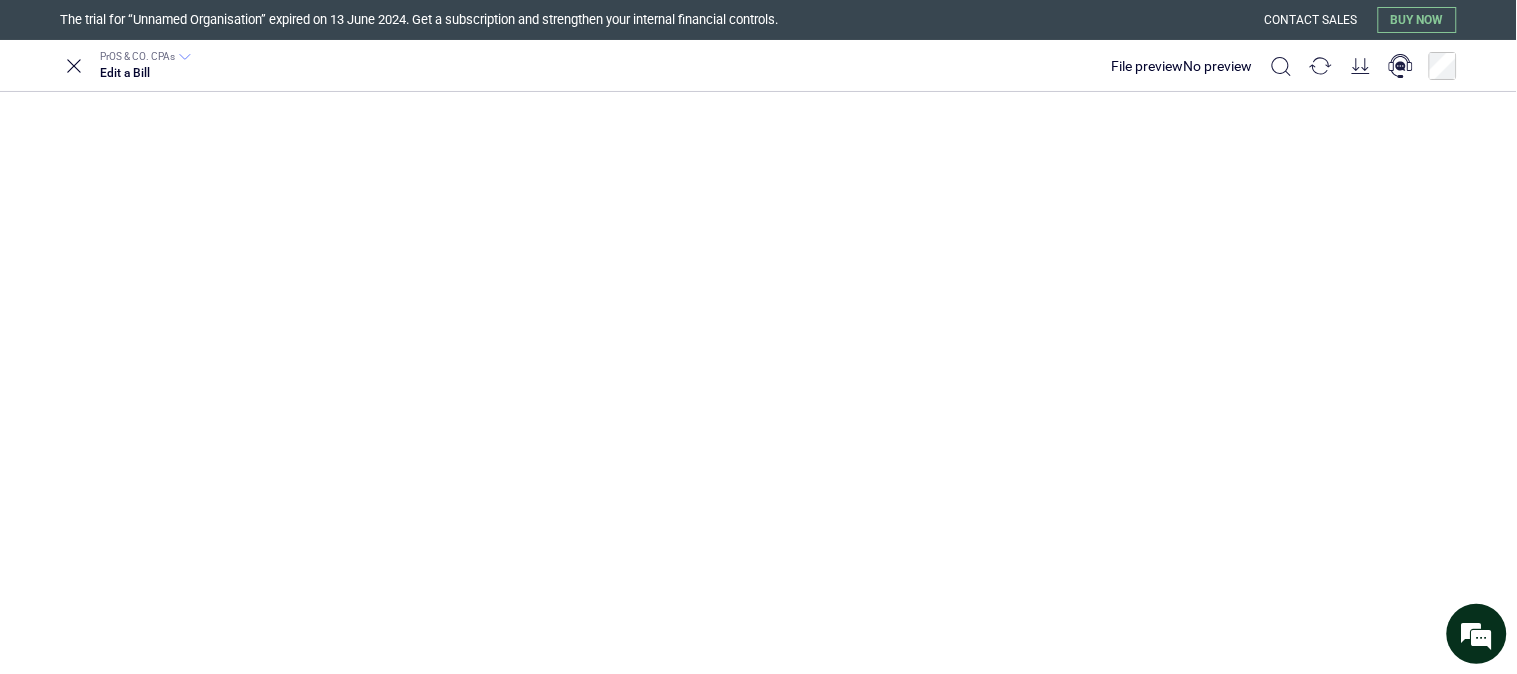 scroll, scrollTop: 0, scrollLeft: 0, axis: both 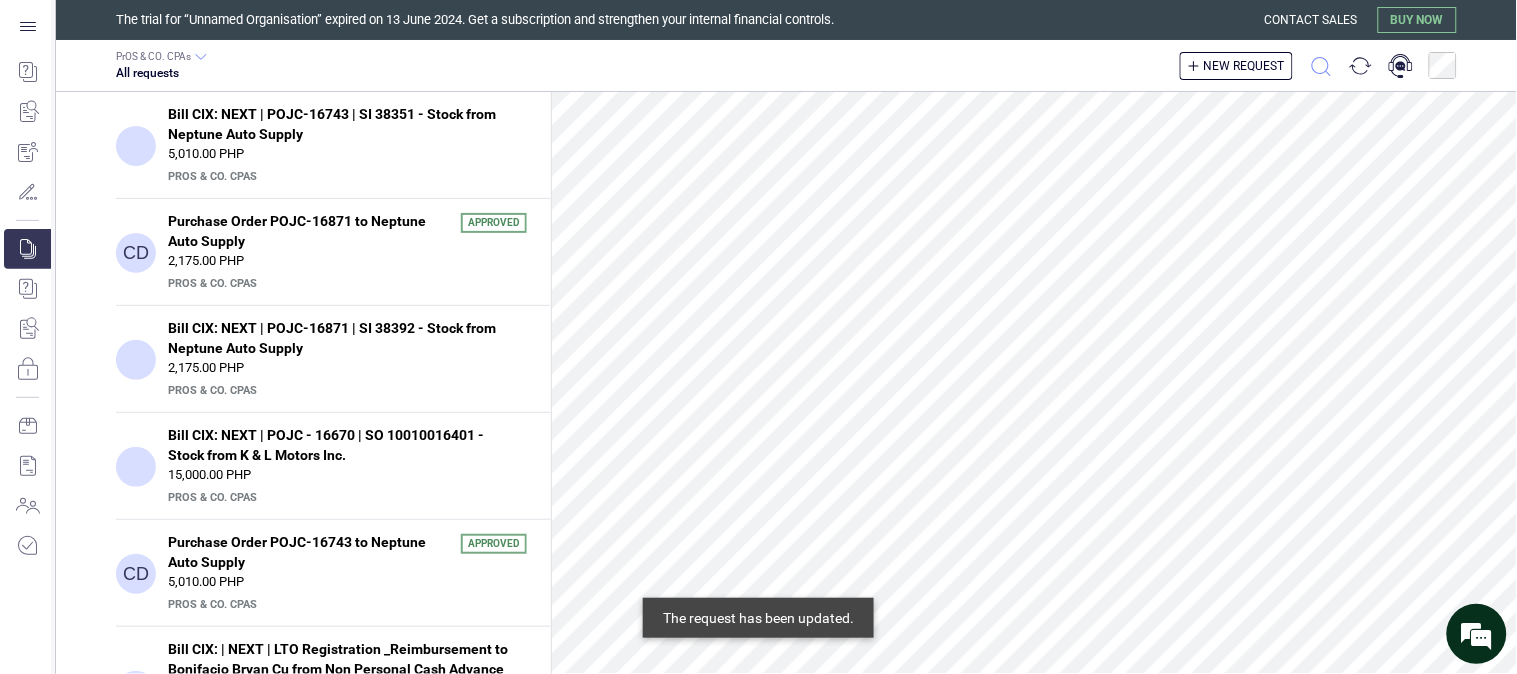 click 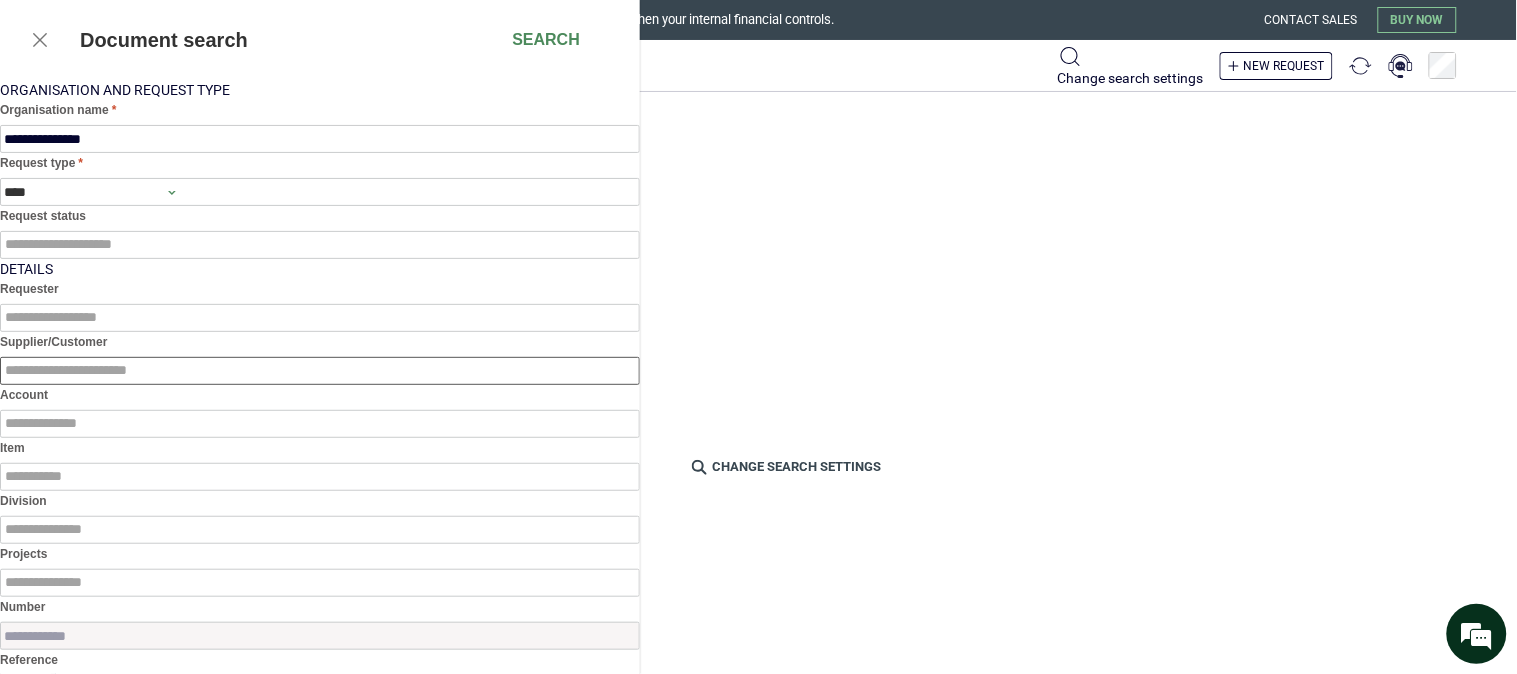 click at bounding box center (320, 371) 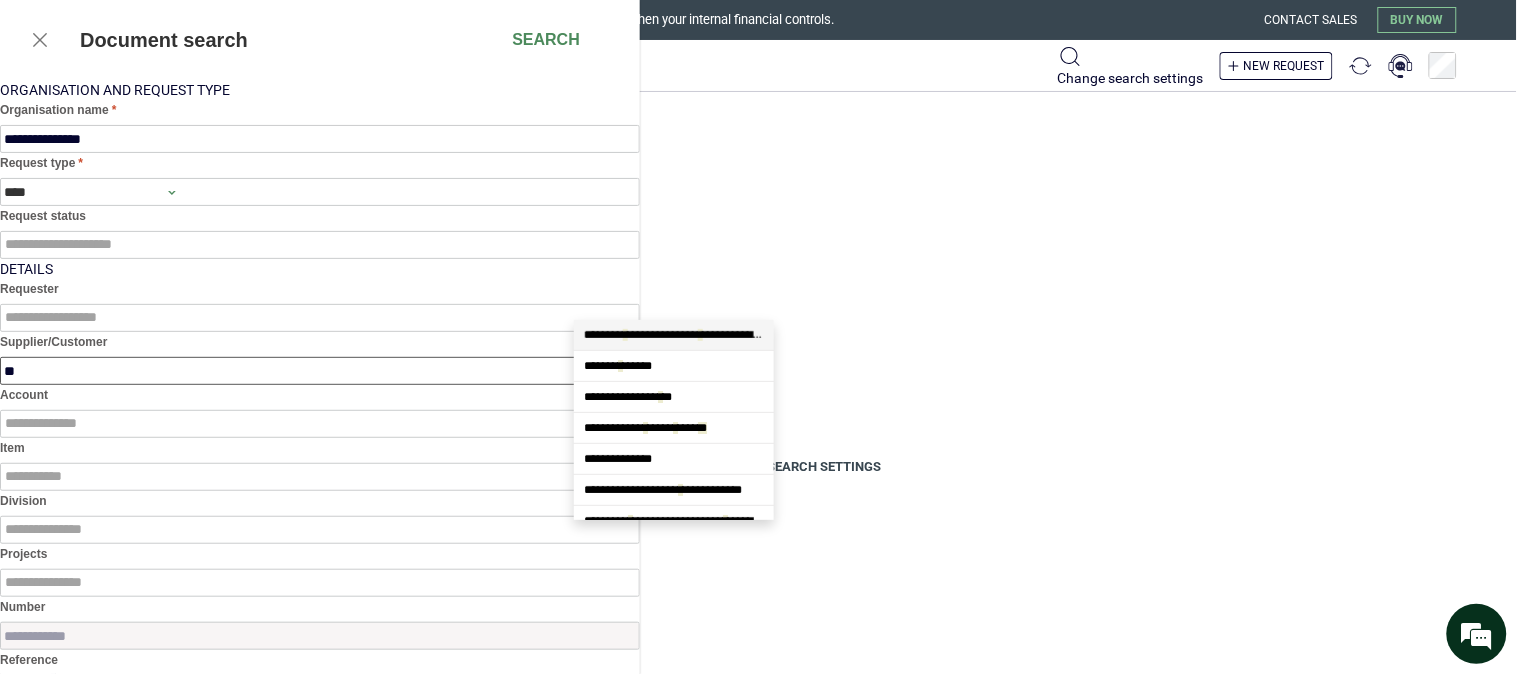 scroll, scrollTop: 204, scrollLeft: 0, axis: vertical 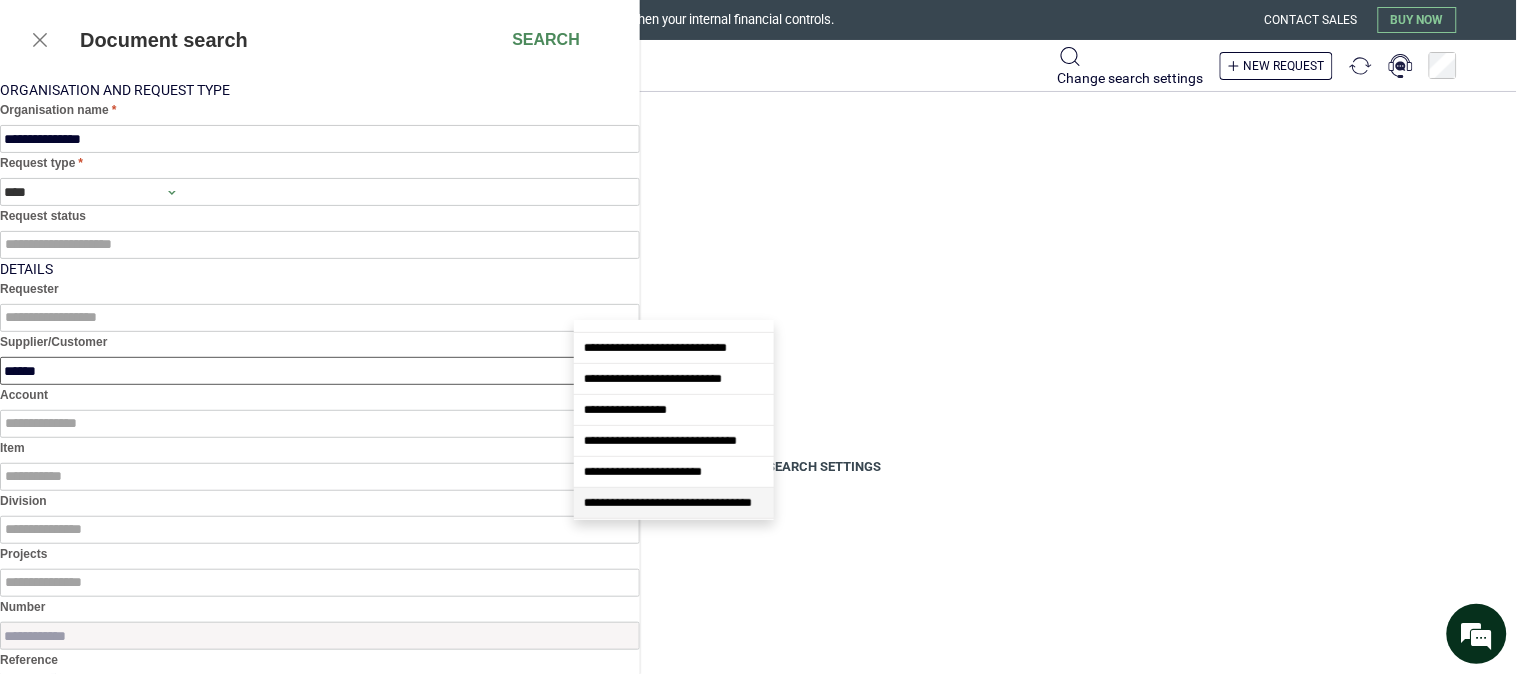 type on "*******" 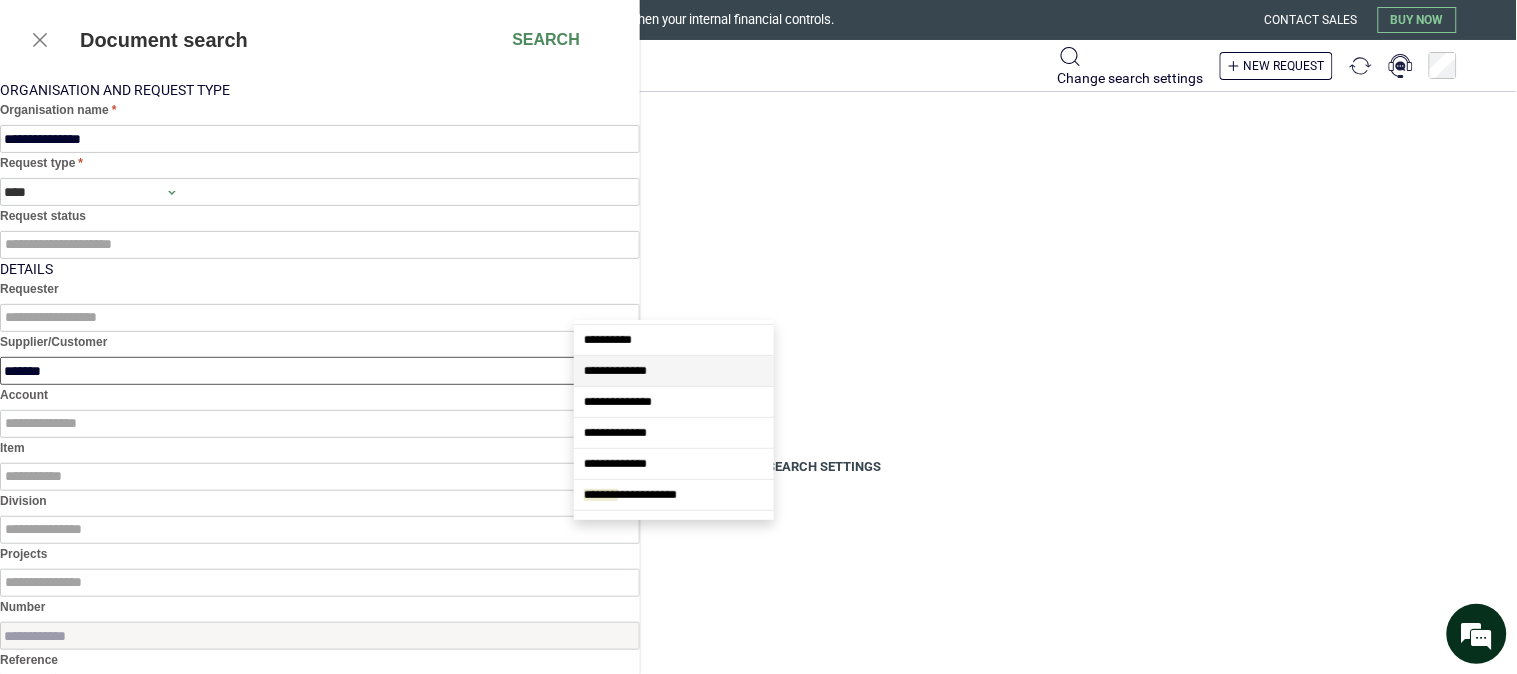 scroll, scrollTop: 0, scrollLeft: 0, axis: both 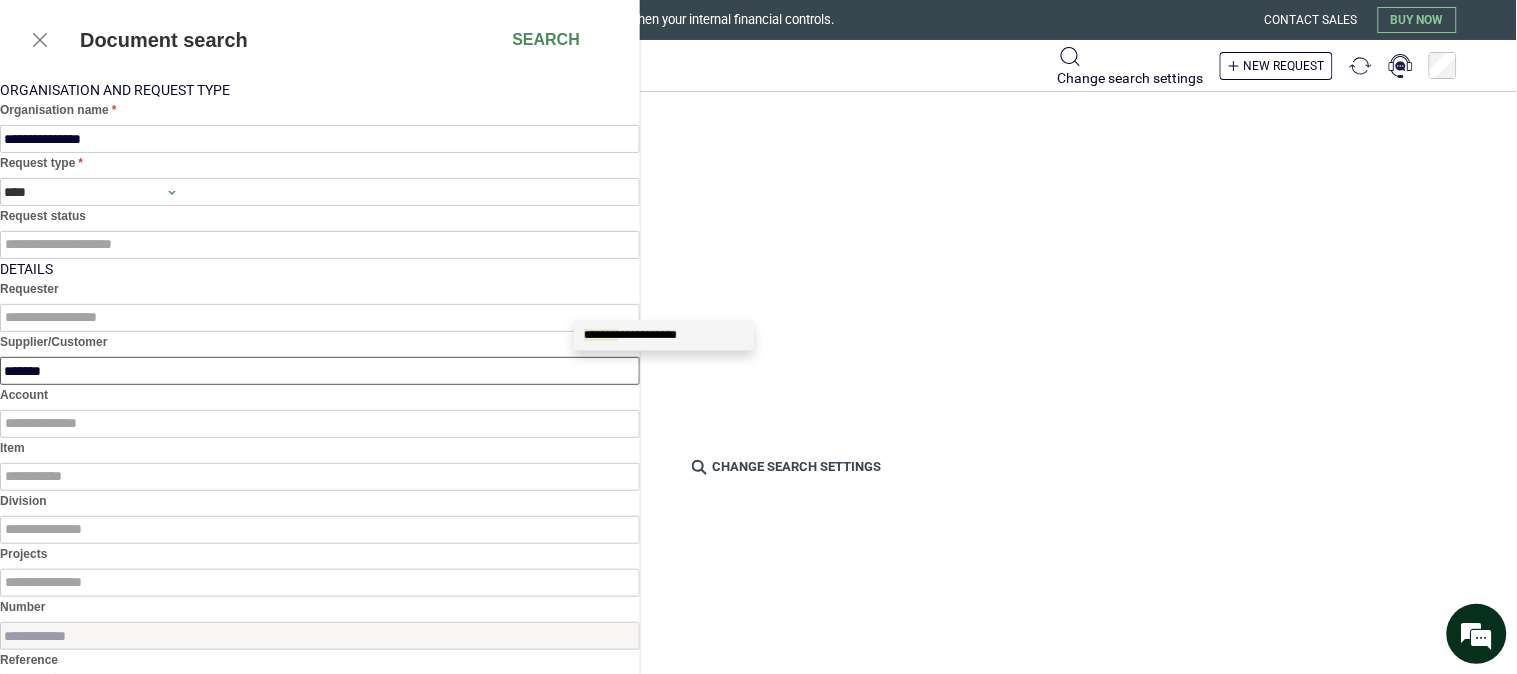 click on "**********" at bounding box center (630, 335) 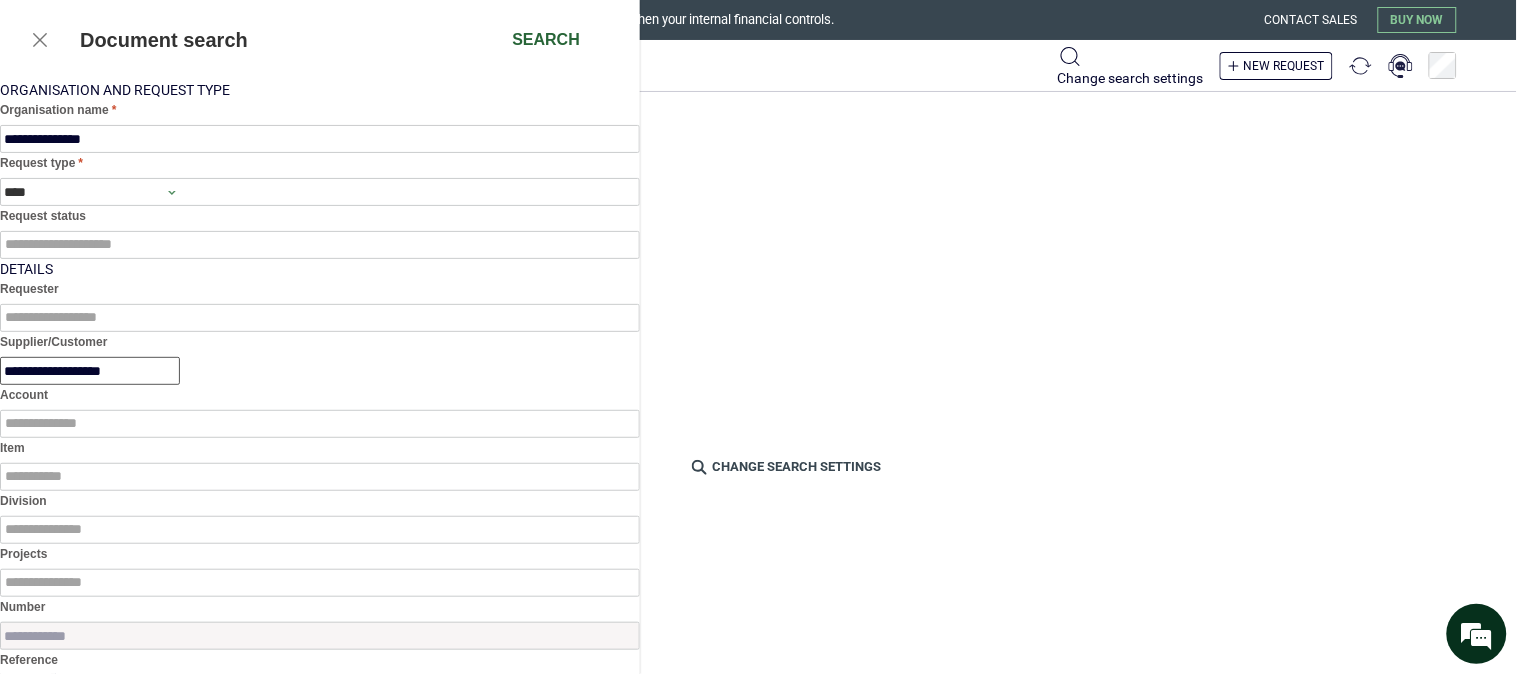type on "**********" 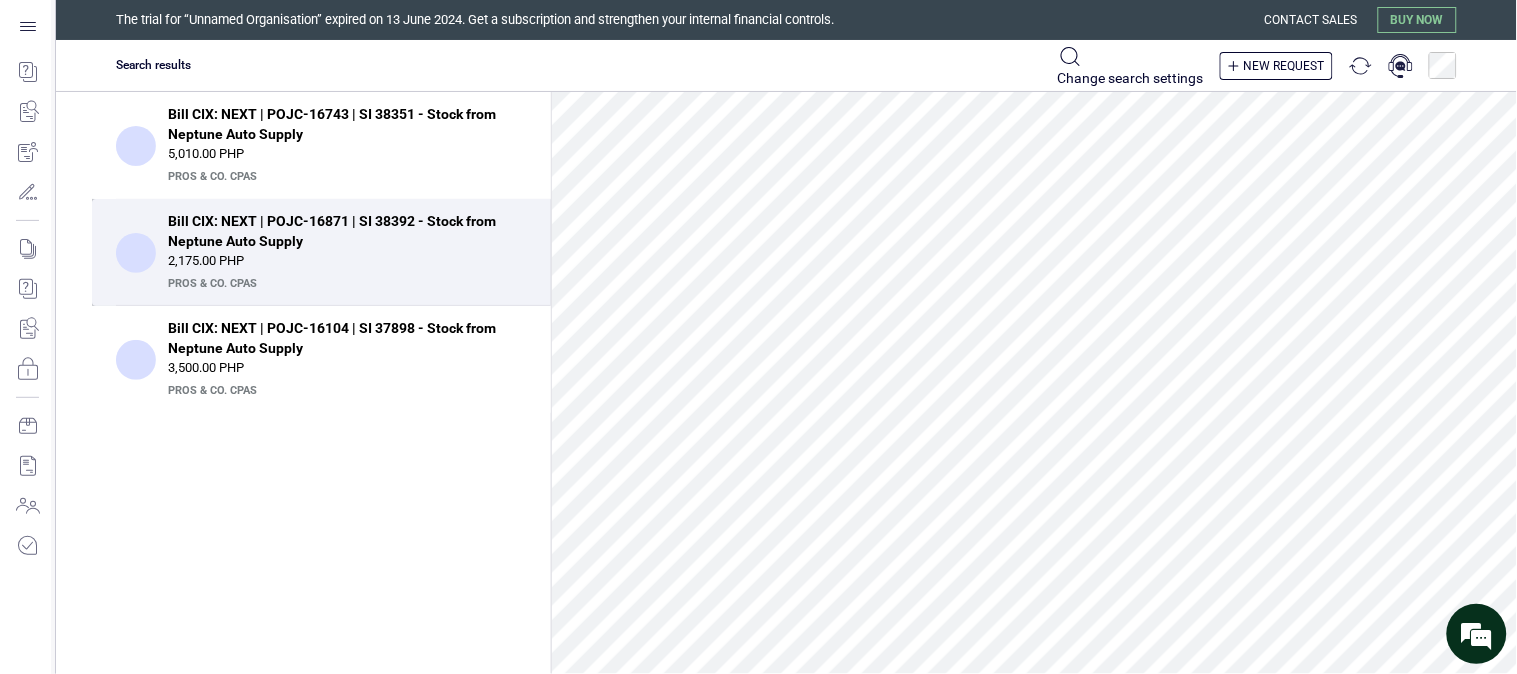 click on "Bill CIX: NEXT | POJC-16871 | SI 38392 - Stock from Neptune Auto Supply" at bounding box center [341, 231] 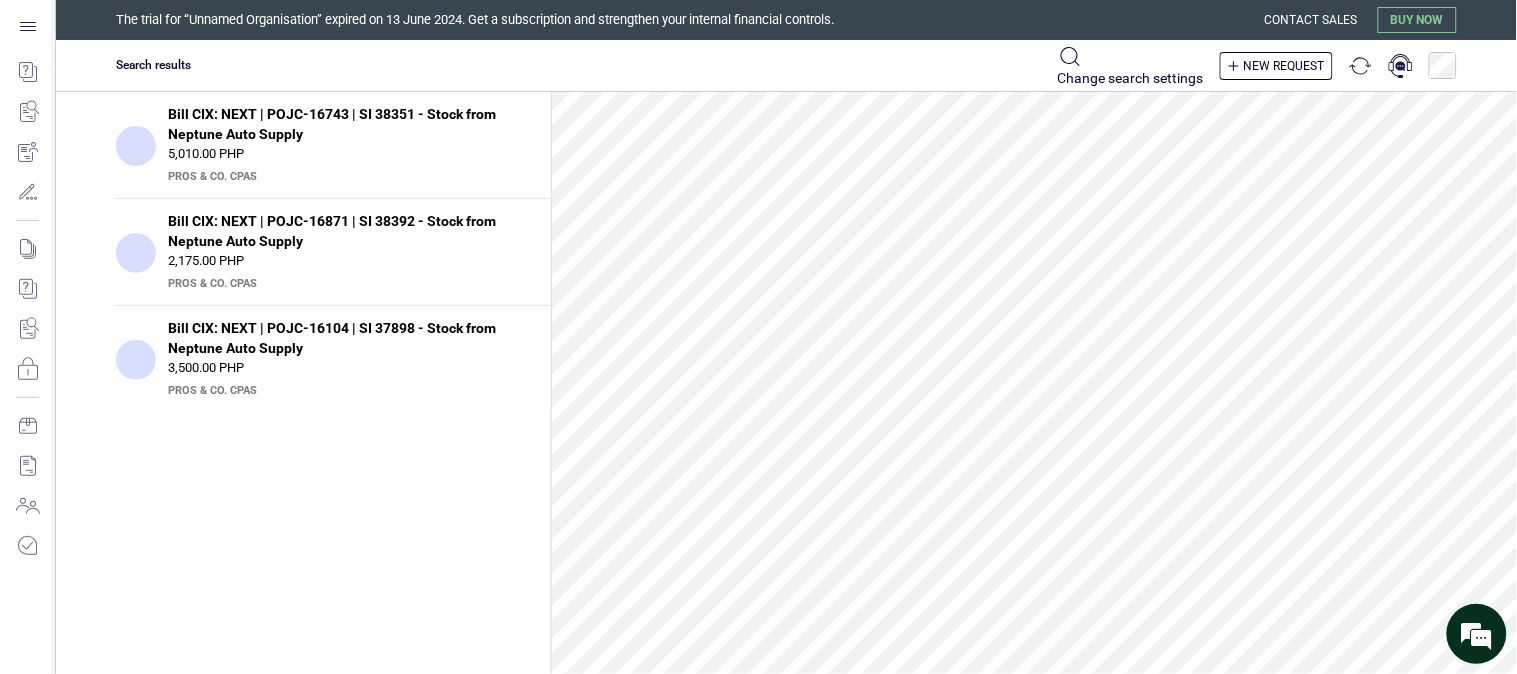 scroll, scrollTop: 333, scrollLeft: 0, axis: vertical 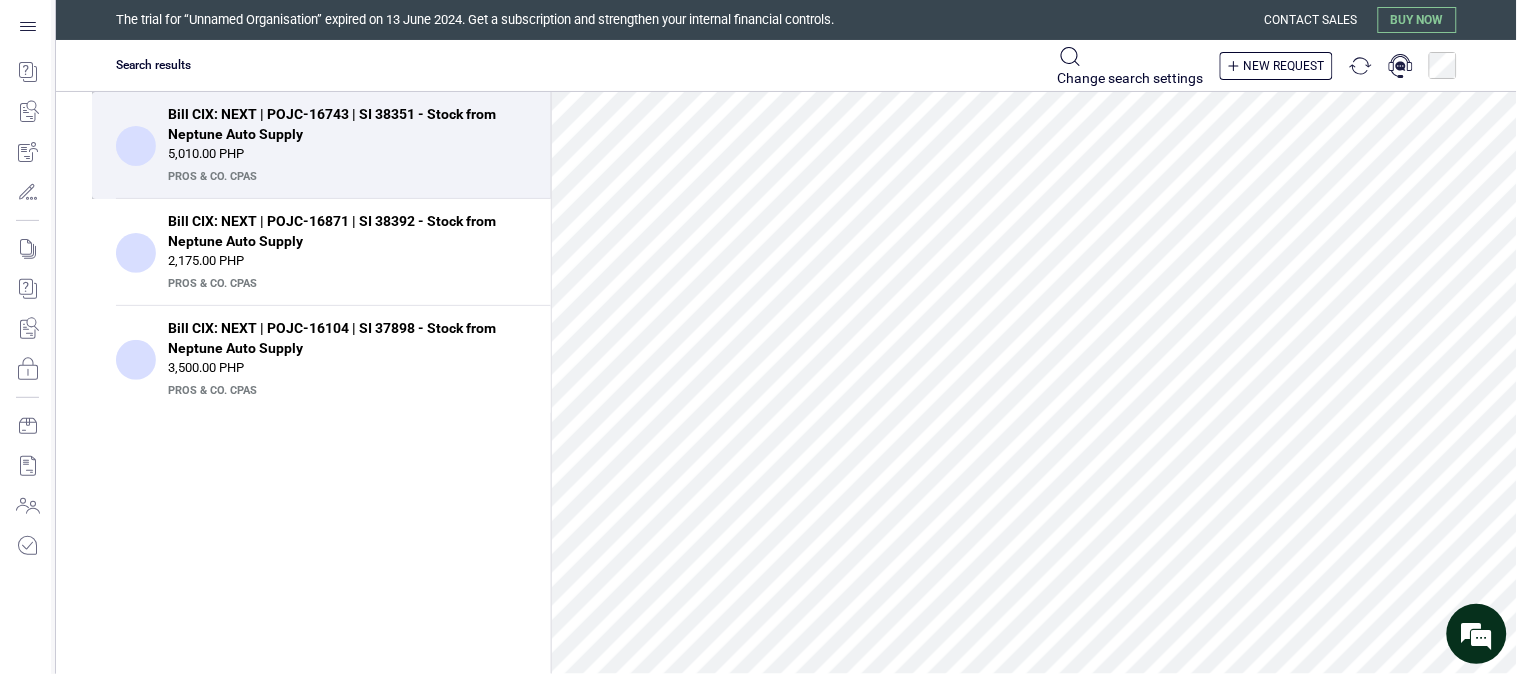 click on "PrOS & CO. CPAs" at bounding box center [345, 177] 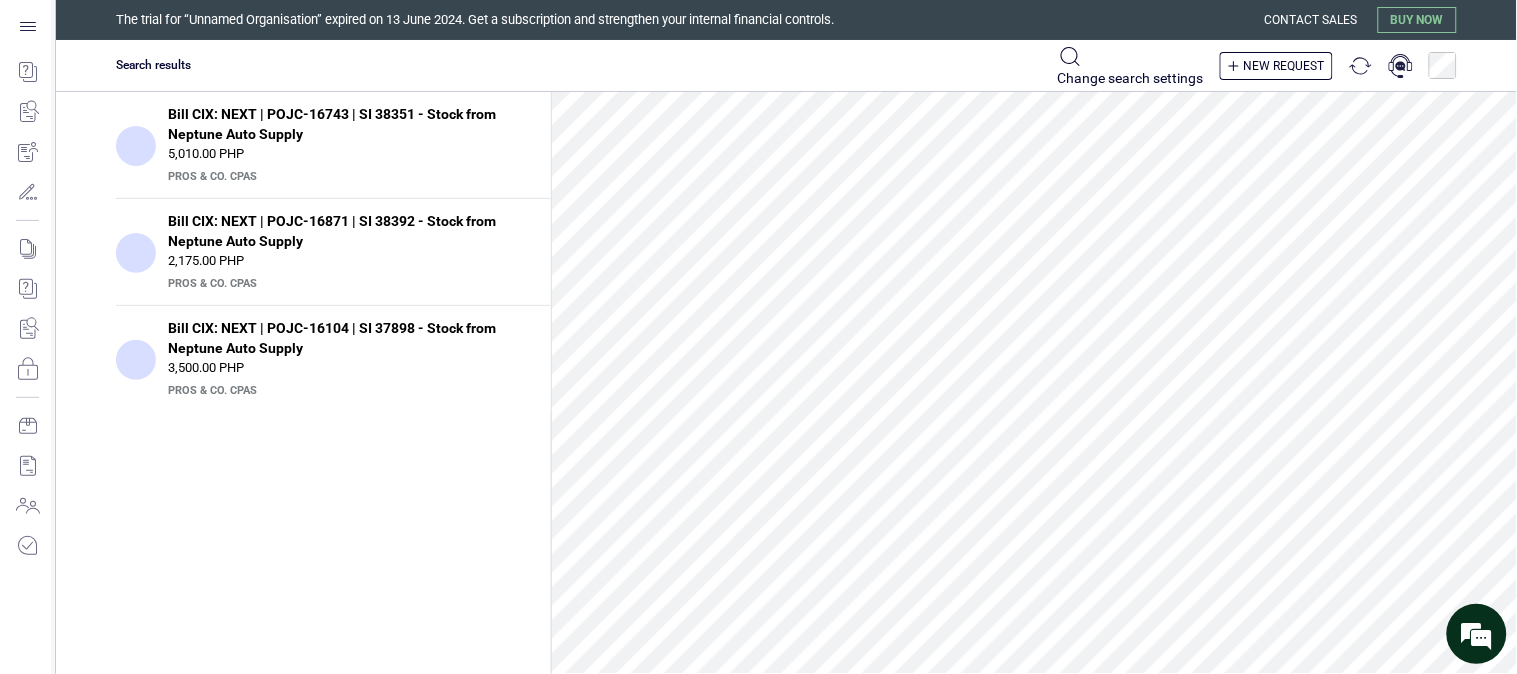 scroll, scrollTop: 0, scrollLeft: 0, axis: both 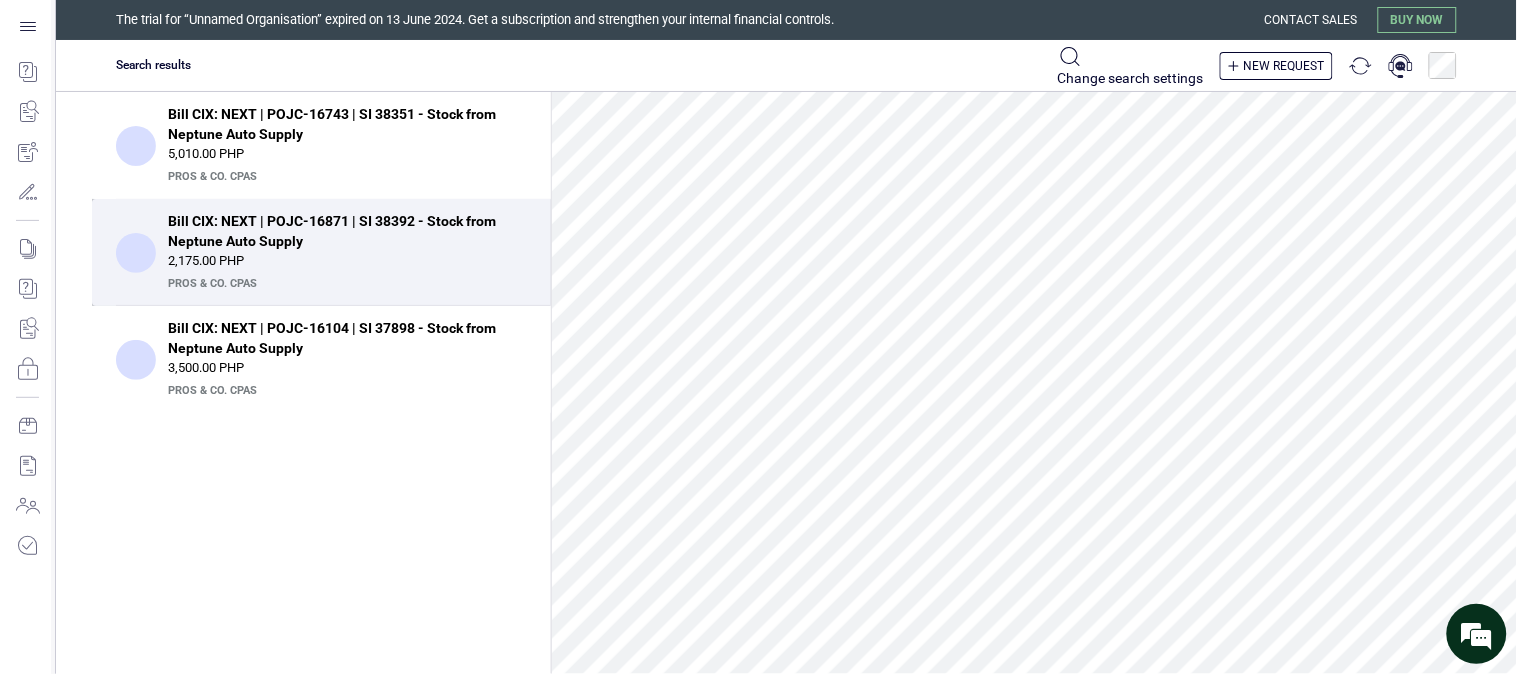 click on "Bill CIX: NEXT | POJC-16871 | SI 38392 - Stock from Neptune Auto Supply" at bounding box center [341, 231] 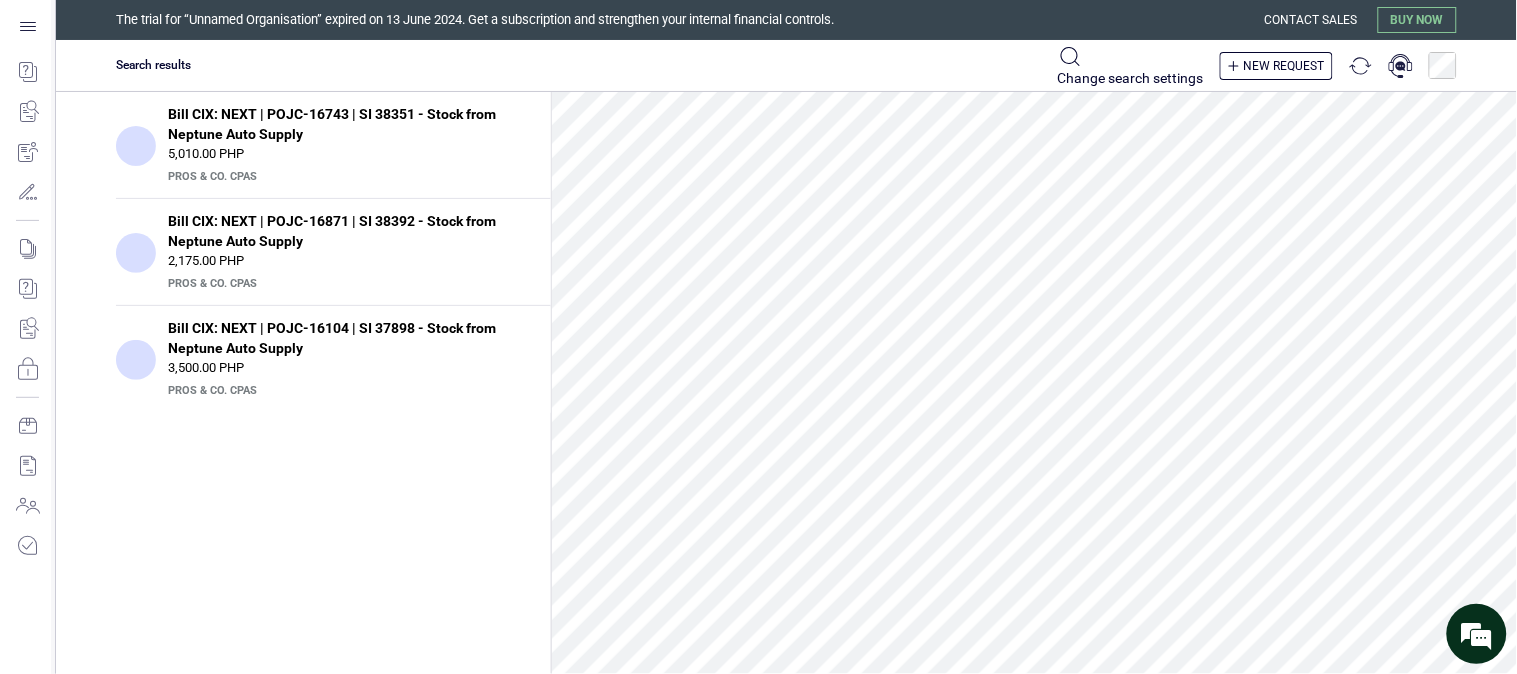 scroll, scrollTop: 0, scrollLeft: 0, axis: both 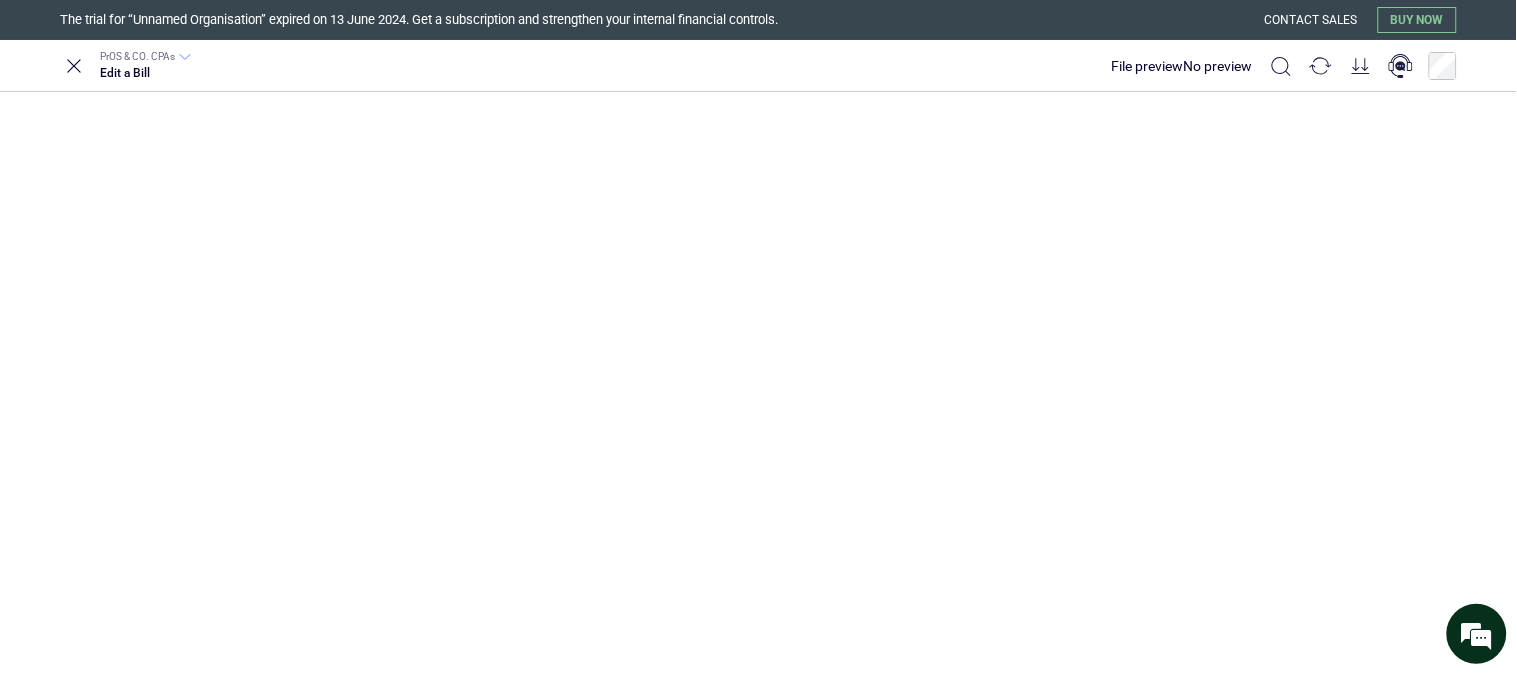 click on "**********" at bounding box center (926, 621) 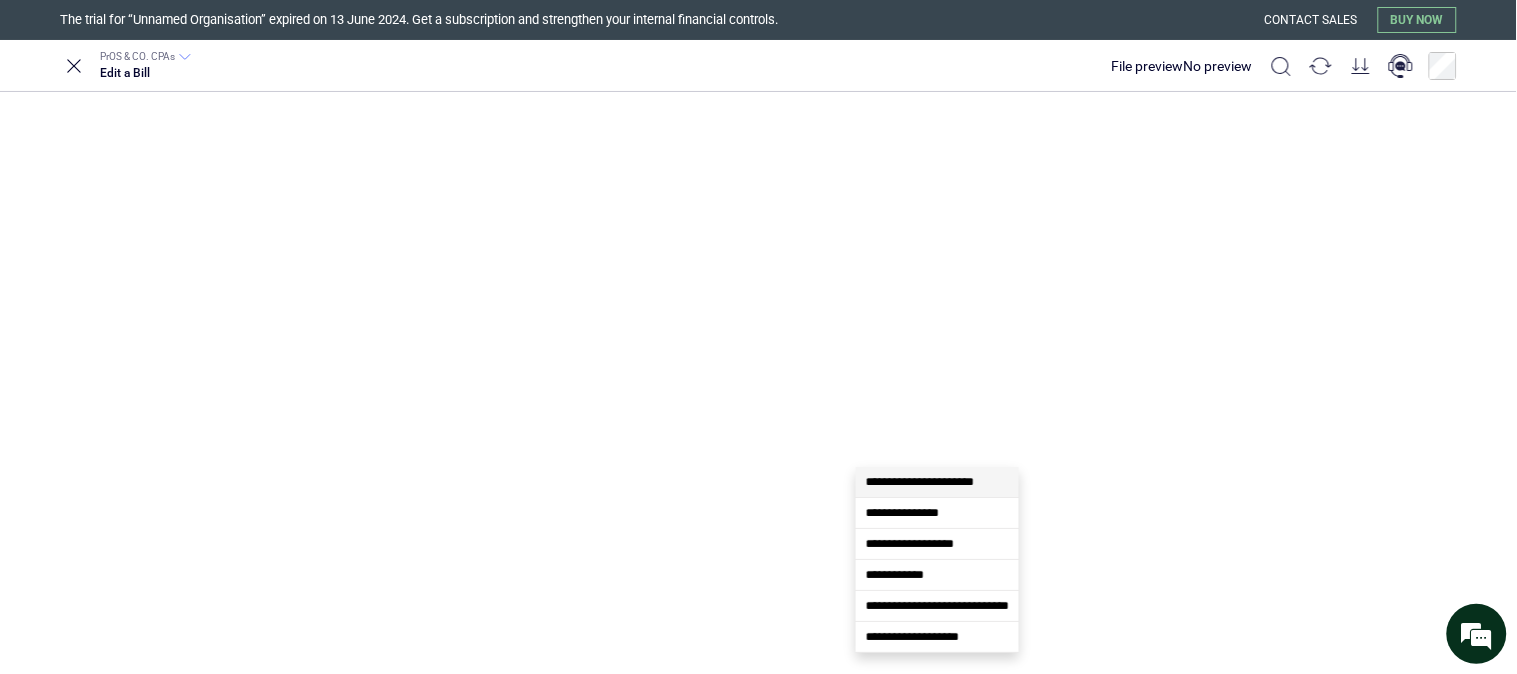 click on "**********" at bounding box center [920, 482] 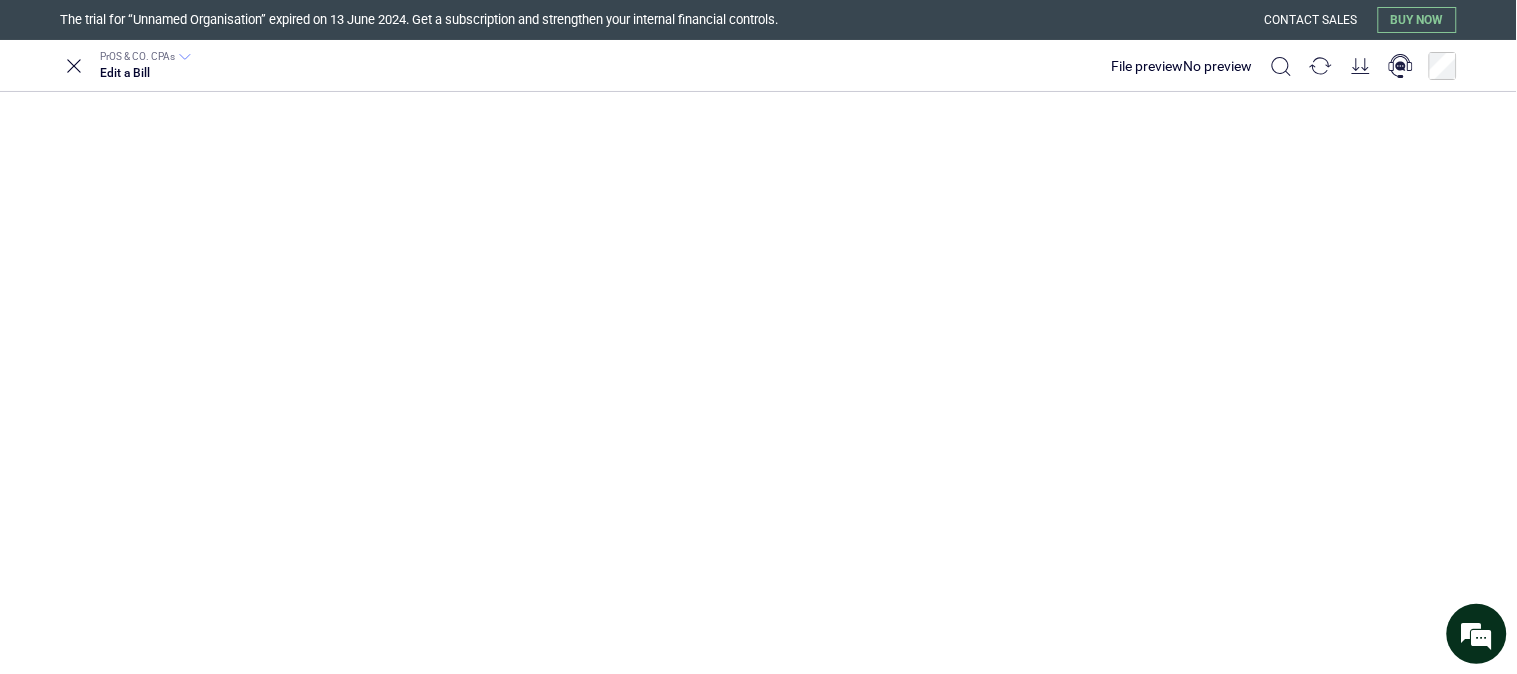 scroll, scrollTop: 324, scrollLeft: 0, axis: vertical 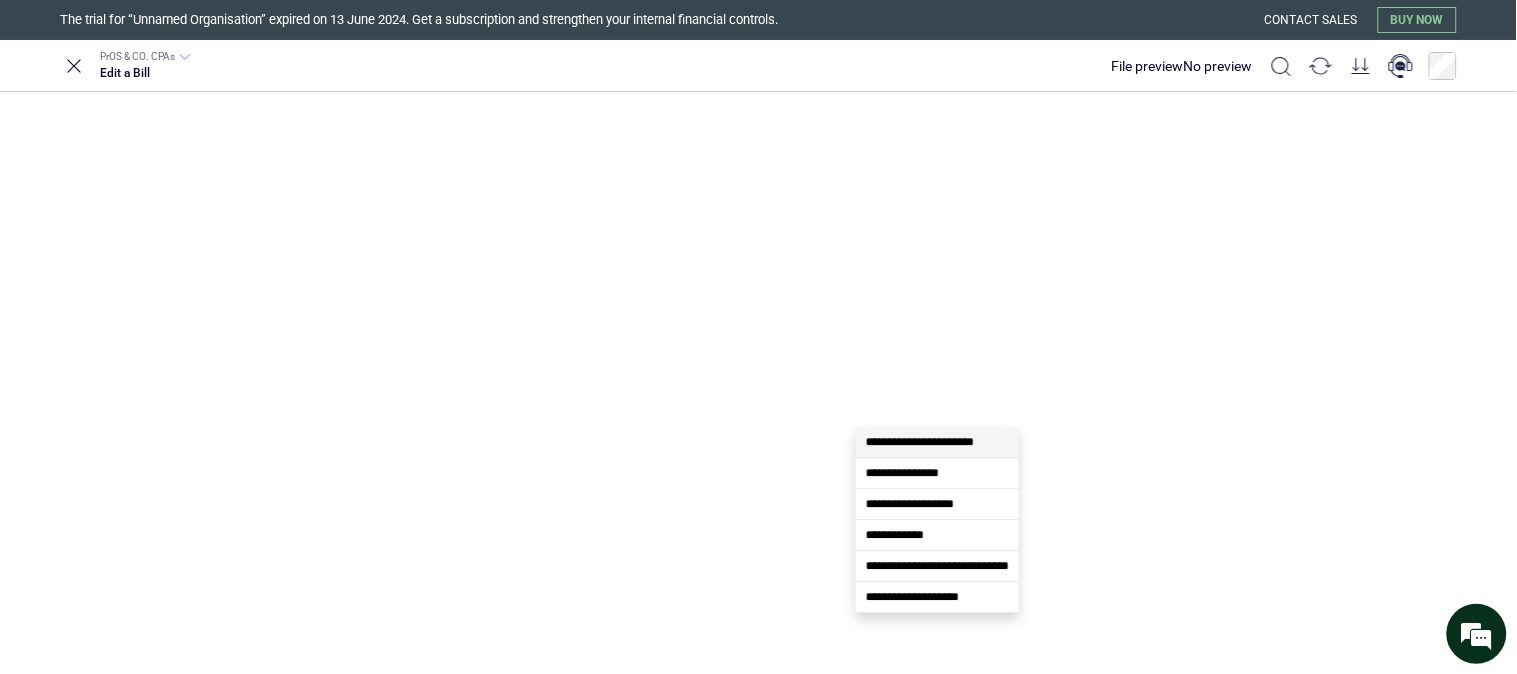 click on "**********" at bounding box center (926, 692) 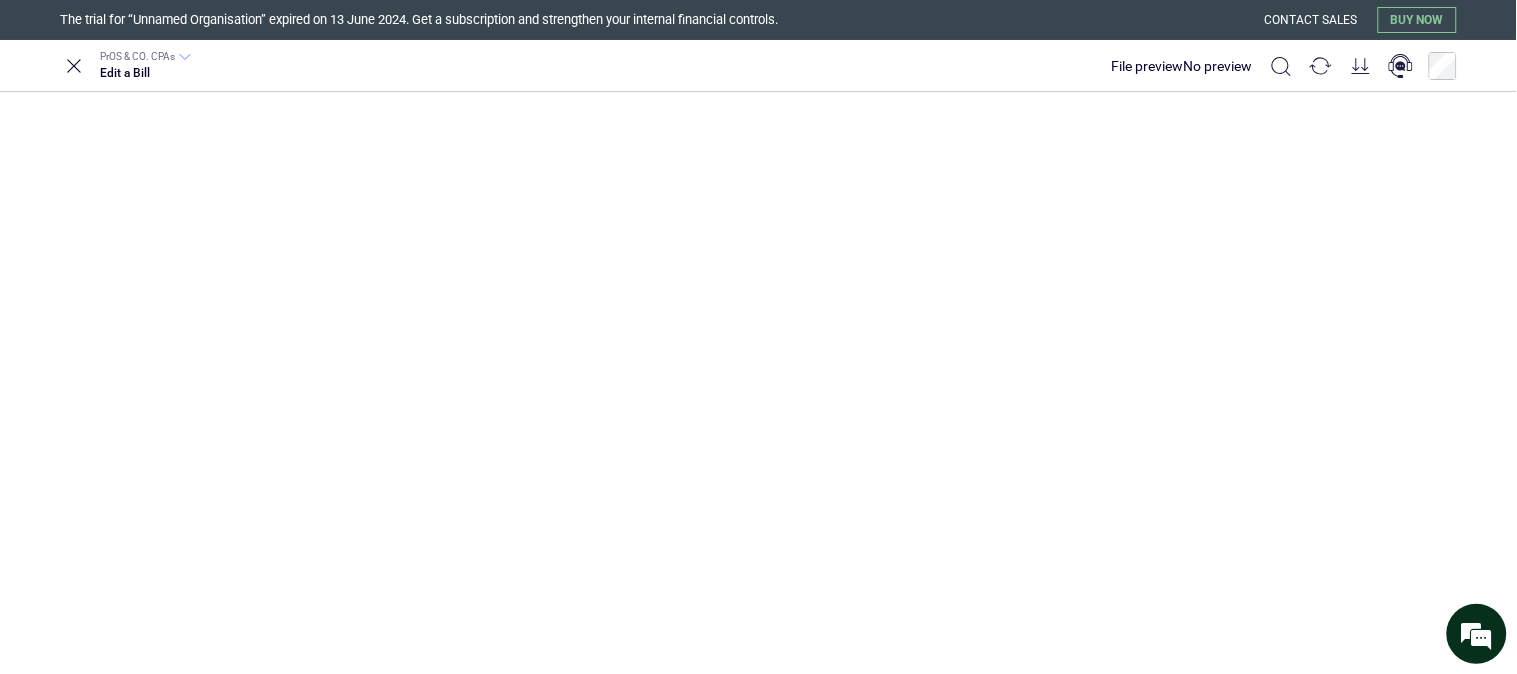 scroll, scrollTop: 435, scrollLeft: 0, axis: vertical 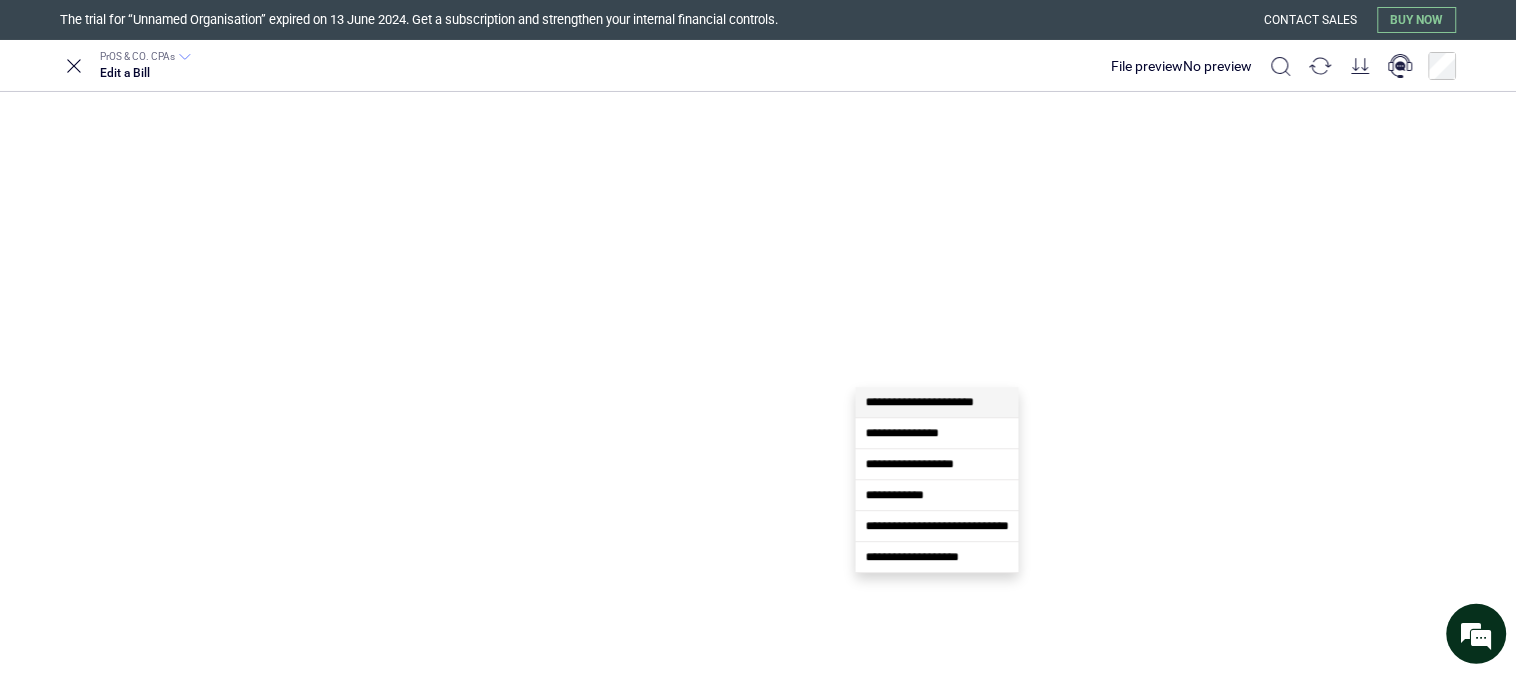 click on "**********" at bounding box center (926, 763) 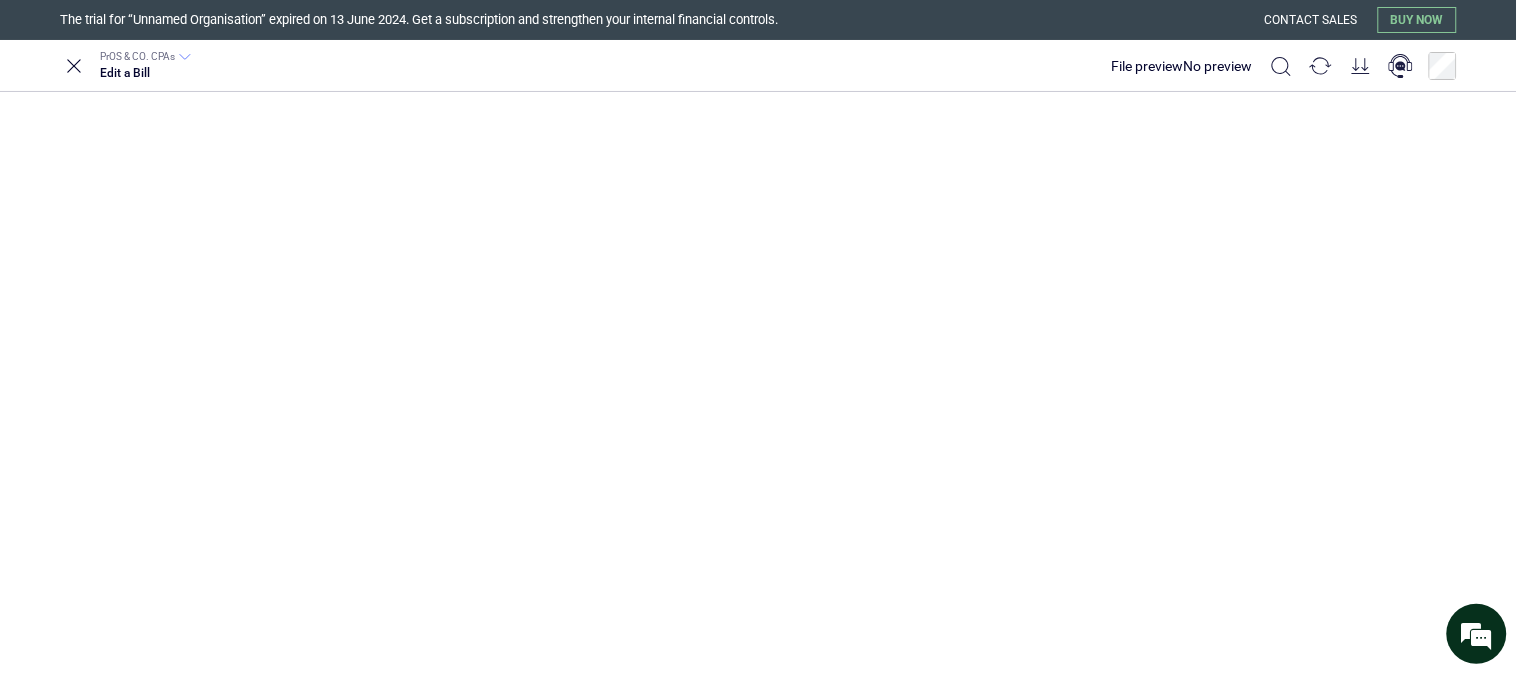 type on "**********" 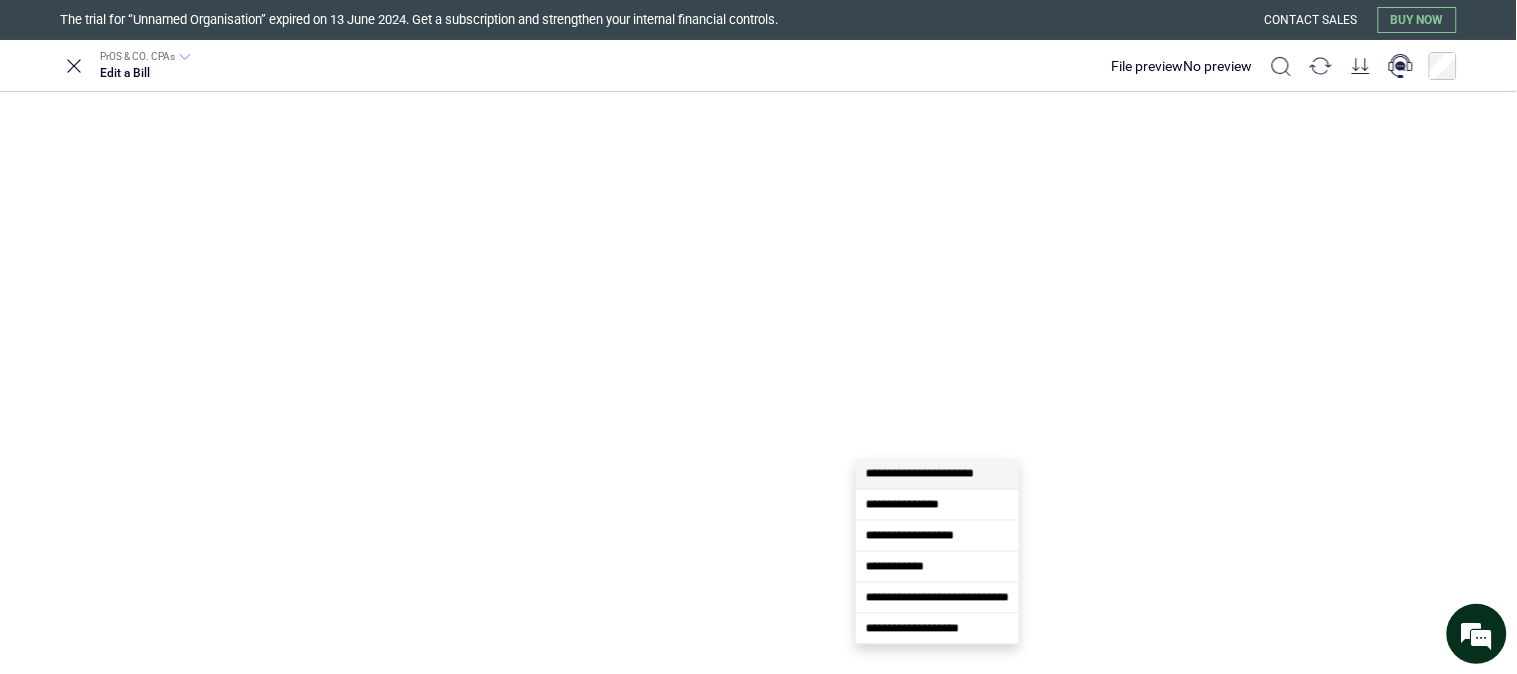 scroll, scrollTop: 0, scrollLeft: 7, axis: horizontal 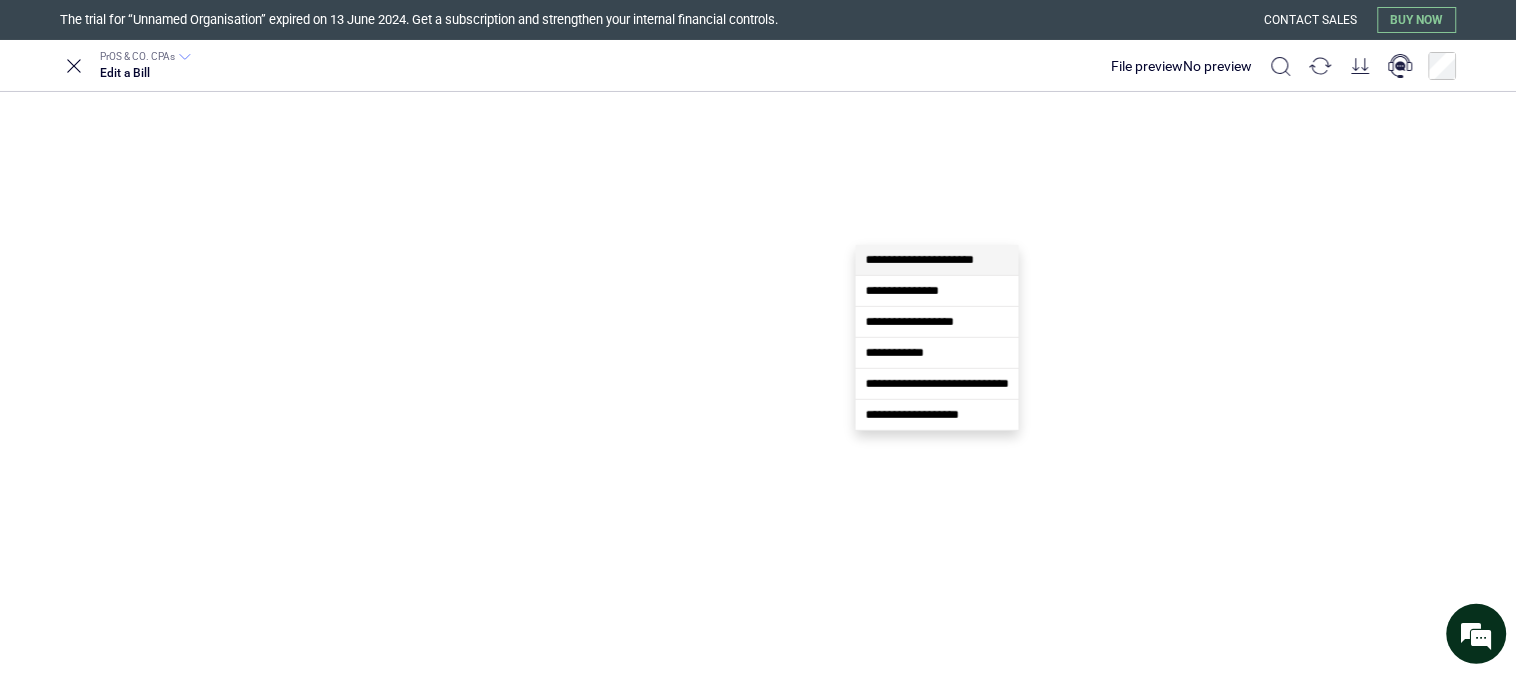 click on "**********" at bounding box center (926, 621) 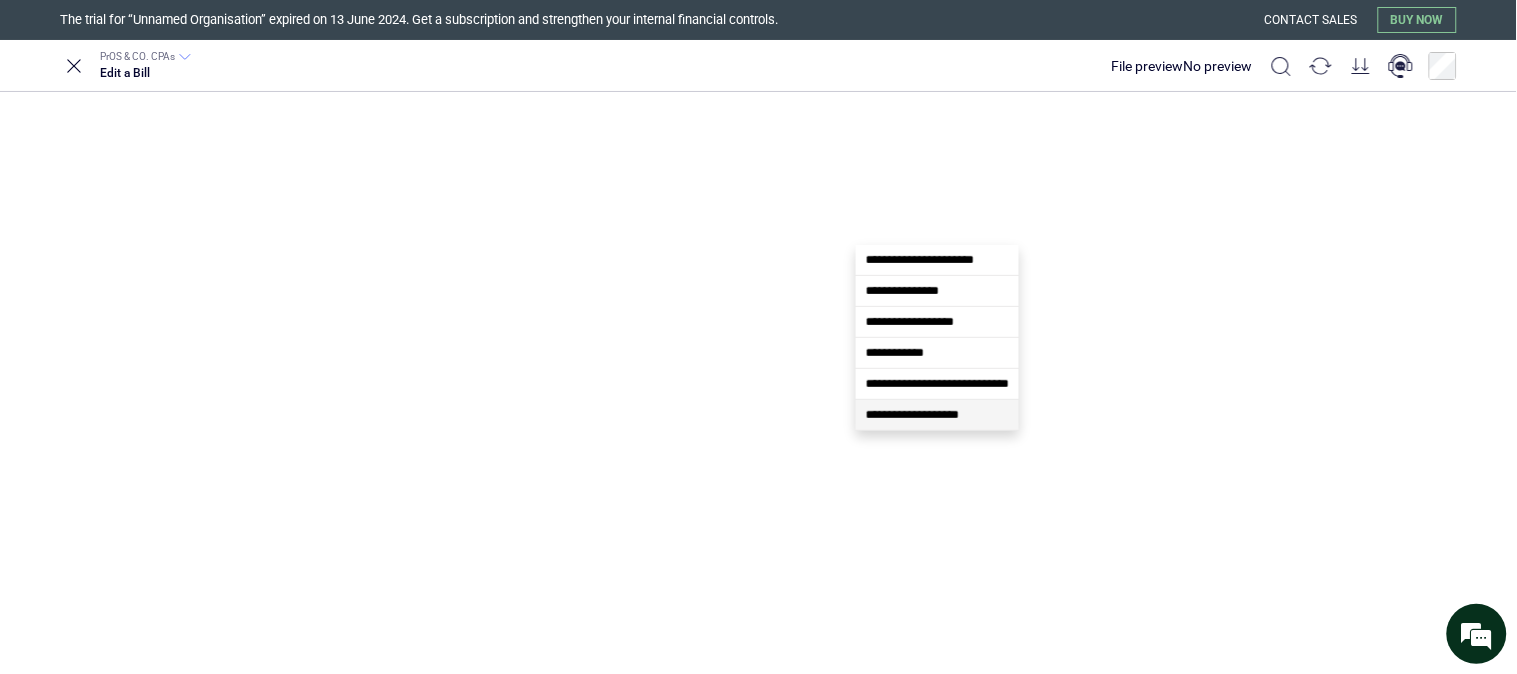 click on "**********" at bounding box center (912, 415) 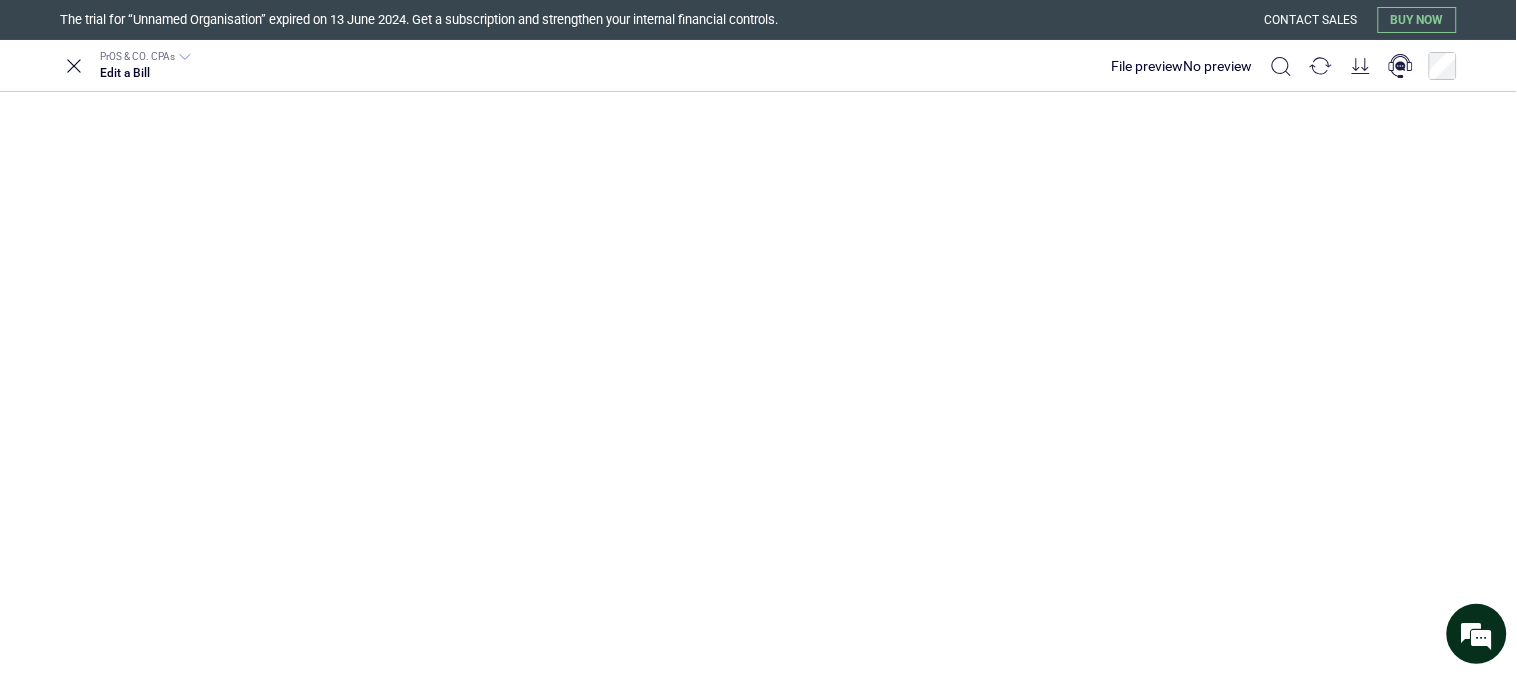 type on "**********" 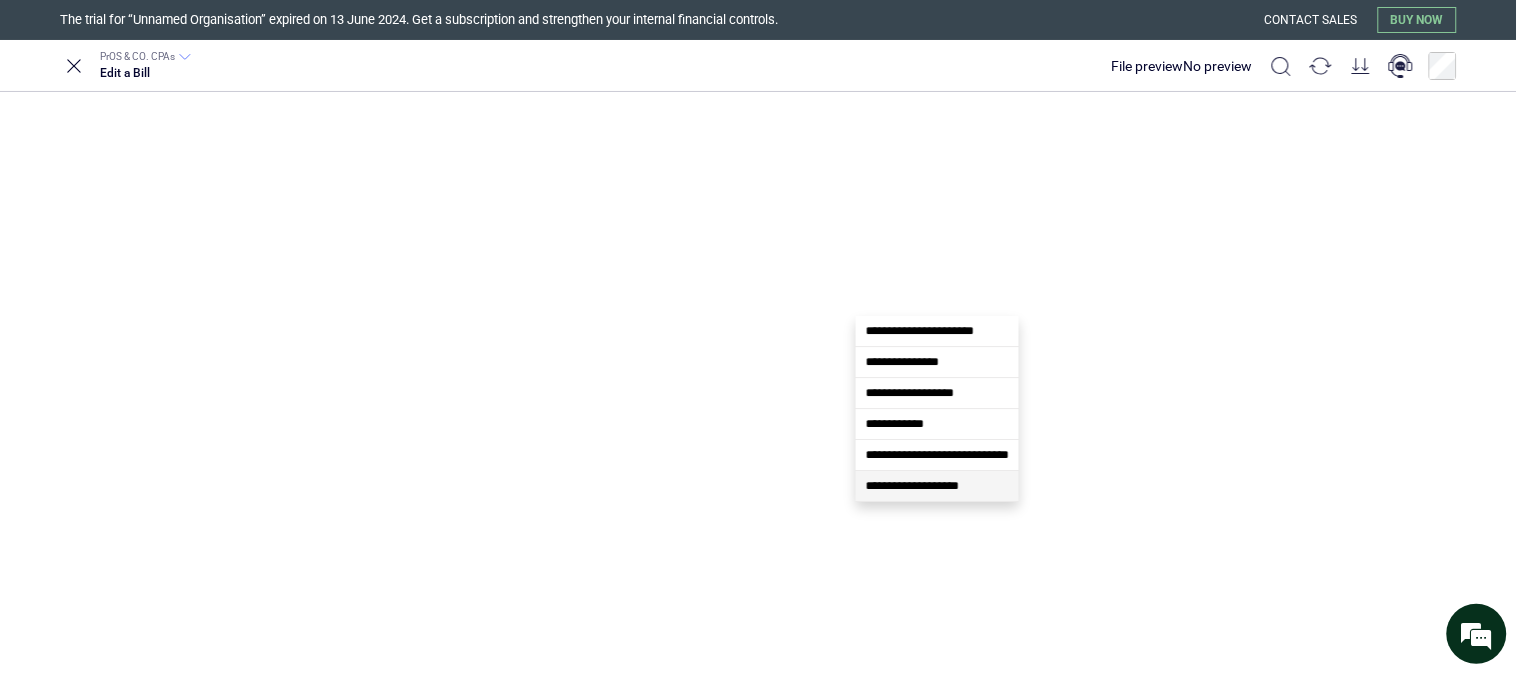 click on "**********" at bounding box center [912, 486] 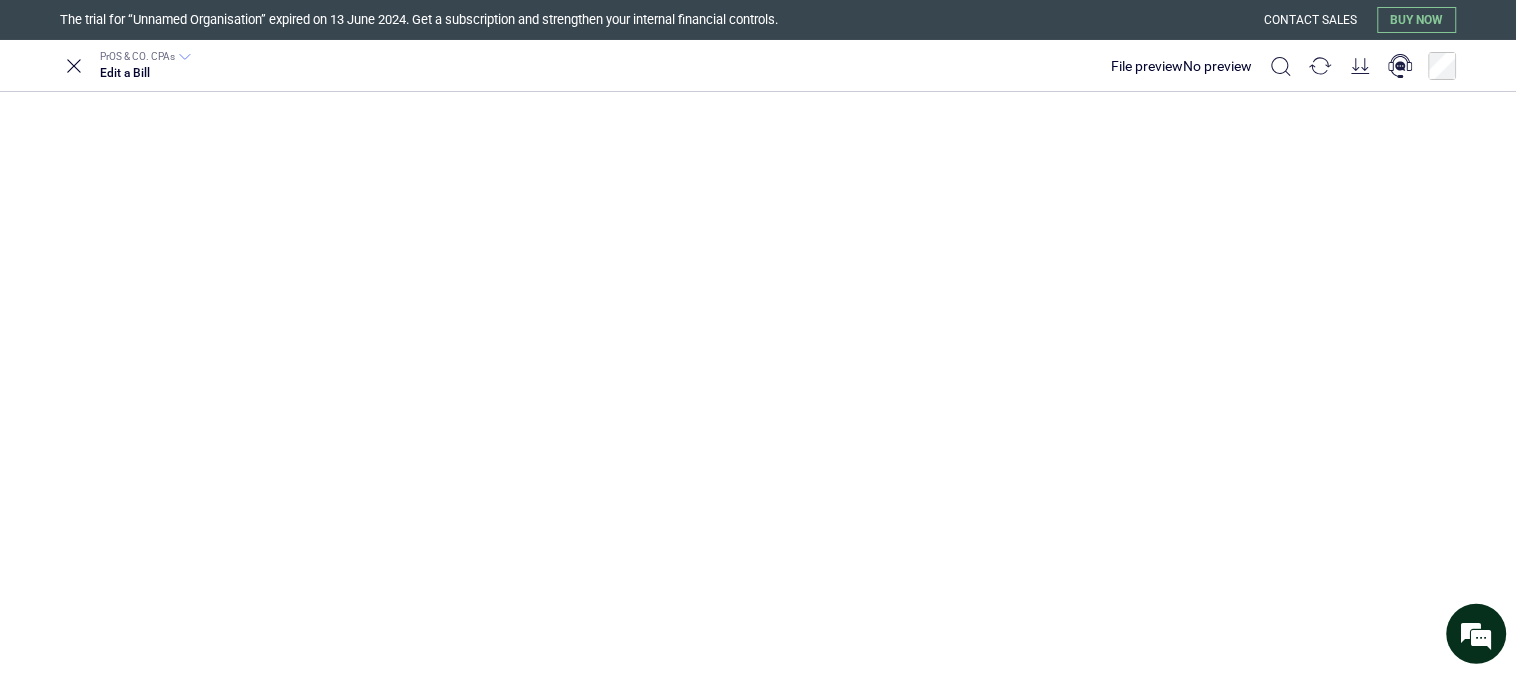 click on "**********" at bounding box center [926, 763] 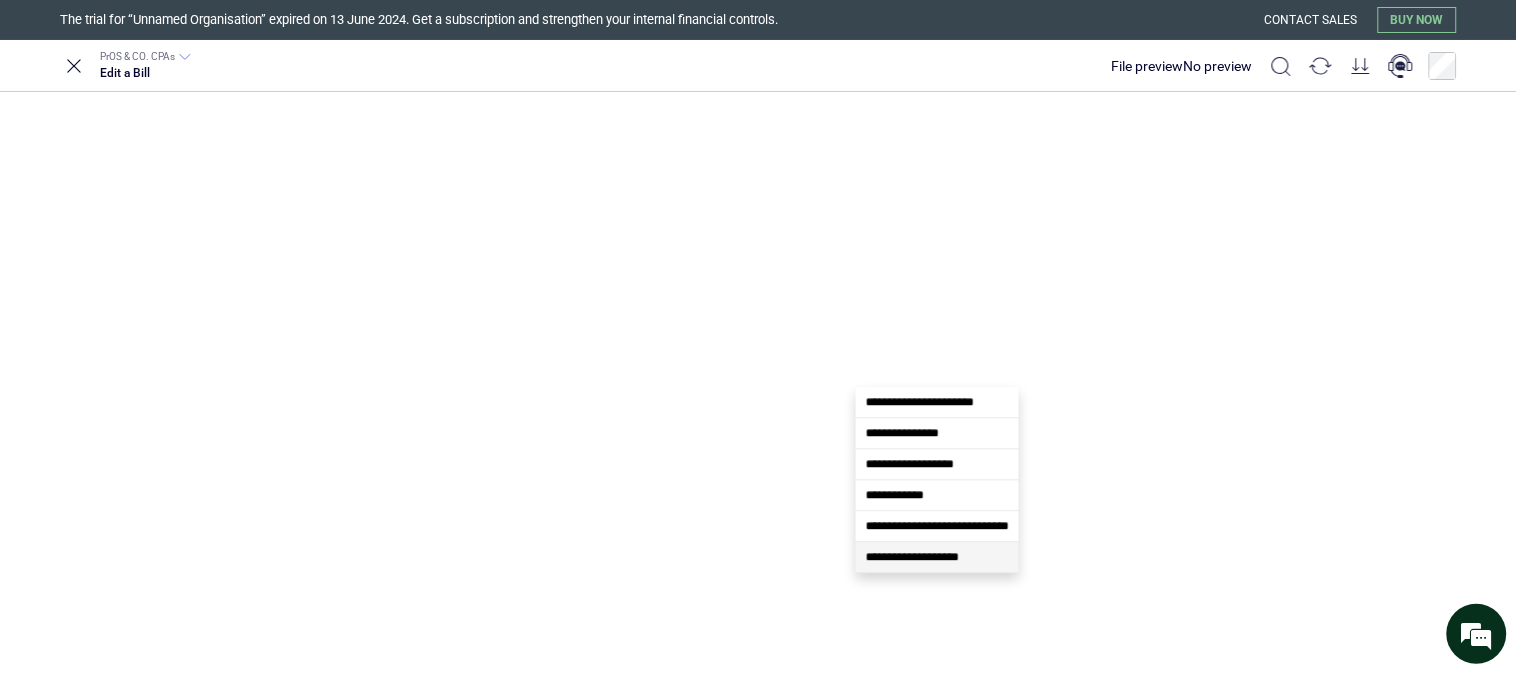click on "**********" at bounding box center (937, 557) 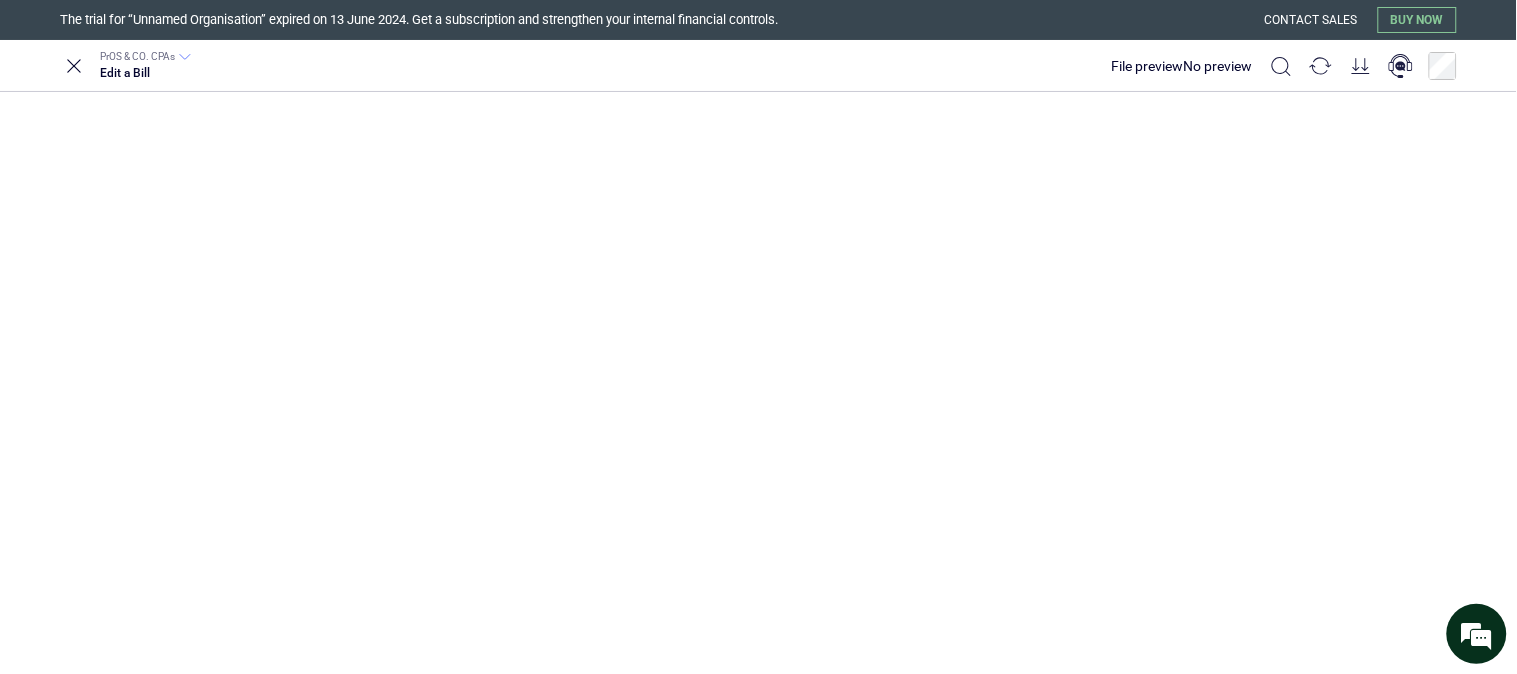 scroll, scrollTop: 546, scrollLeft: 0, axis: vertical 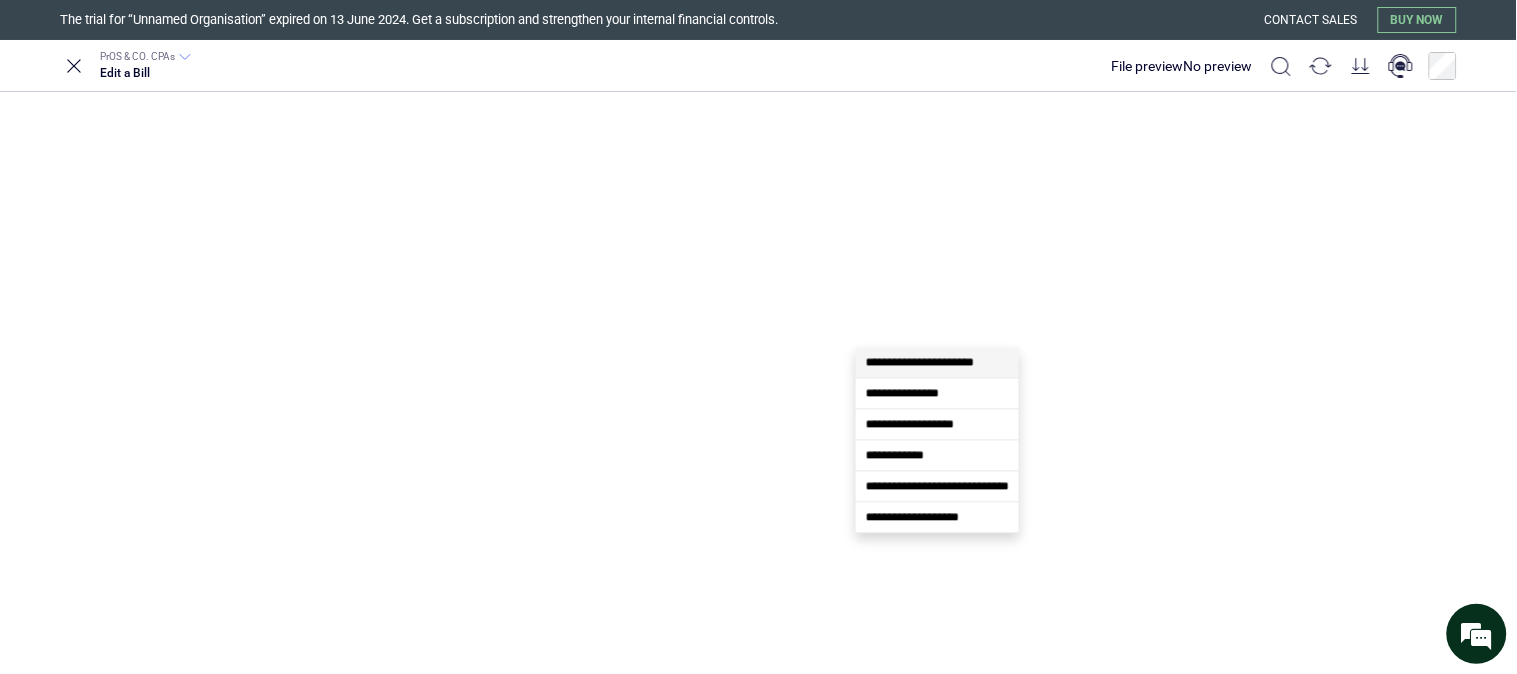click on "**********" at bounding box center (926, 834) 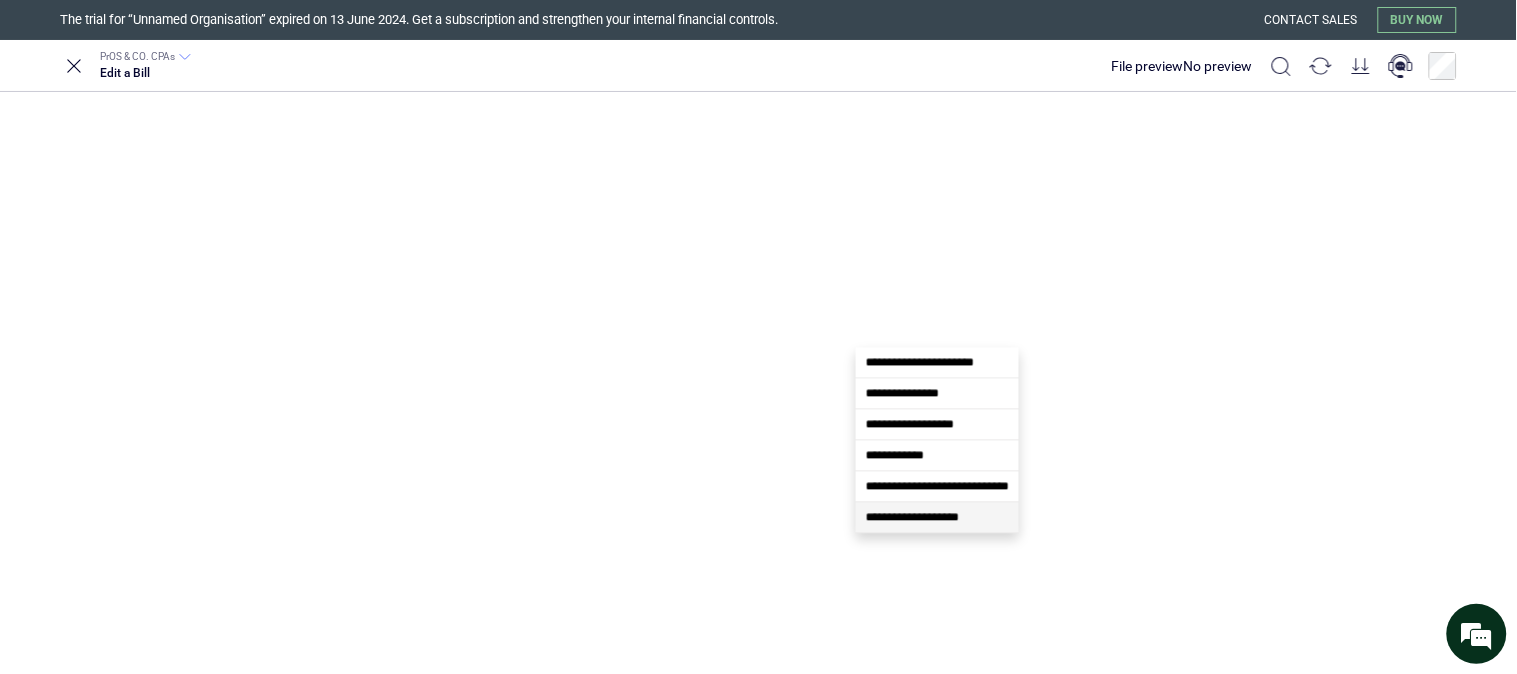 click on "**********" at bounding box center [912, 518] 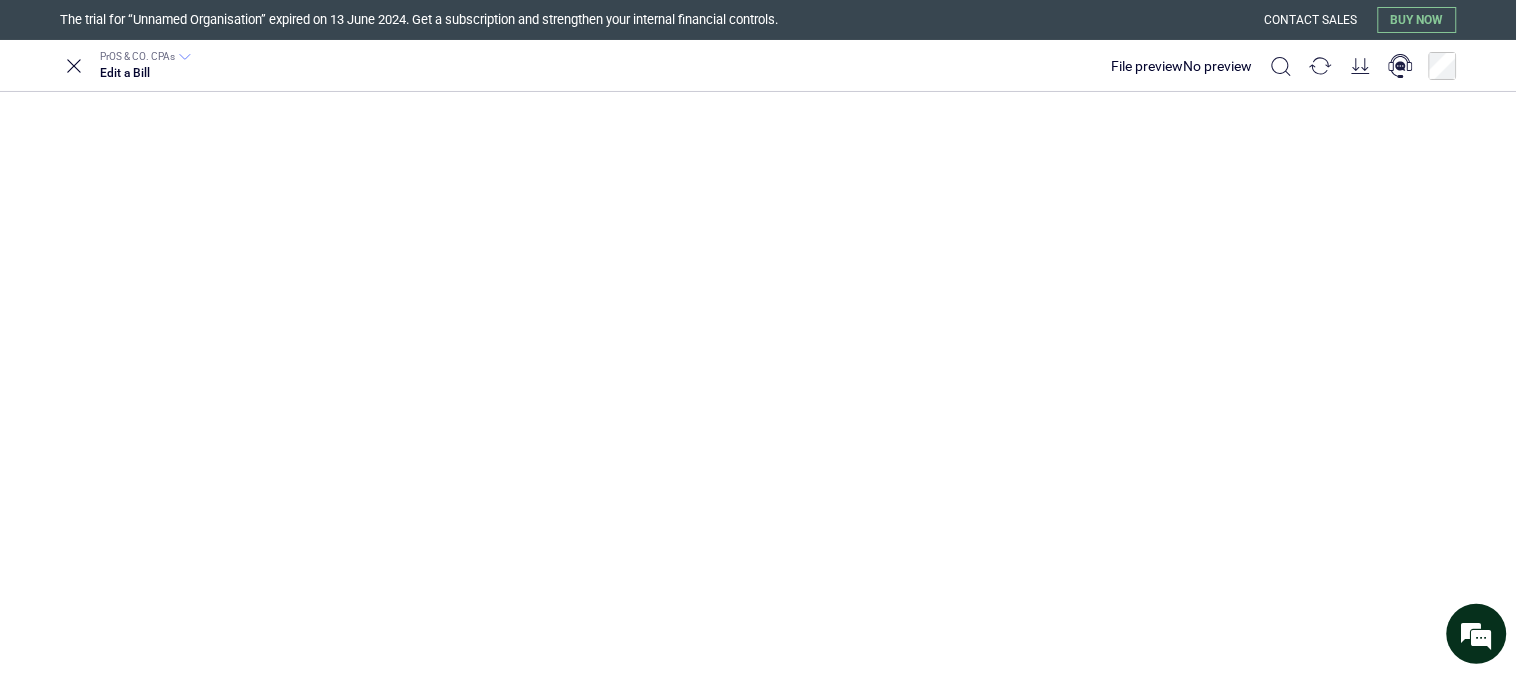 scroll, scrollTop: 333, scrollLeft: 0, axis: vertical 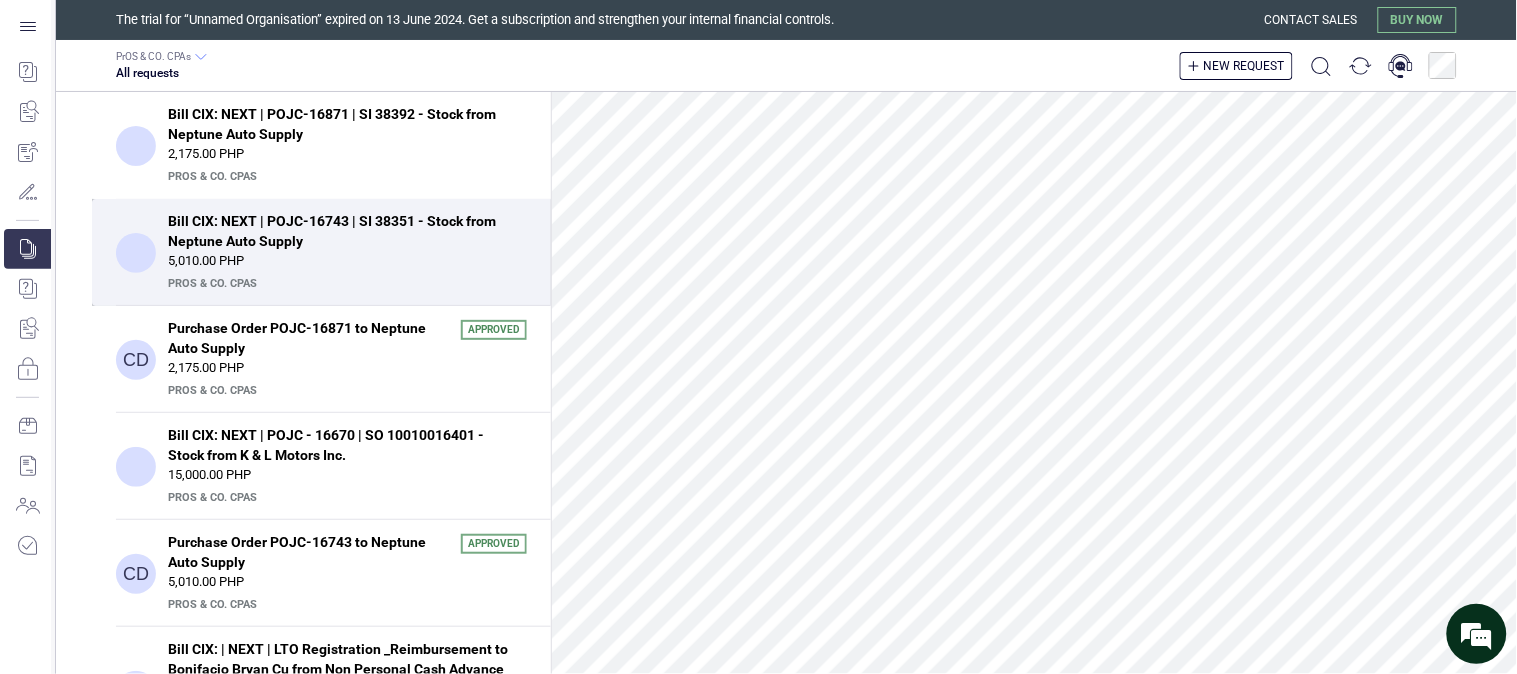 click on "5,010.00 PHP" at bounding box center (347, 261) 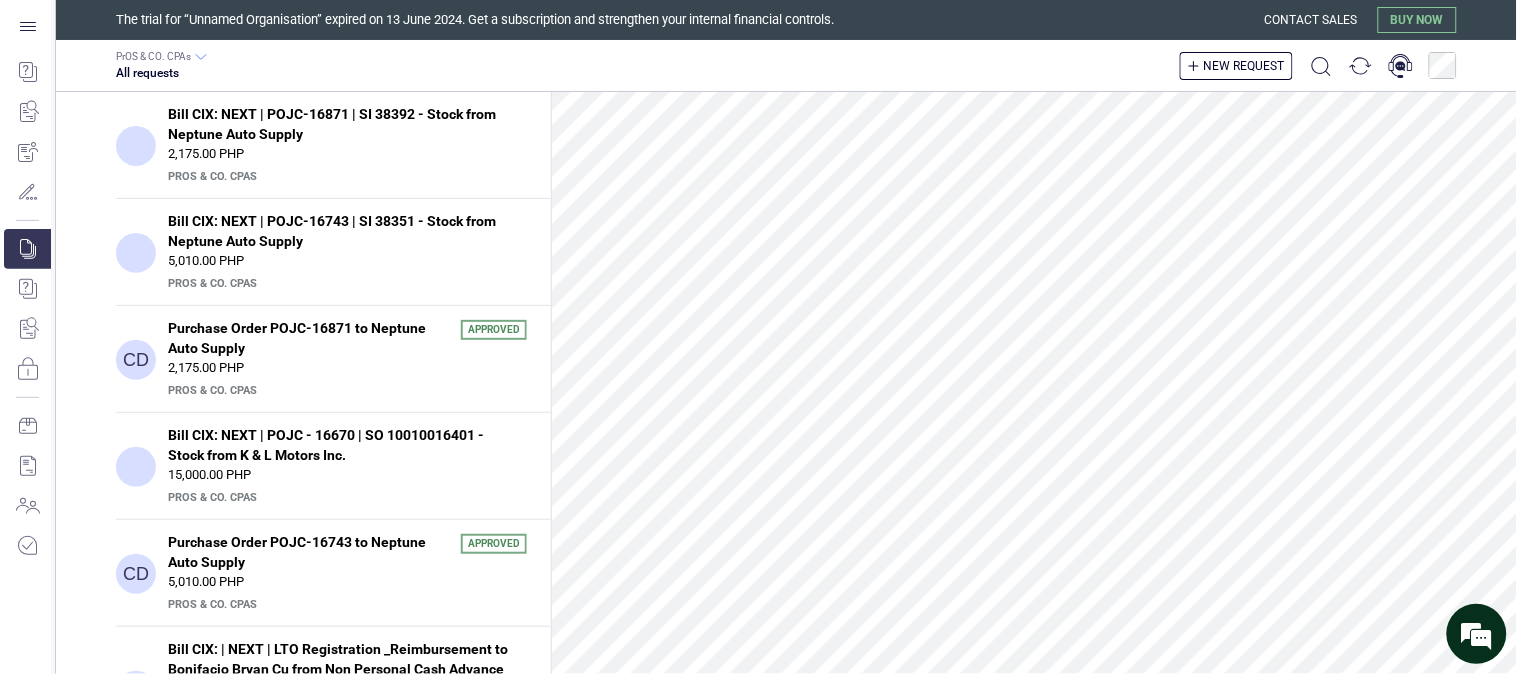 scroll, scrollTop: 0, scrollLeft: 0, axis: both 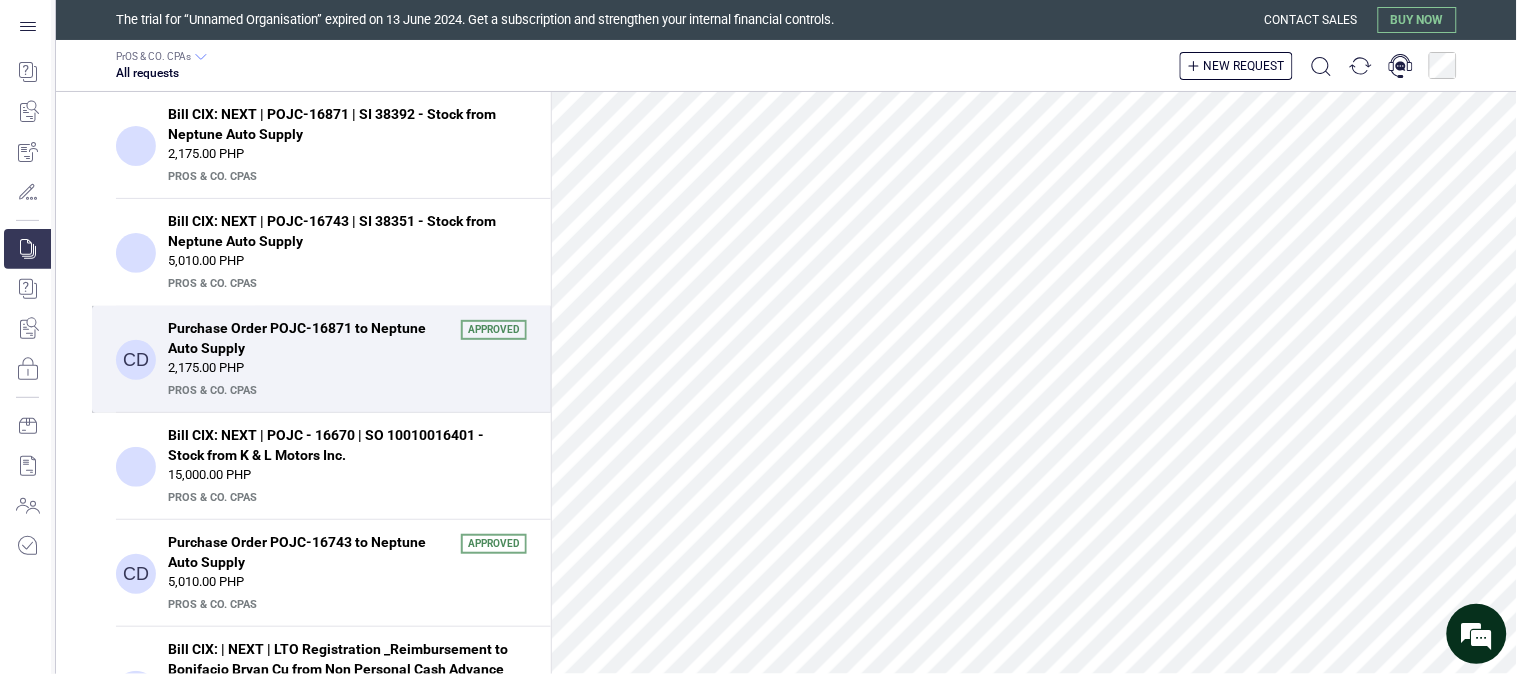 click on "Purchase Order POJC-16871 to Neptune Auto Supply" at bounding box center (308, 338) 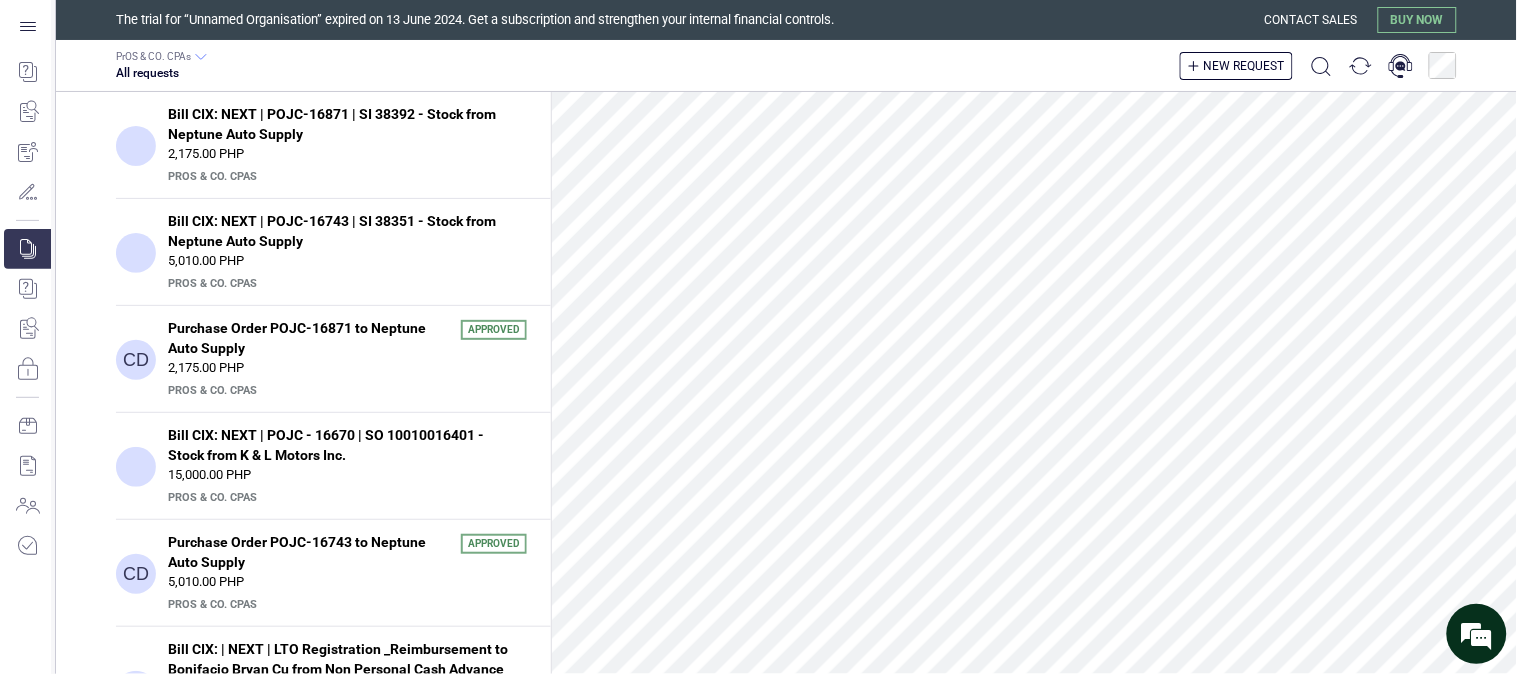 scroll, scrollTop: 234, scrollLeft: 0, axis: vertical 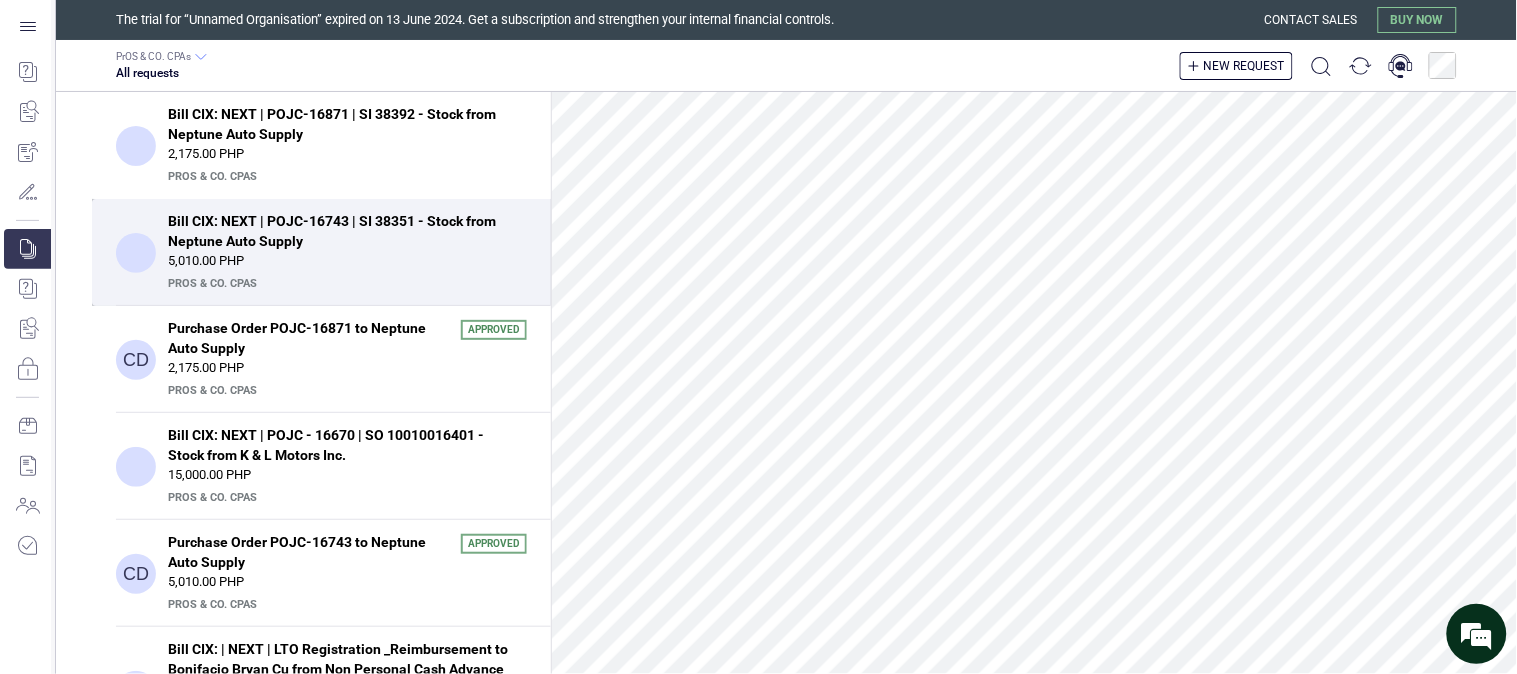 click on "PrOS & CO. CPAs" at bounding box center (345, 284) 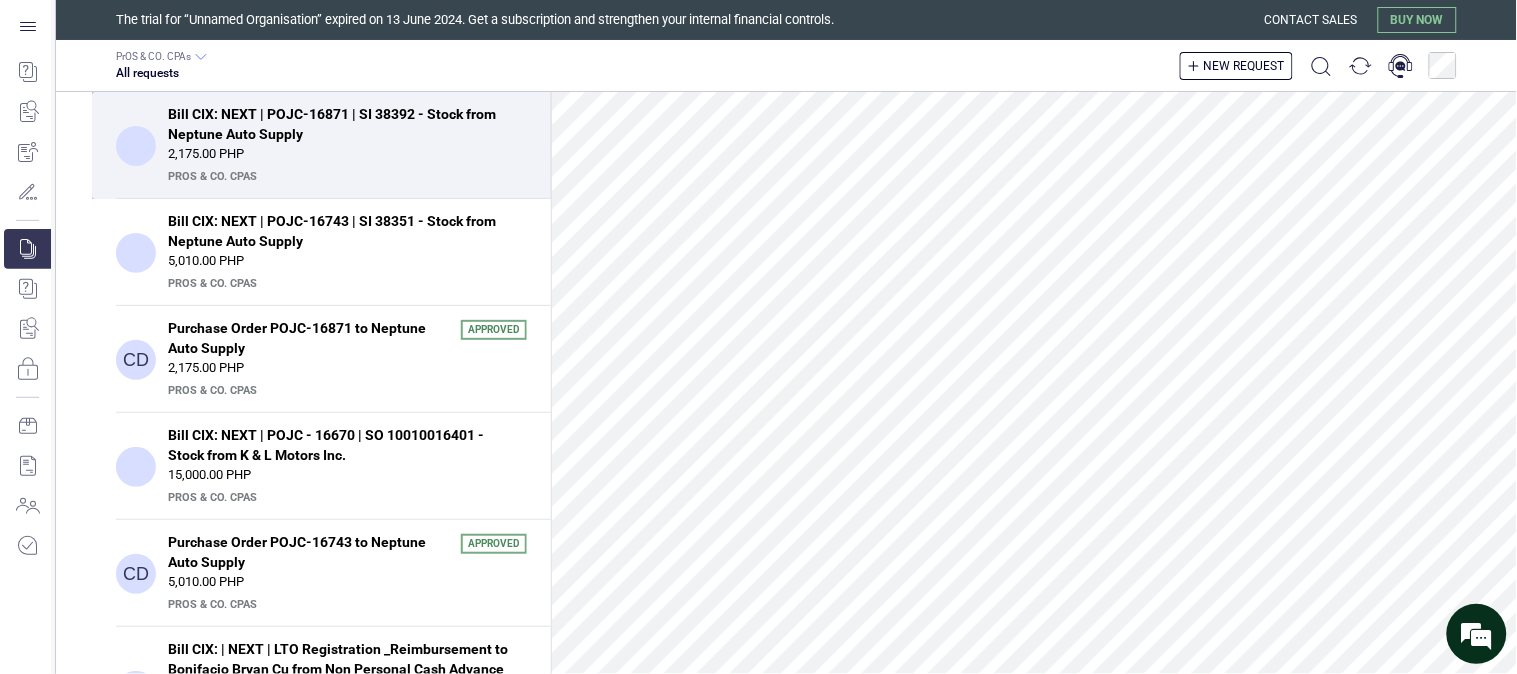 scroll, scrollTop: 0, scrollLeft: 0, axis: both 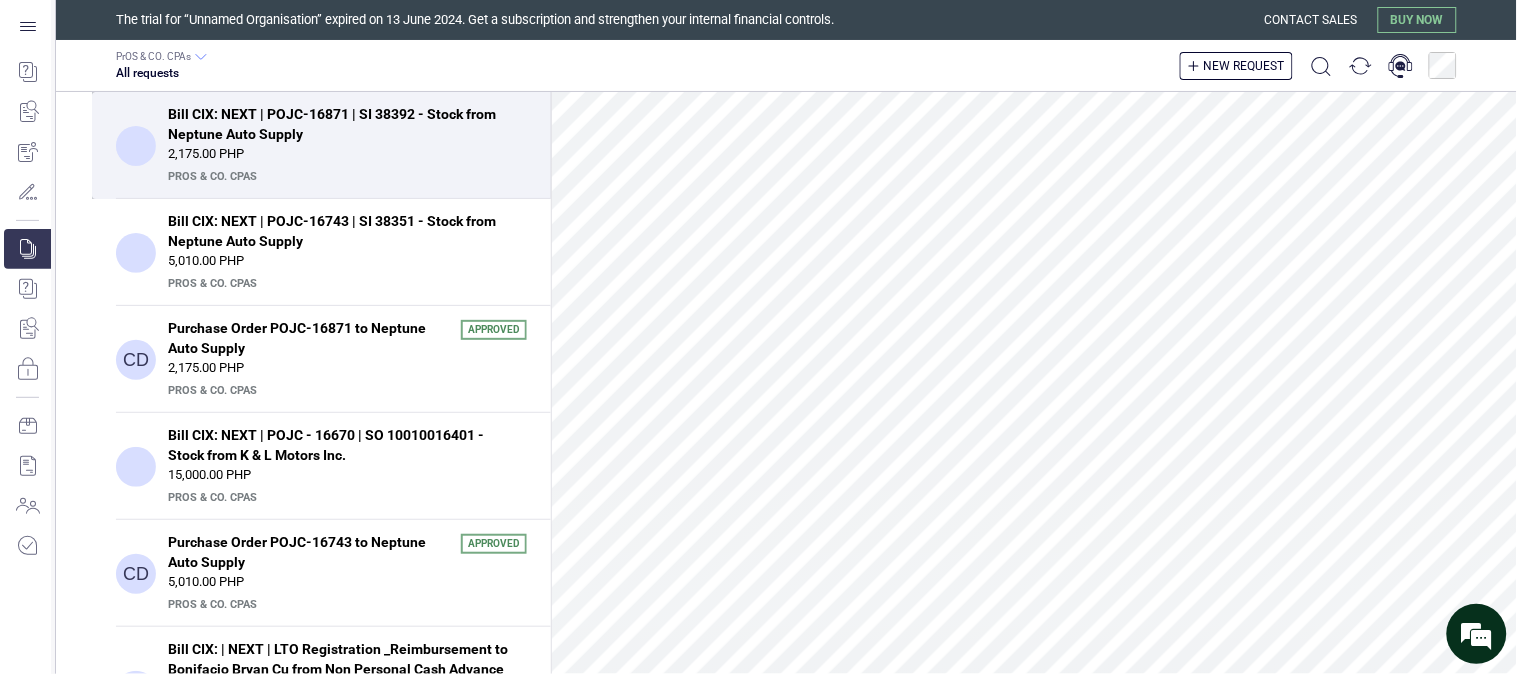 click on "2,175.00 PHP" at bounding box center (347, 154) 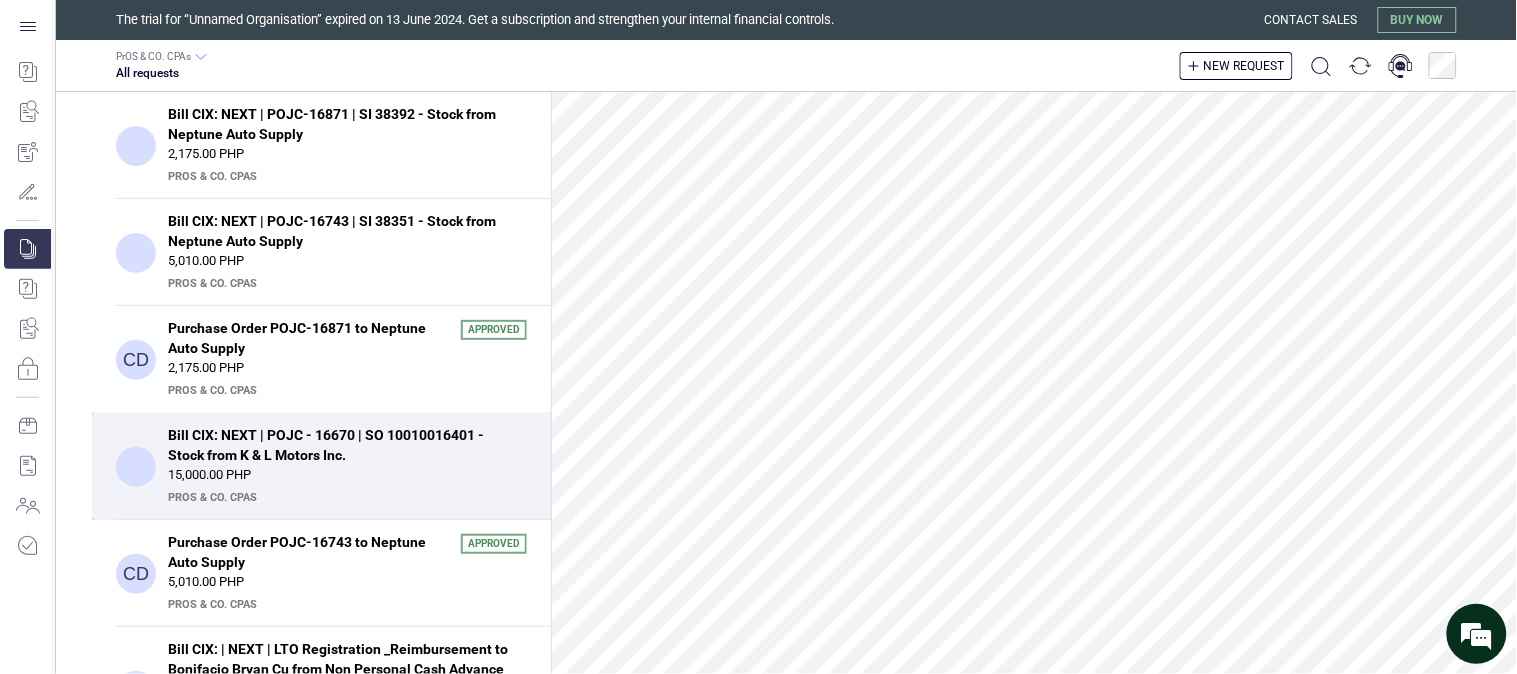 click on "Bill CIX: NEXT | POJC - 16670 | SO 10010016401 - Stock from K & L Motors Inc." at bounding box center (341, 445) 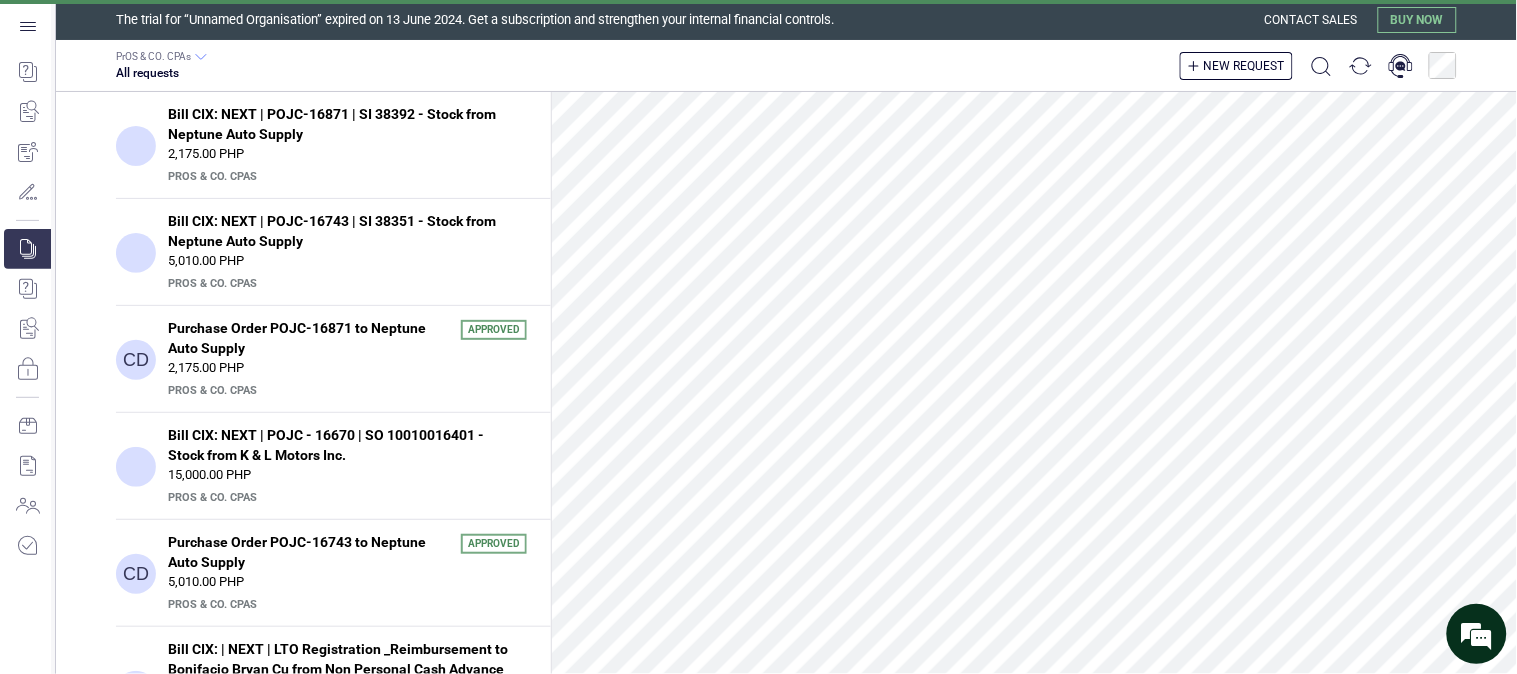 scroll, scrollTop: 111, scrollLeft: 0, axis: vertical 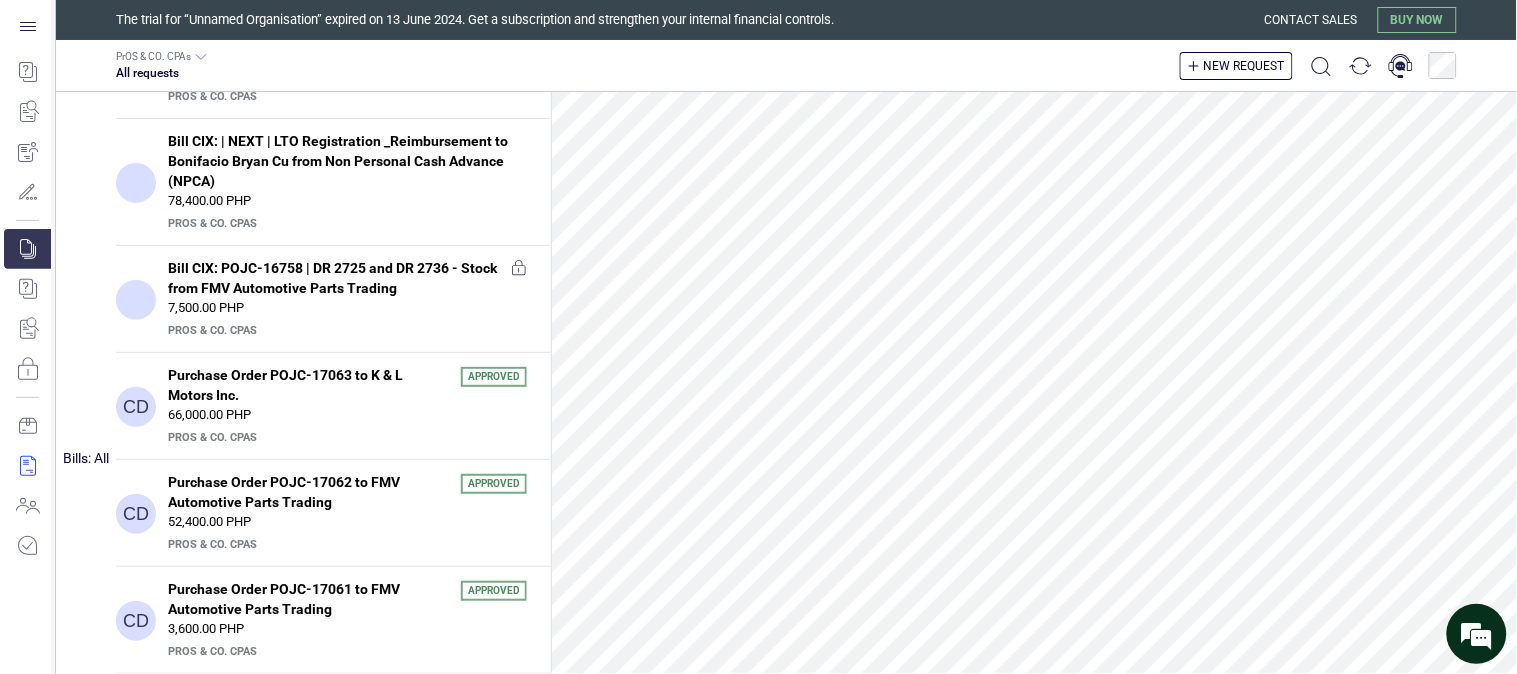 click at bounding box center [27, 466] 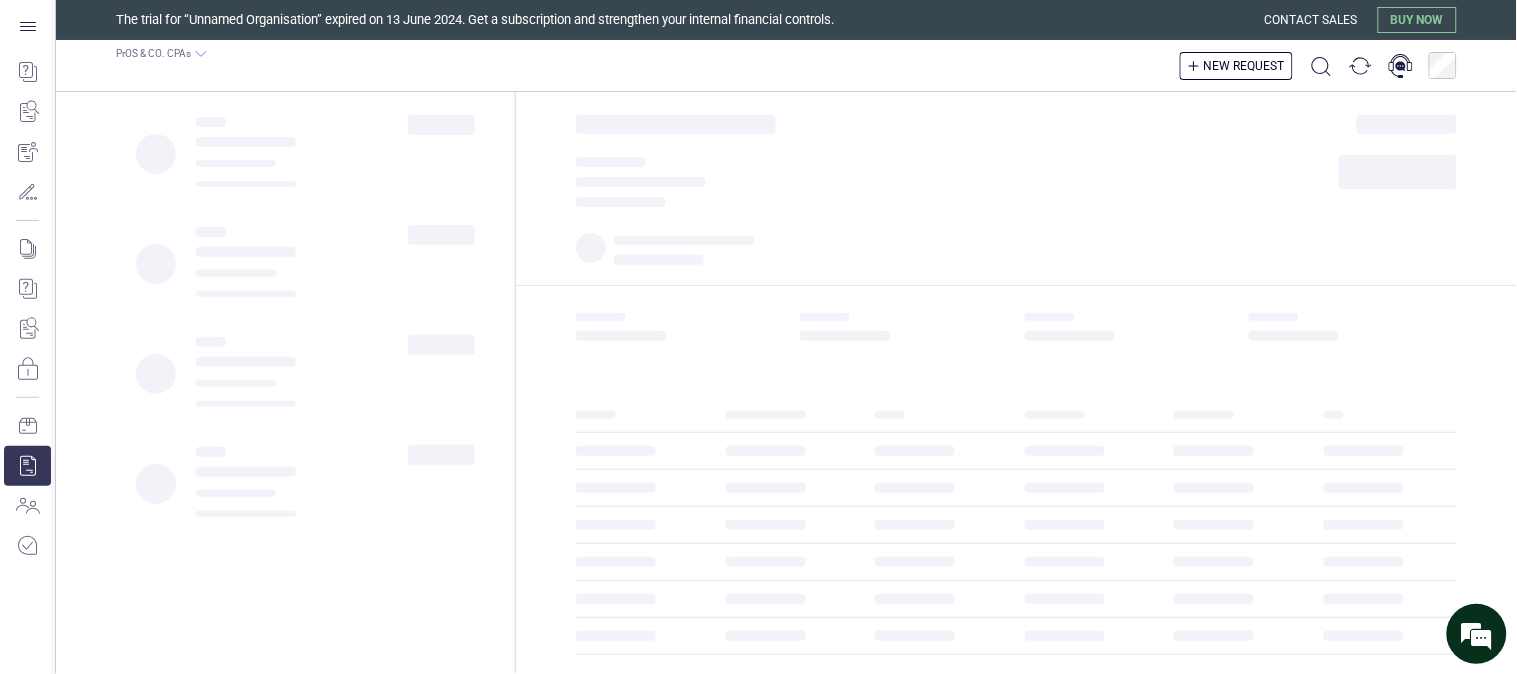 click on "‌ ‌ ‌" at bounding box center (1016, 250) 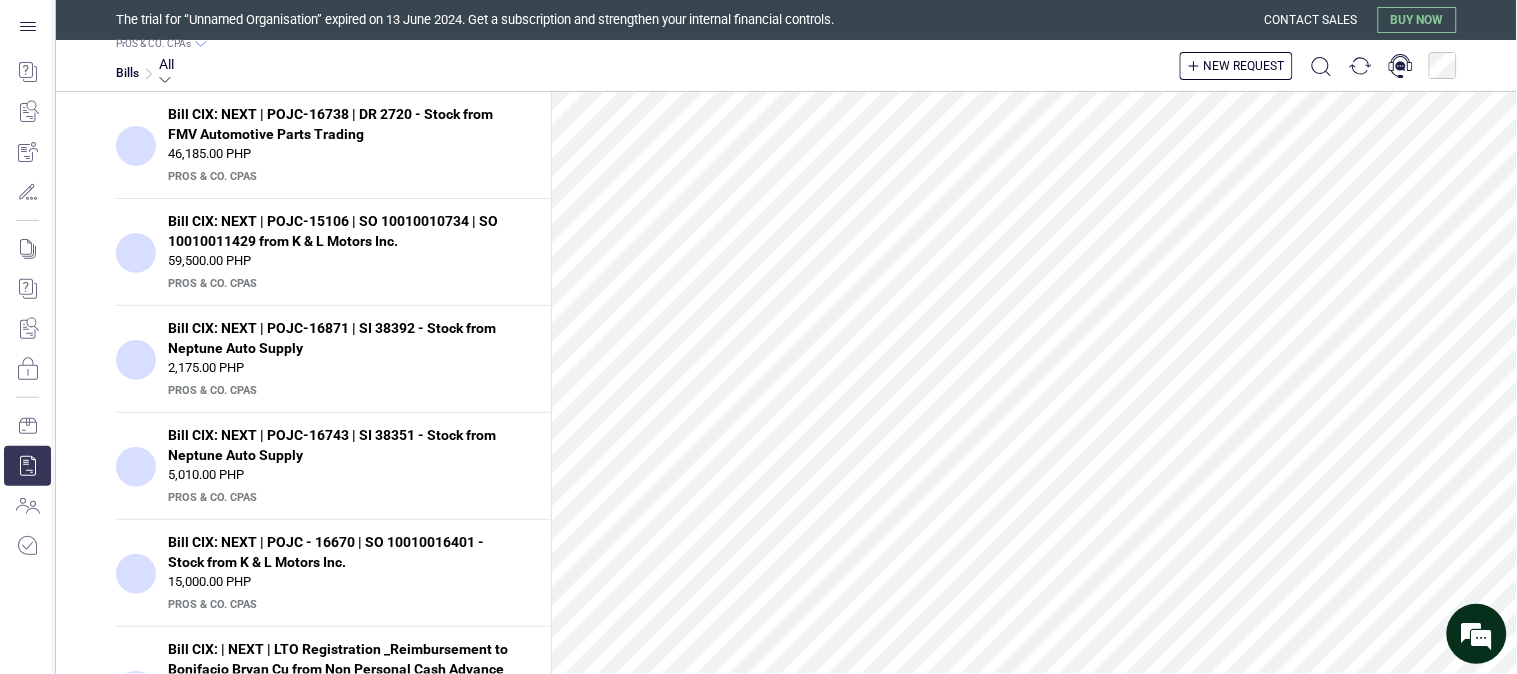 click on "46,185.00 PHP" at bounding box center [347, 154] 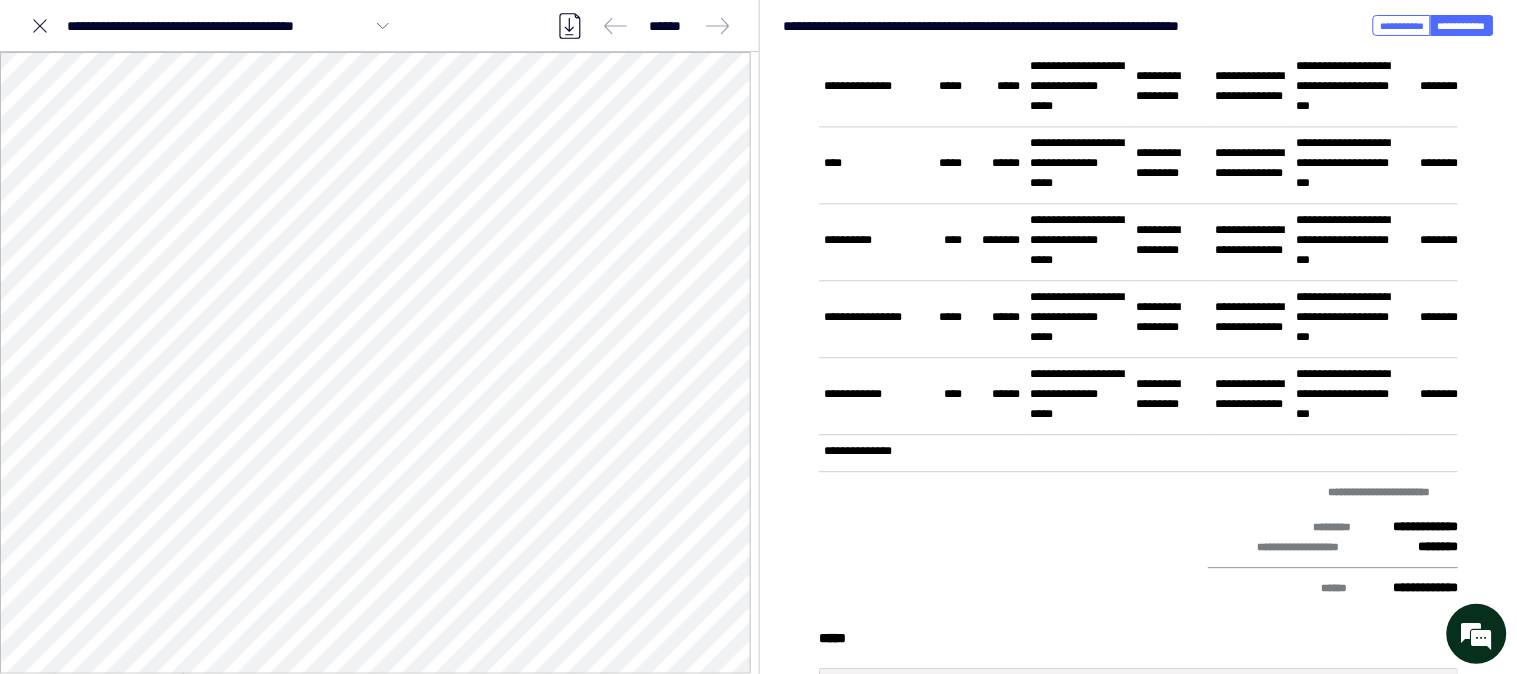 scroll, scrollTop: 1111, scrollLeft: 0, axis: vertical 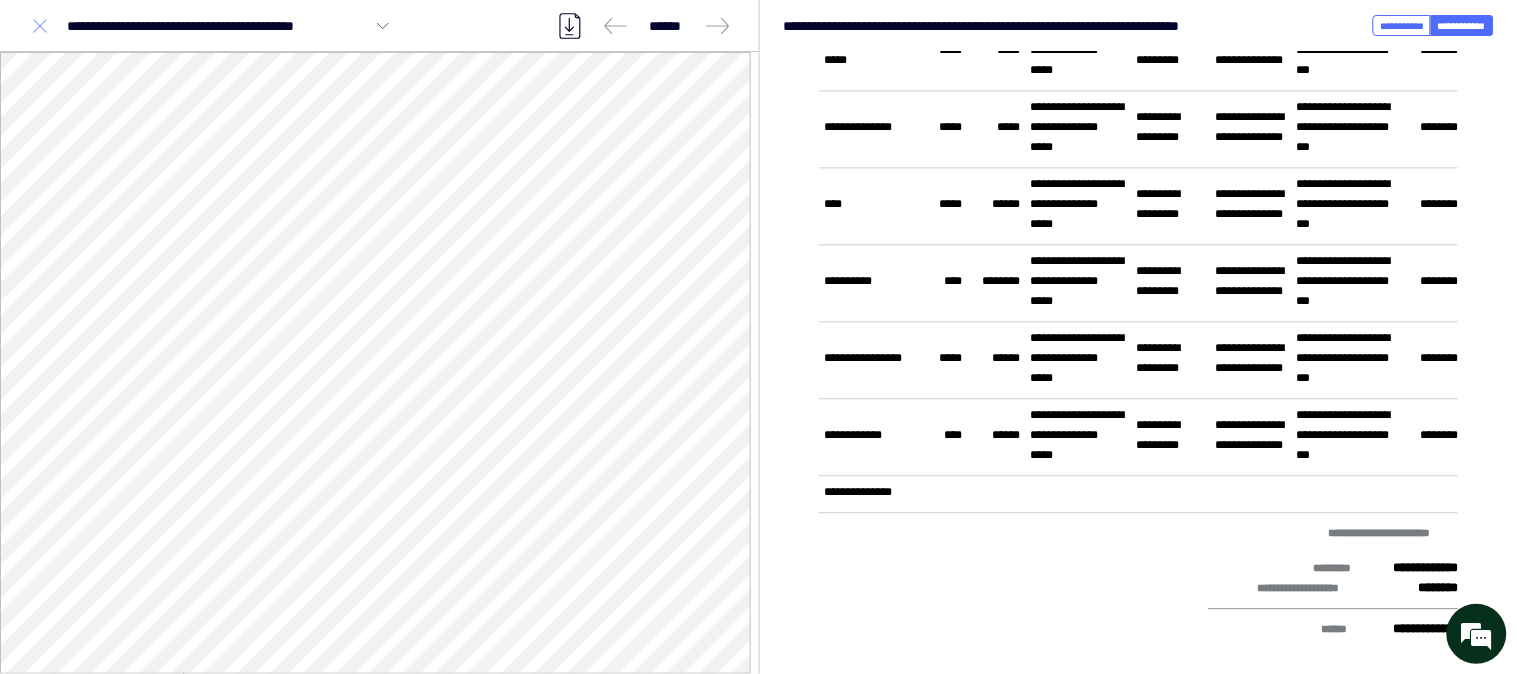 click 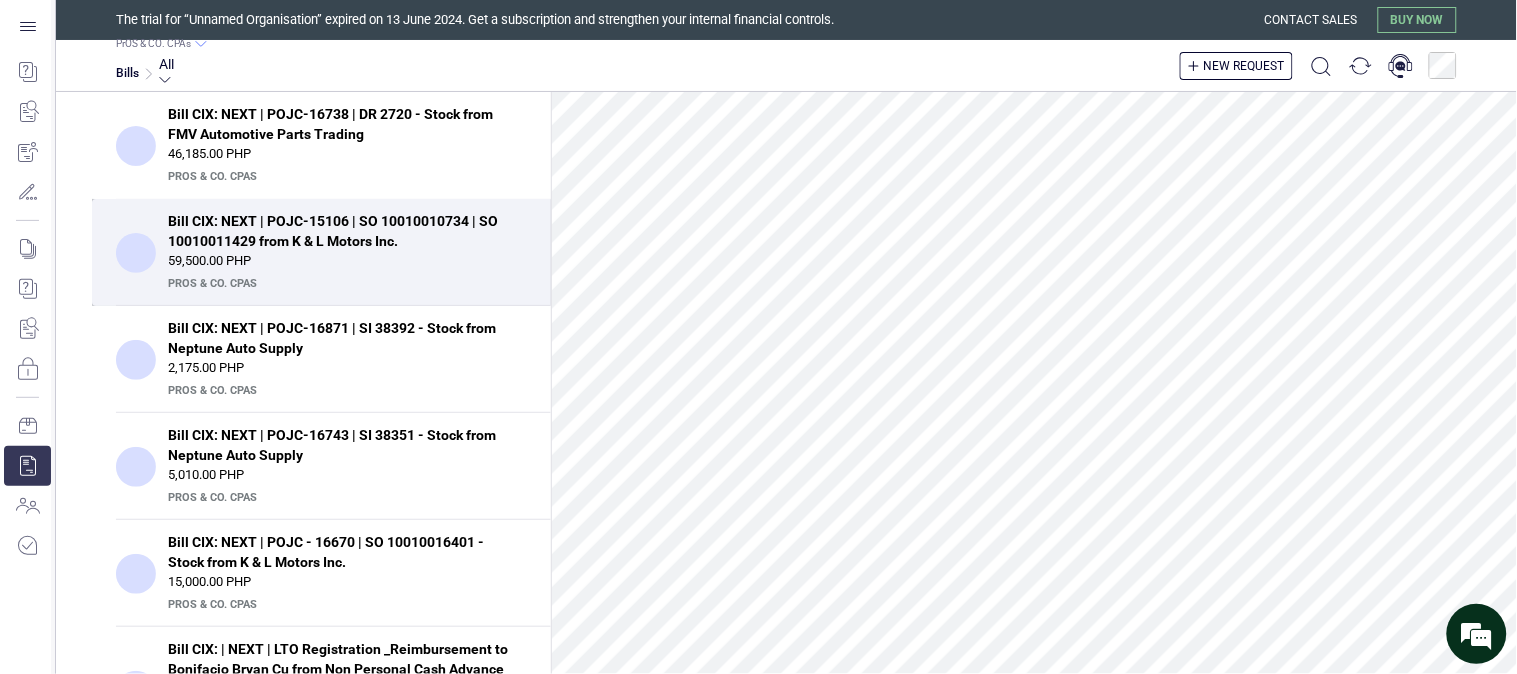 scroll, scrollTop: 992, scrollLeft: 0, axis: vertical 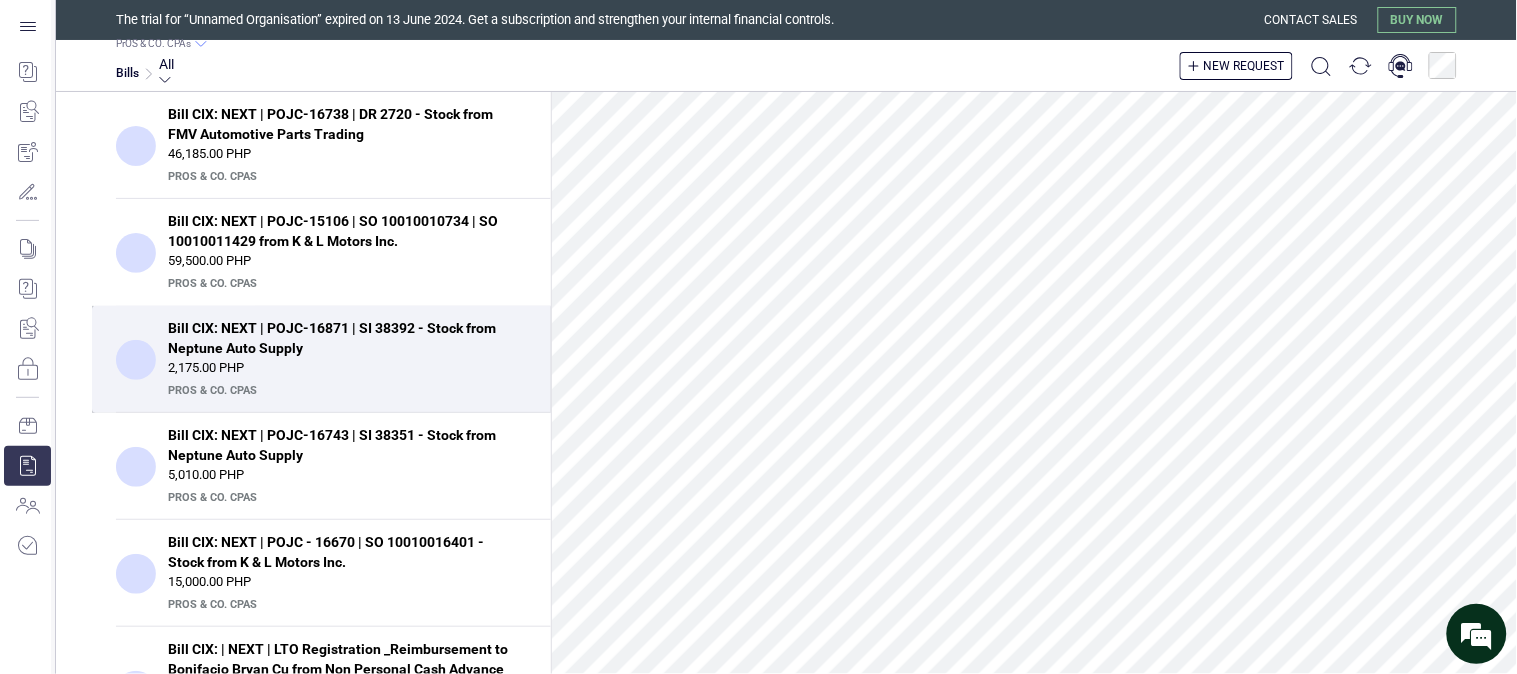 click on "Bill CIX: NEXT | POJC-16871 | SI 38392 - Stock from Neptune Auto Supply" at bounding box center (341, 338) 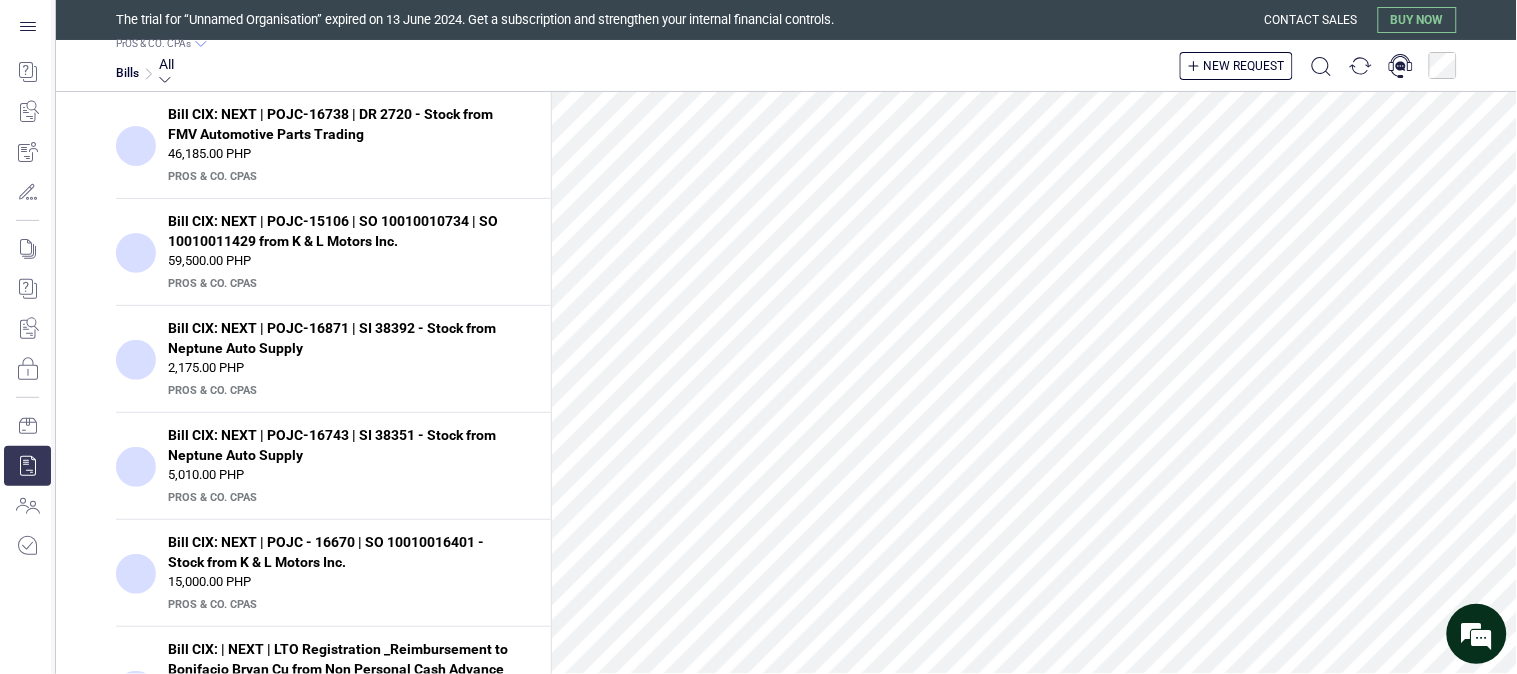 scroll, scrollTop: 234, scrollLeft: 0, axis: vertical 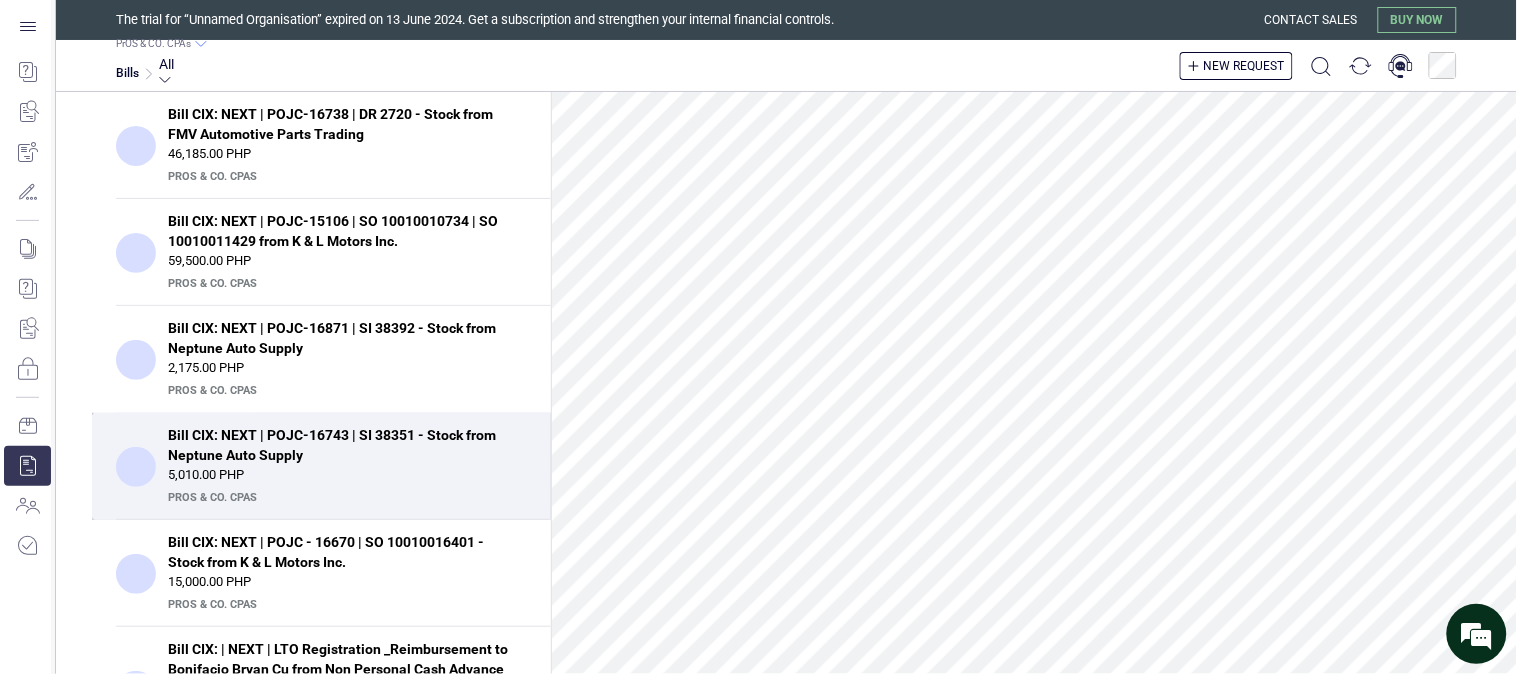 click on "Bill CIX: NEXT | POJC-16743 | SI 38351 - Stock from Neptune Auto Supply" at bounding box center (341, 445) 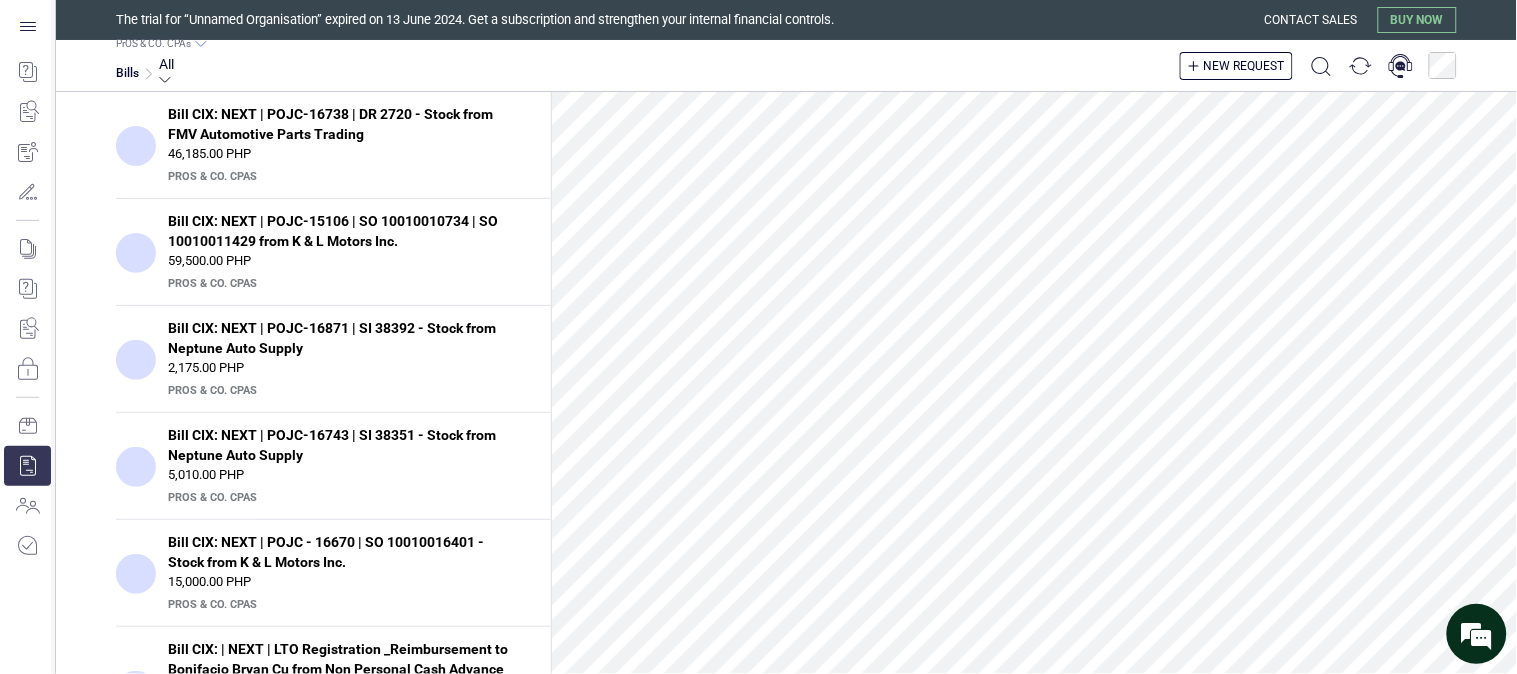 scroll, scrollTop: 1068, scrollLeft: 0, axis: vertical 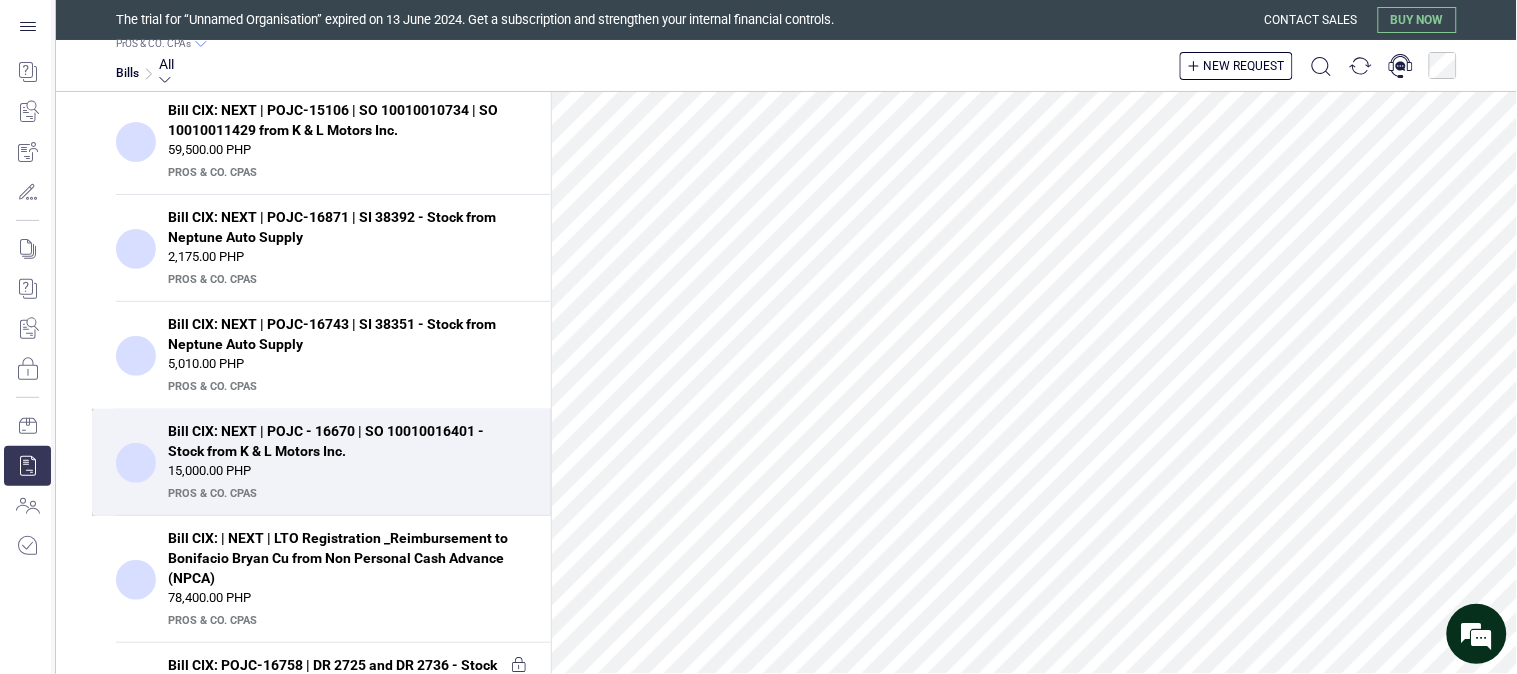 click on "Bill CIX: NEXT | POJC - 16670 | SO 10010016401 - Stock from K & L Motors Inc." at bounding box center (341, 441) 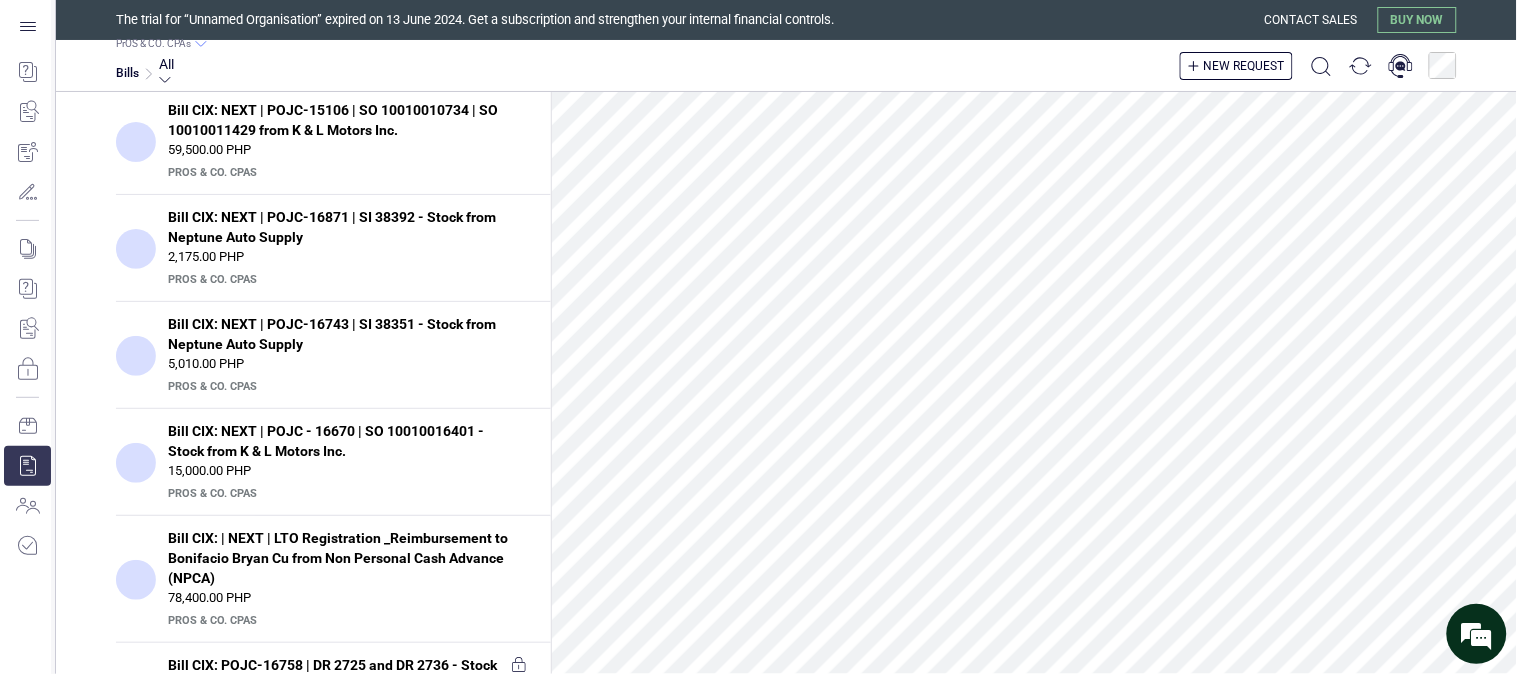 scroll, scrollTop: 895, scrollLeft: 0, axis: vertical 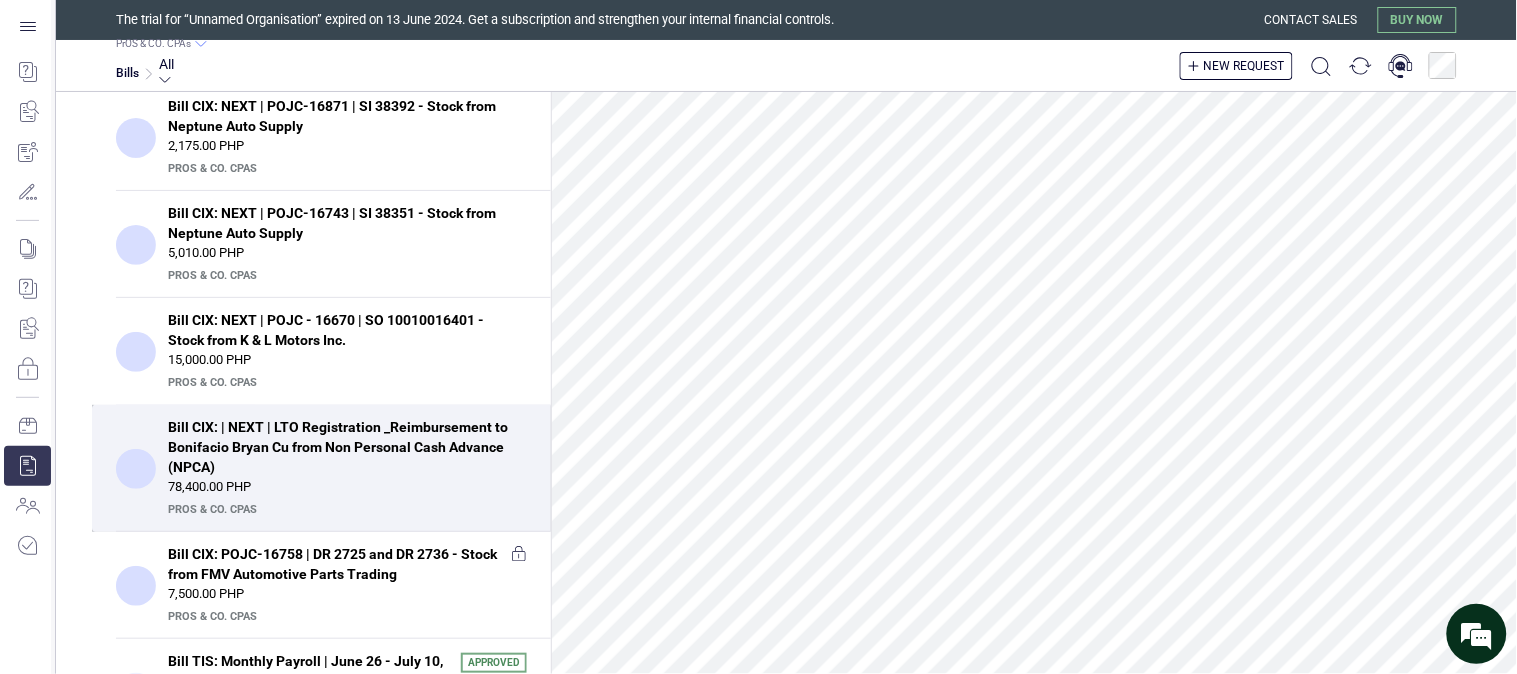 click on "Bill CIX: | NEXT | LTO Registration _Reimbursement to Bonifacio Bryan Cu from Non Personal Cash Advance (NPCA)" at bounding box center [341, 447] 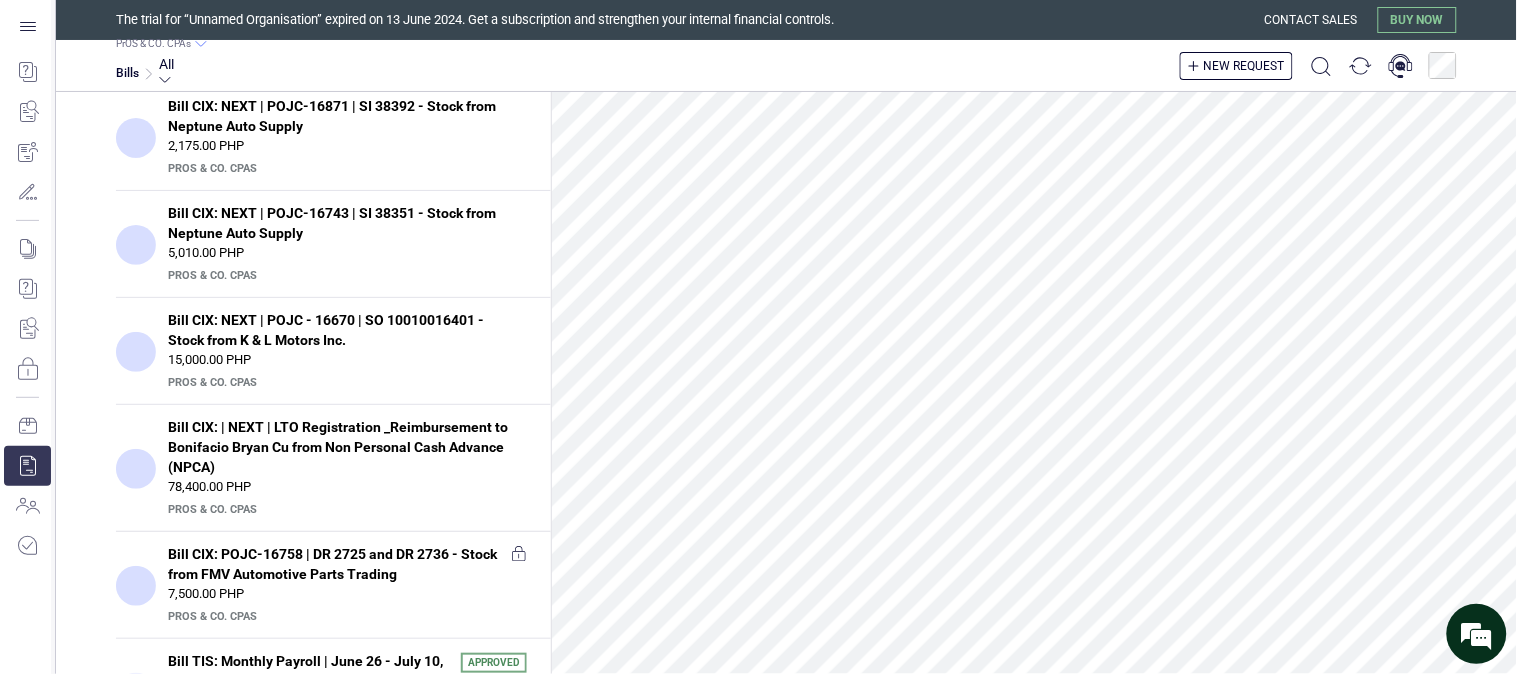 scroll, scrollTop: 971, scrollLeft: 0, axis: vertical 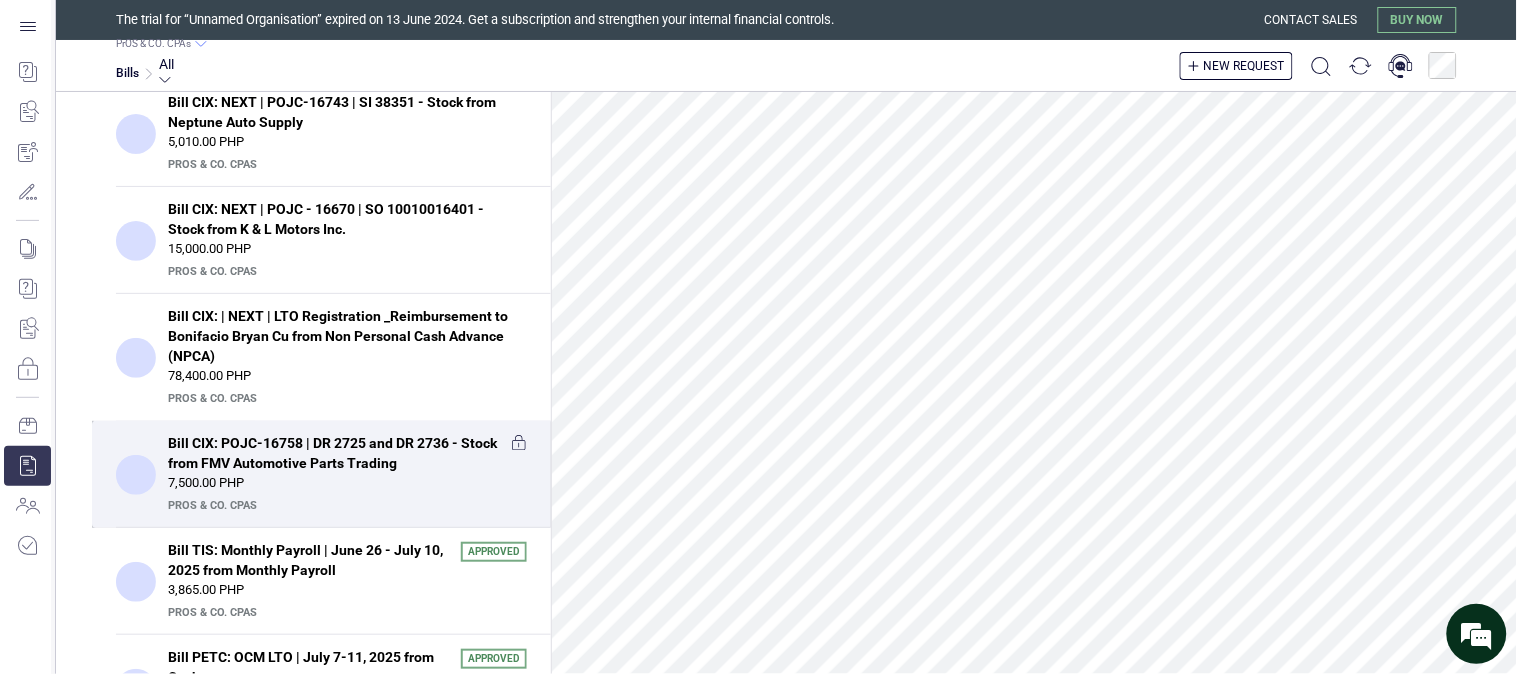 click on "Bill CIX: POJC-16758 | DR 2725 and DR 2736 - Stock   from FMV Automotive Parts Trading" at bounding box center [333, 453] 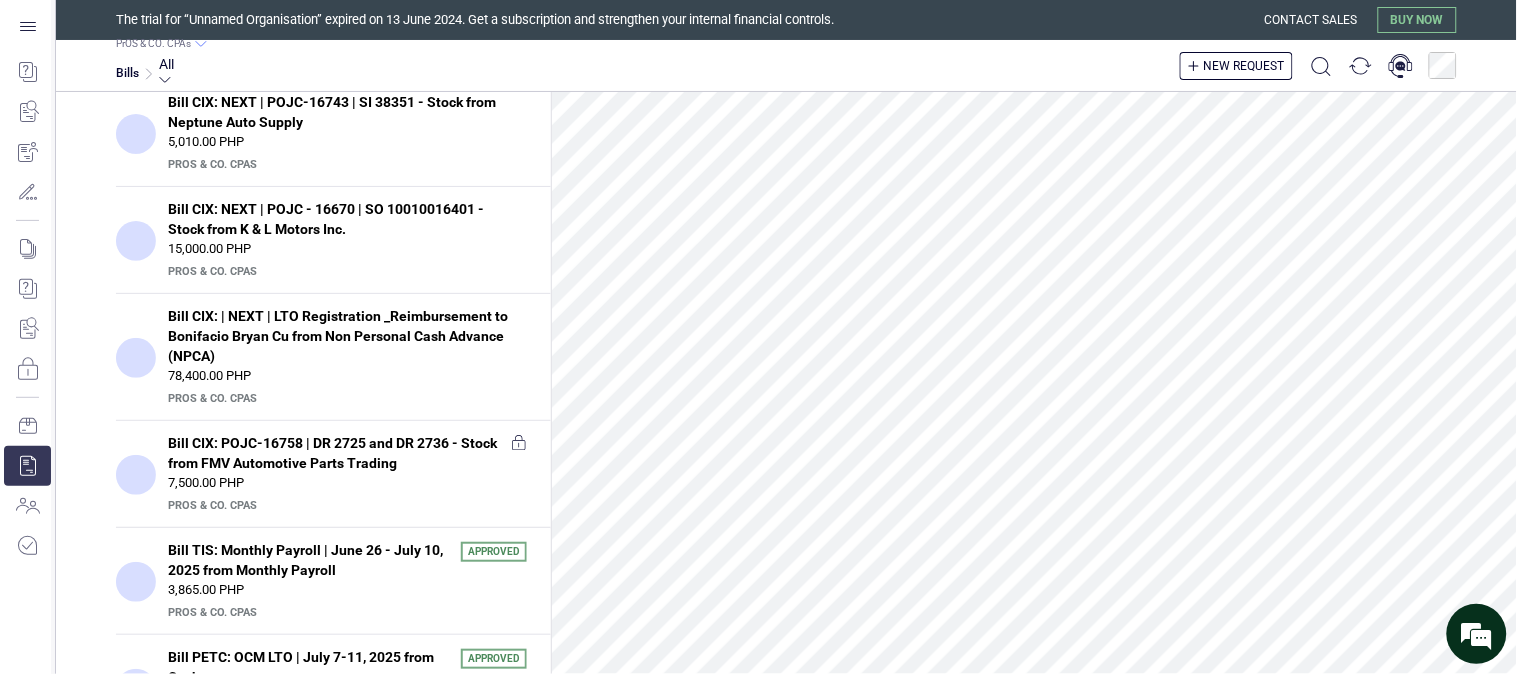 scroll, scrollTop: 111, scrollLeft: 0, axis: vertical 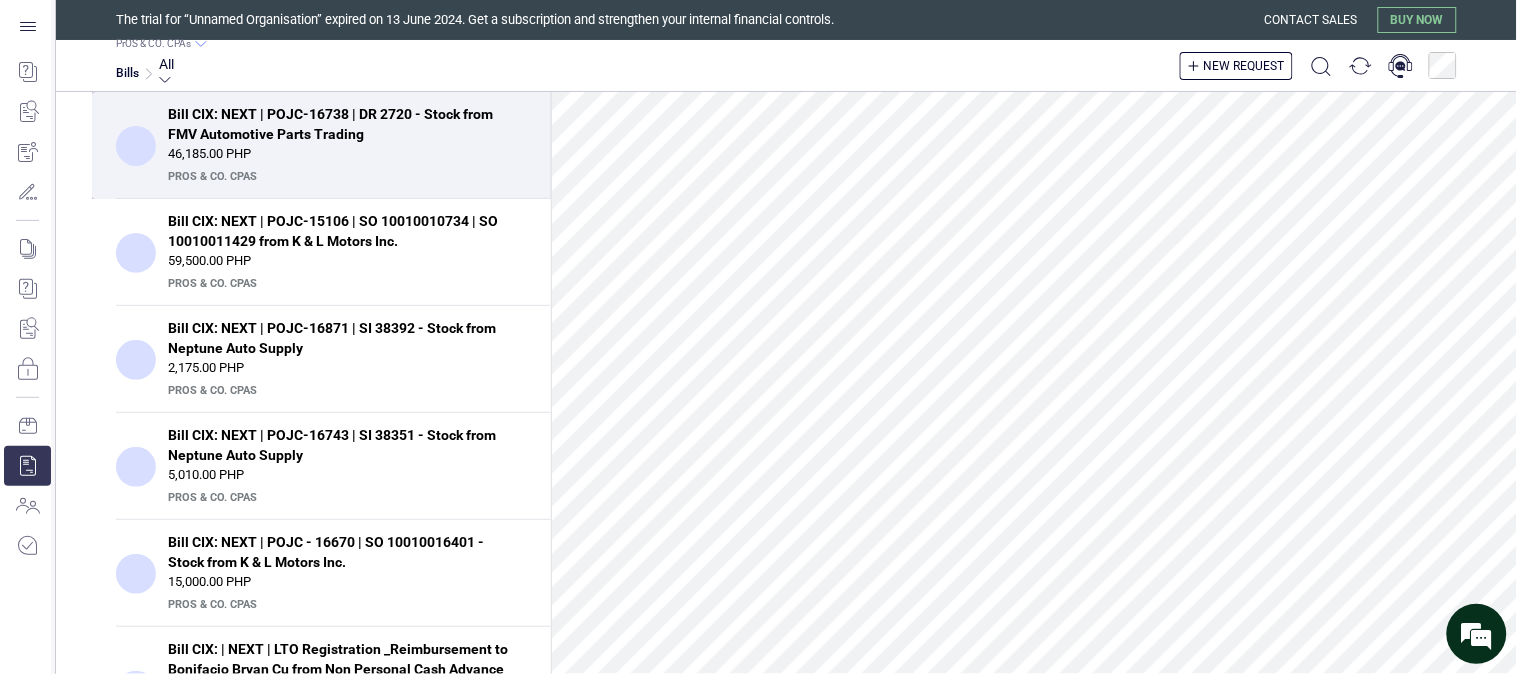 click on "46,185.00 PHP" at bounding box center [347, 154] 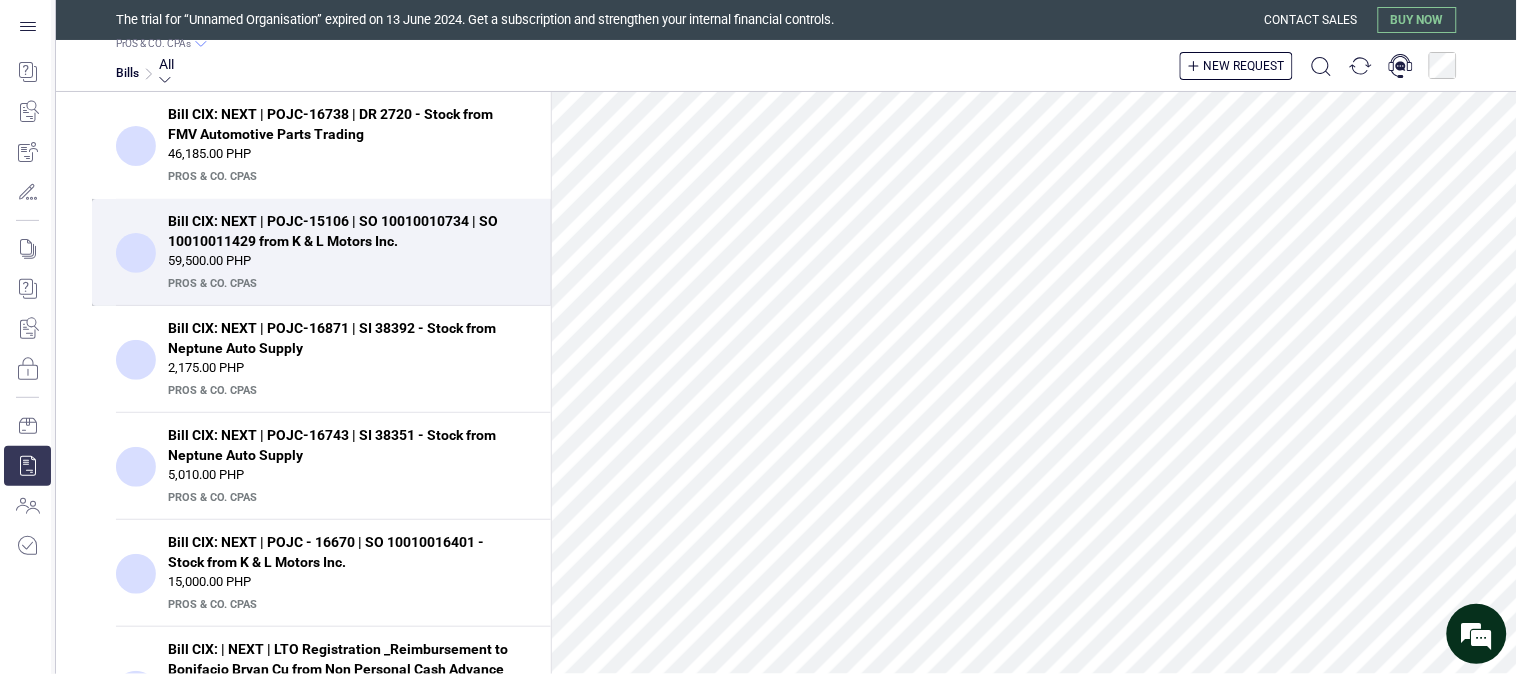 scroll, scrollTop: 1666, scrollLeft: 0, axis: vertical 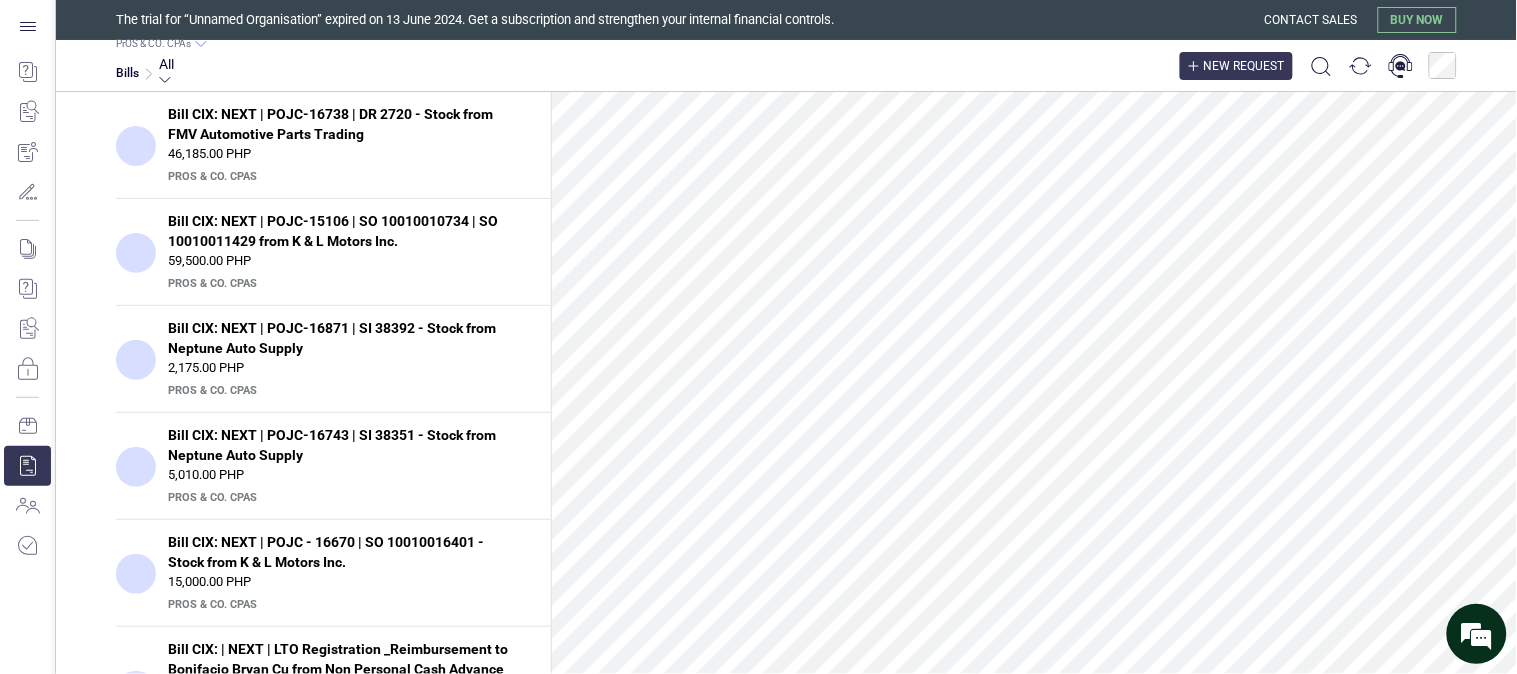 click on "New request" at bounding box center [1244, 66] 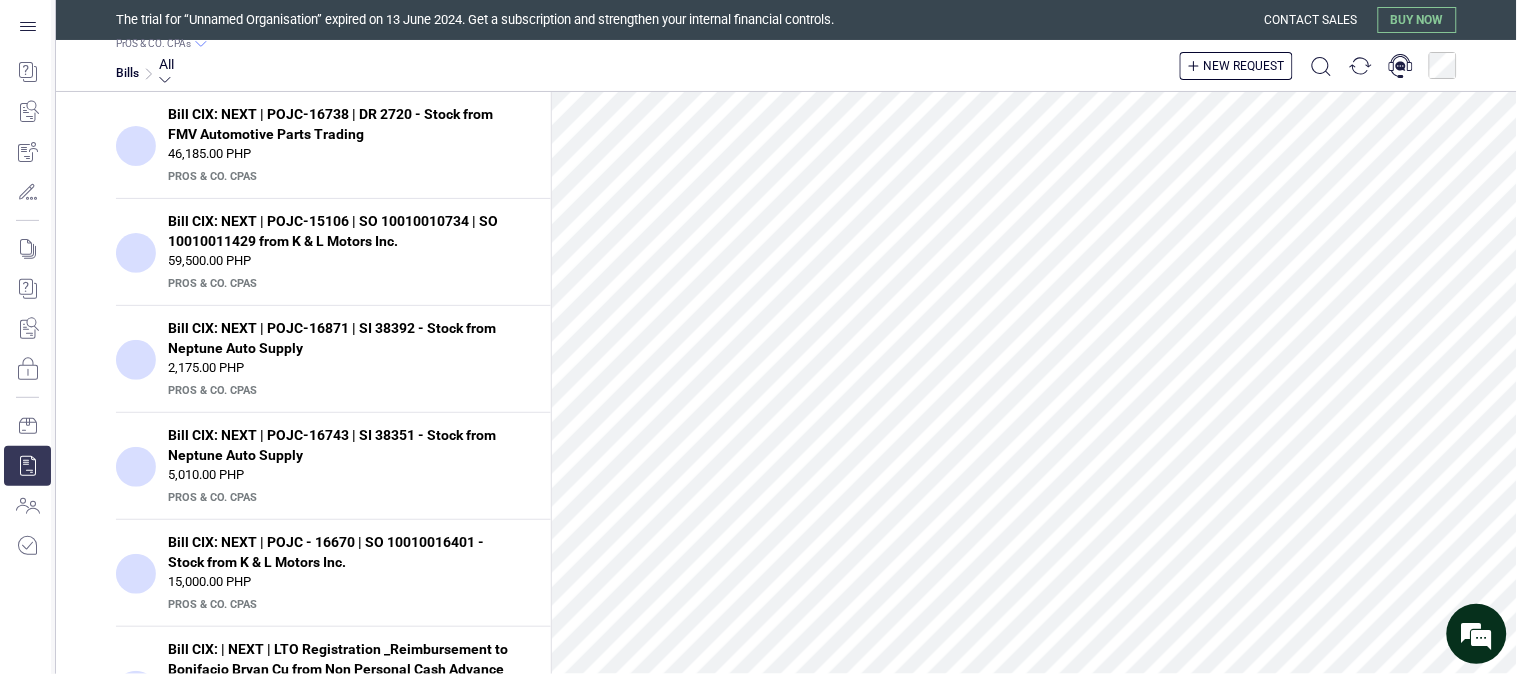 click on "PrOS & CO. CPAs" at bounding box center (0, 0) 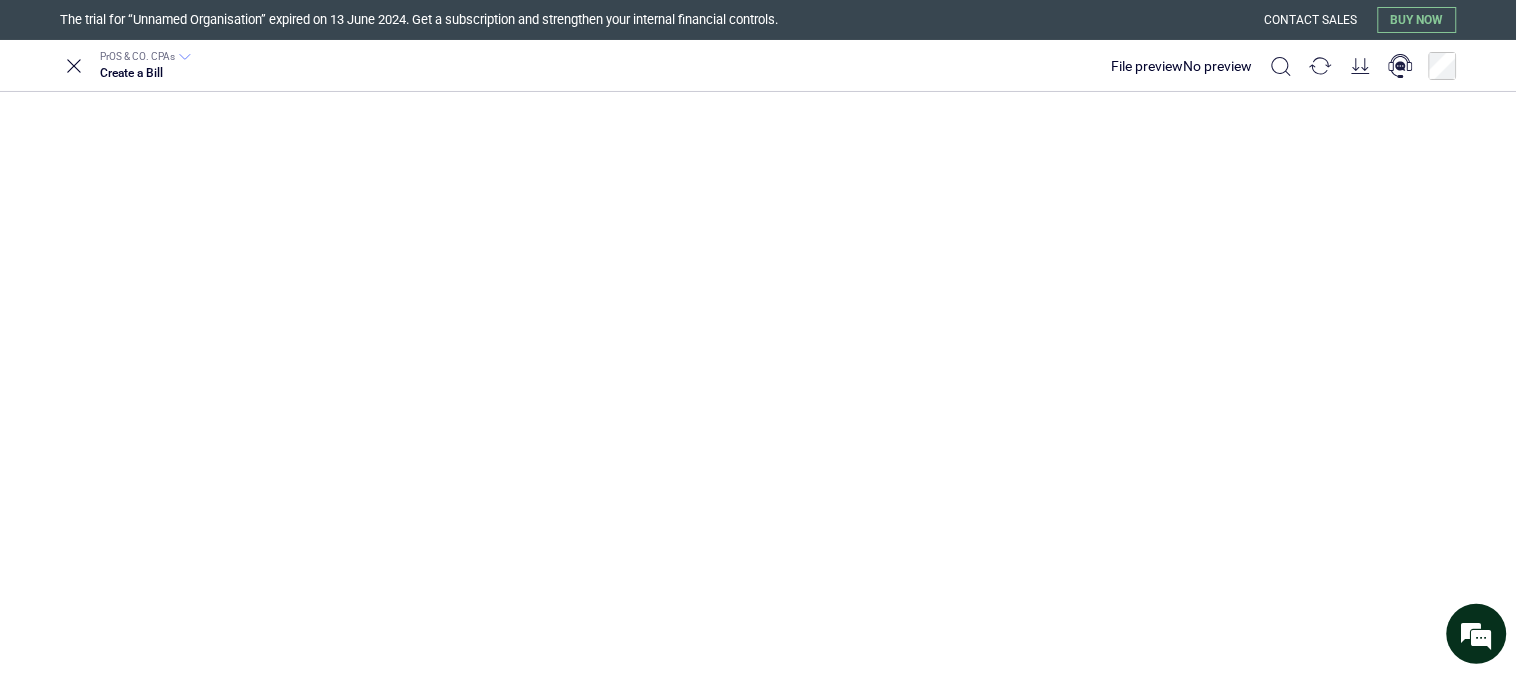 click at bounding box center (394, 337) 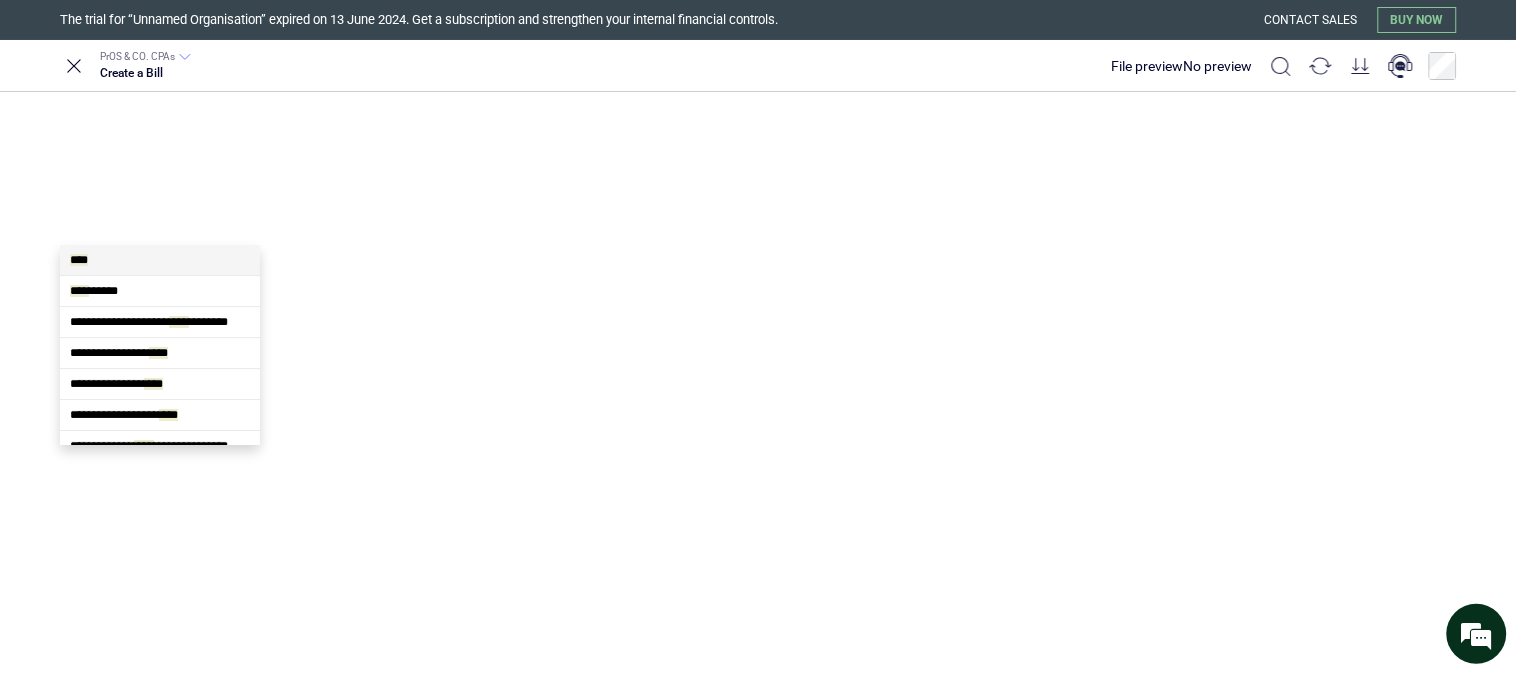 click on "****" at bounding box center (160, 260) 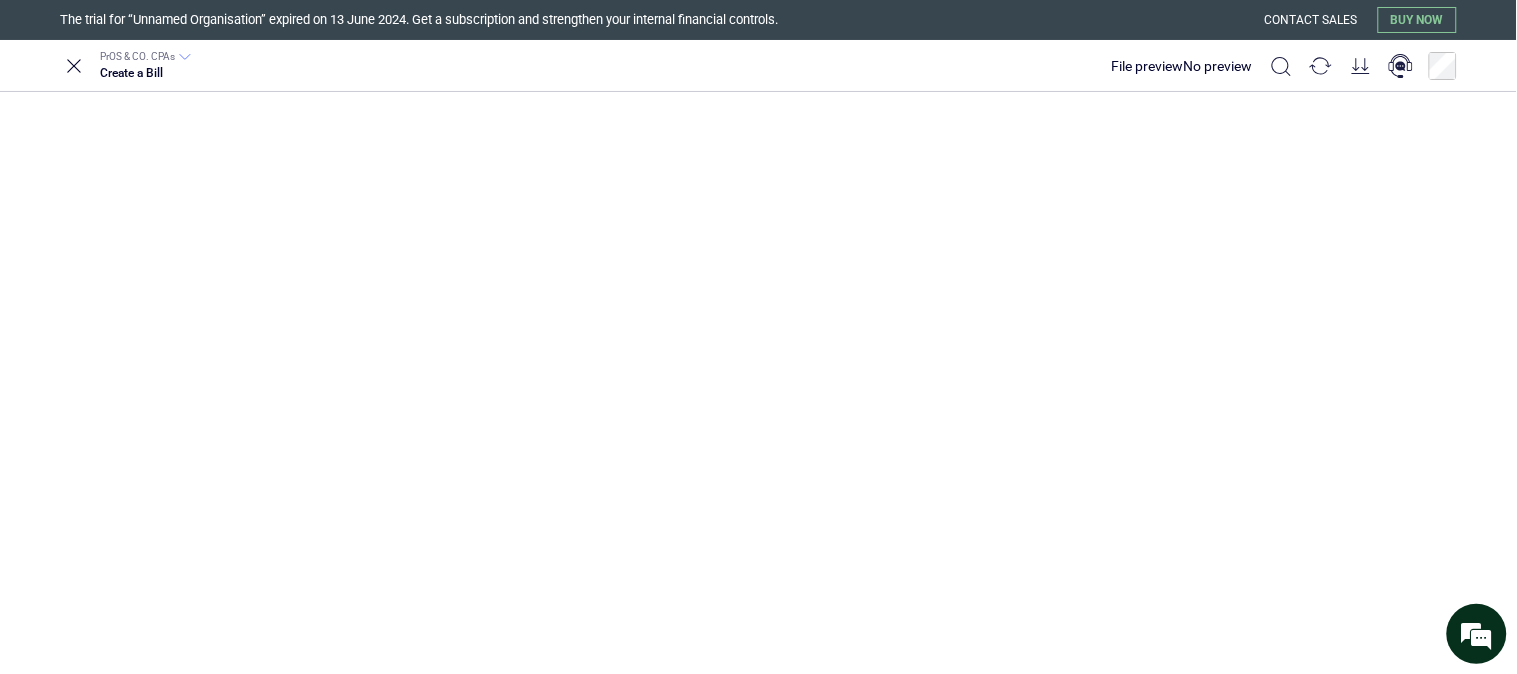 type on "****" 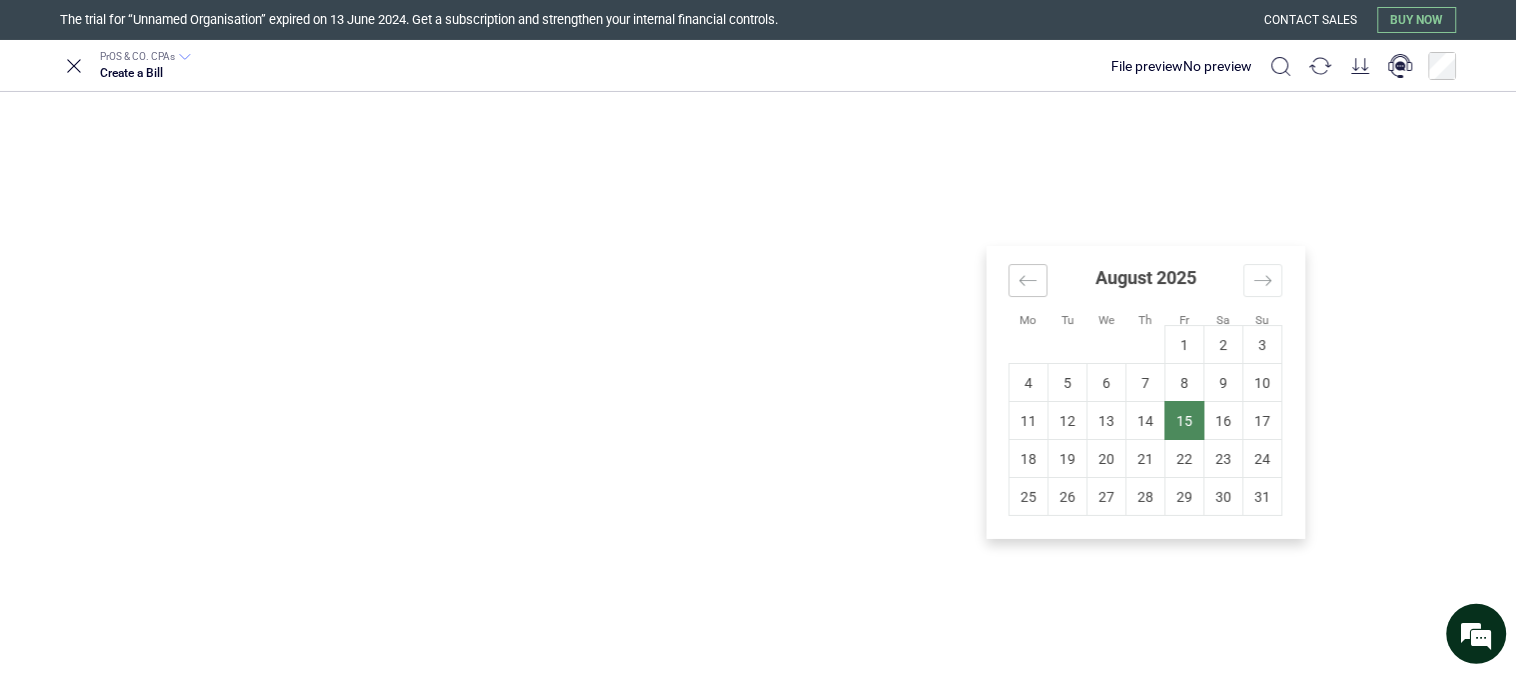 click 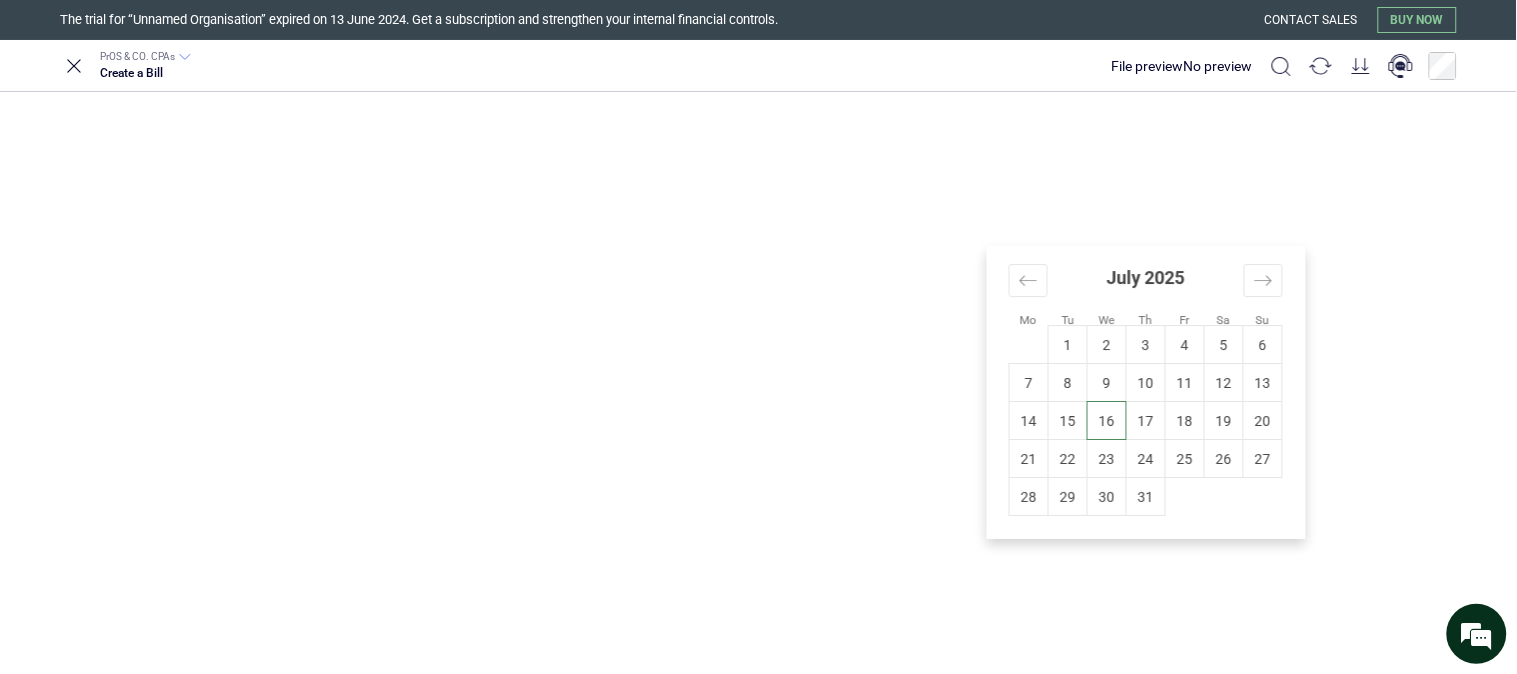 drag, startPoint x: 1111, startPoint y: 426, endPoint x: 1101, endPoint y: 431, distance: 11.18034 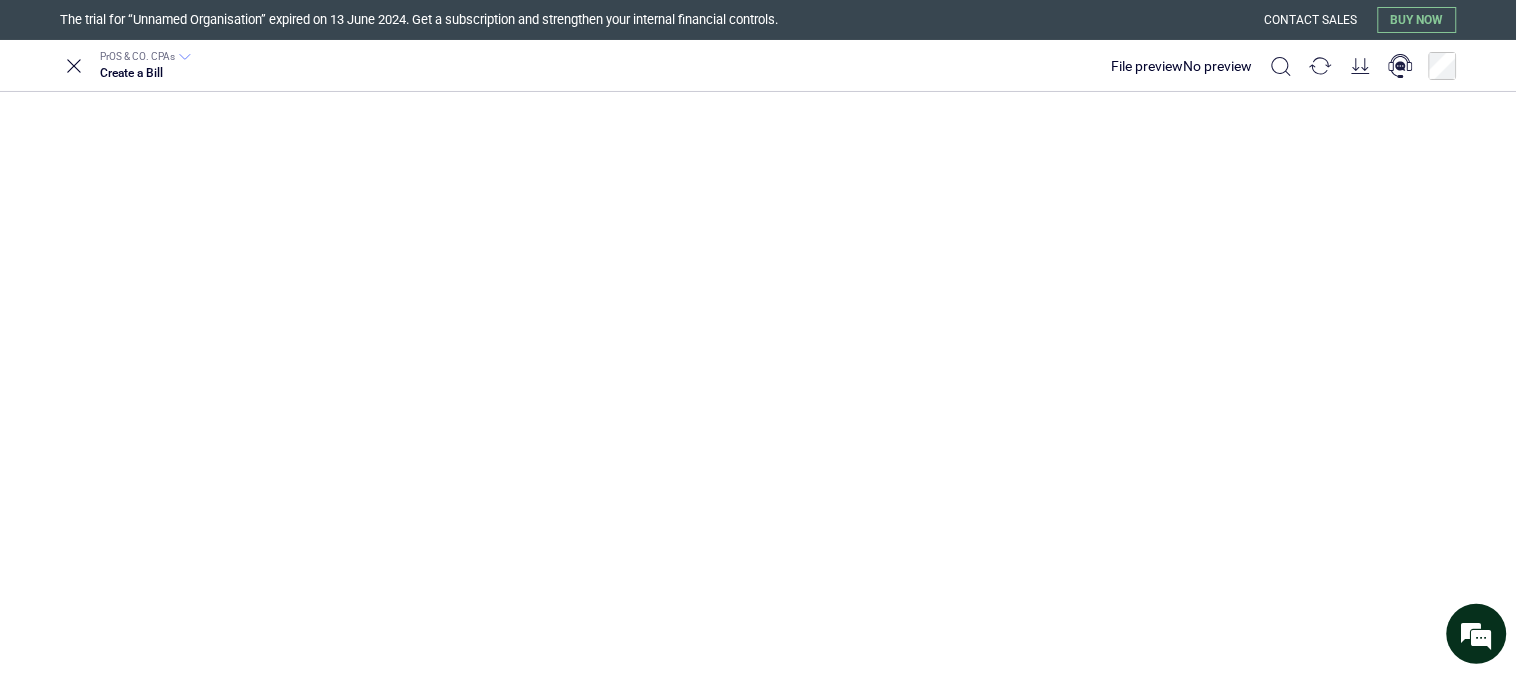 click on "Reference" at bounding box center [1346, 337] 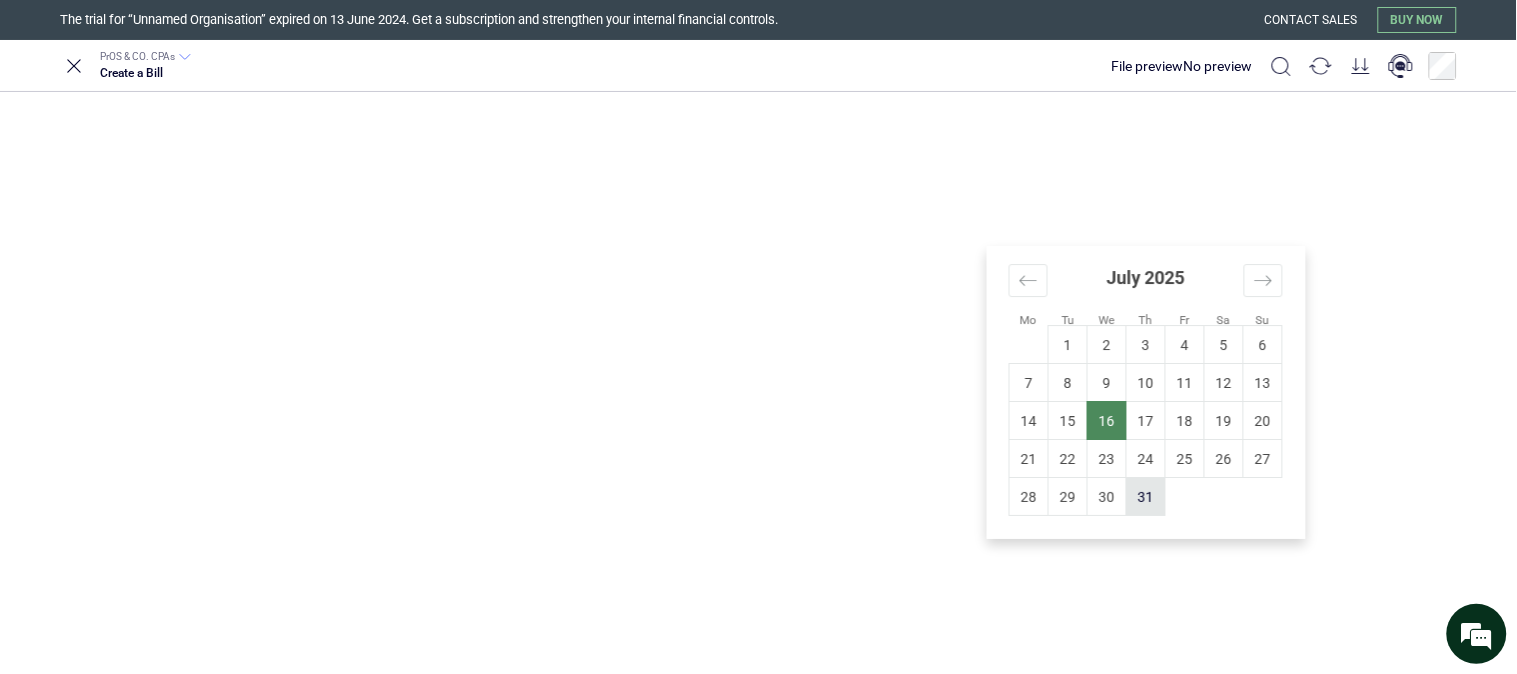click on "31" at bounding box center [1146, 497] 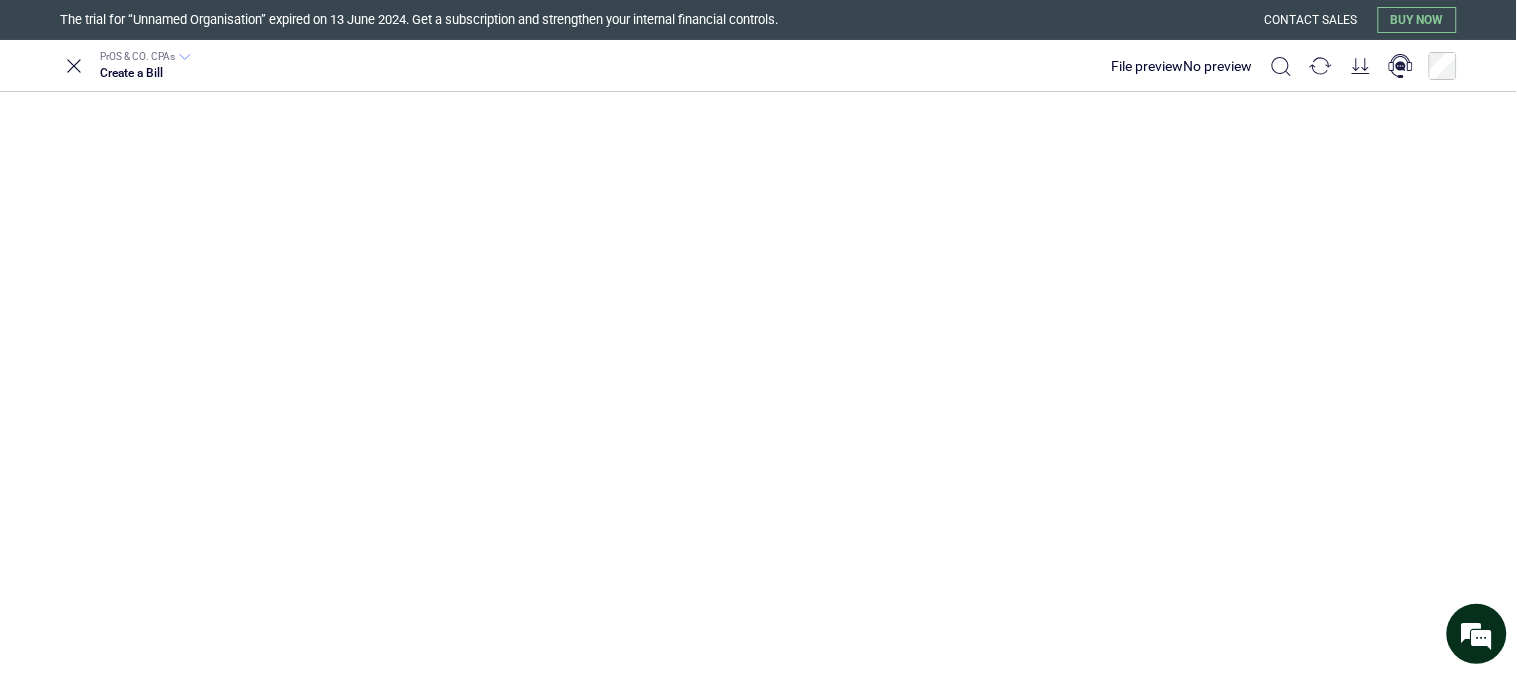 click on "Reference" at bounding box center [1346, 337] 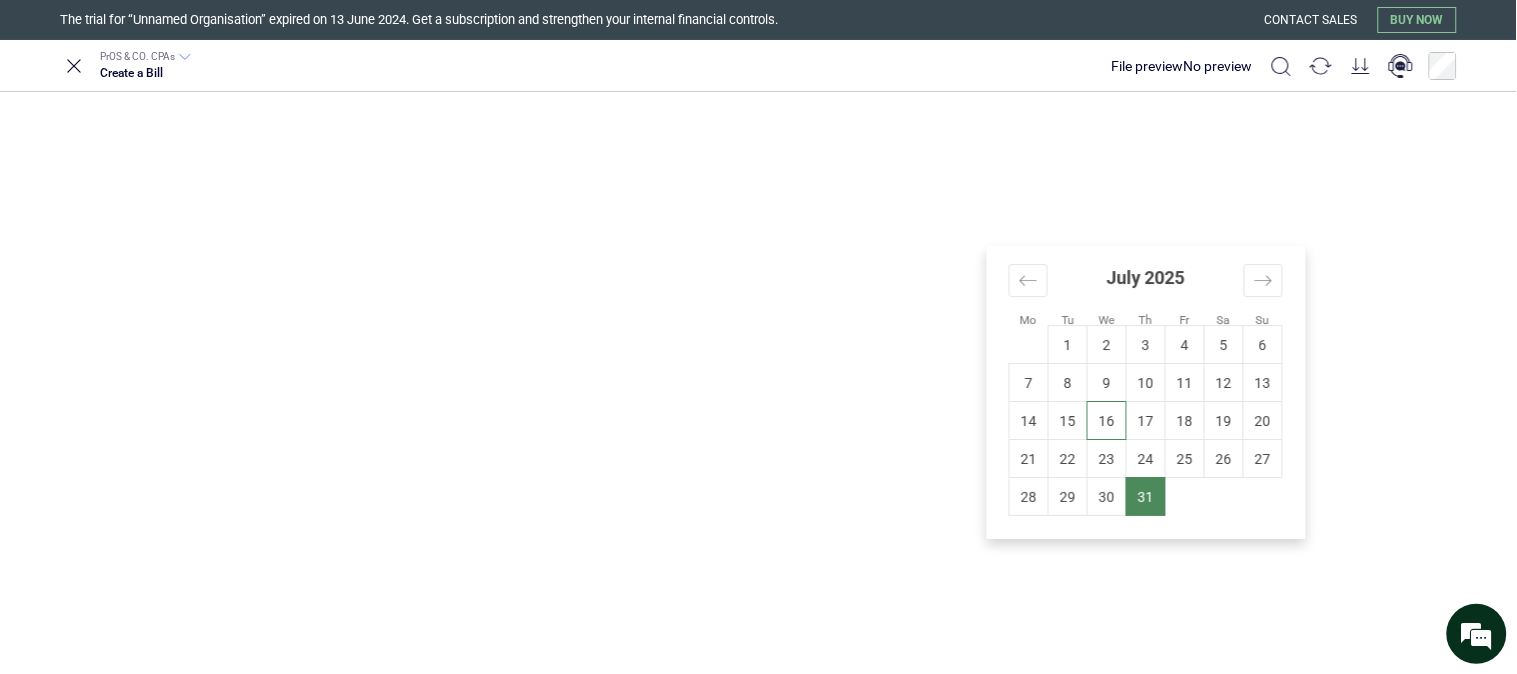 type on "**********" 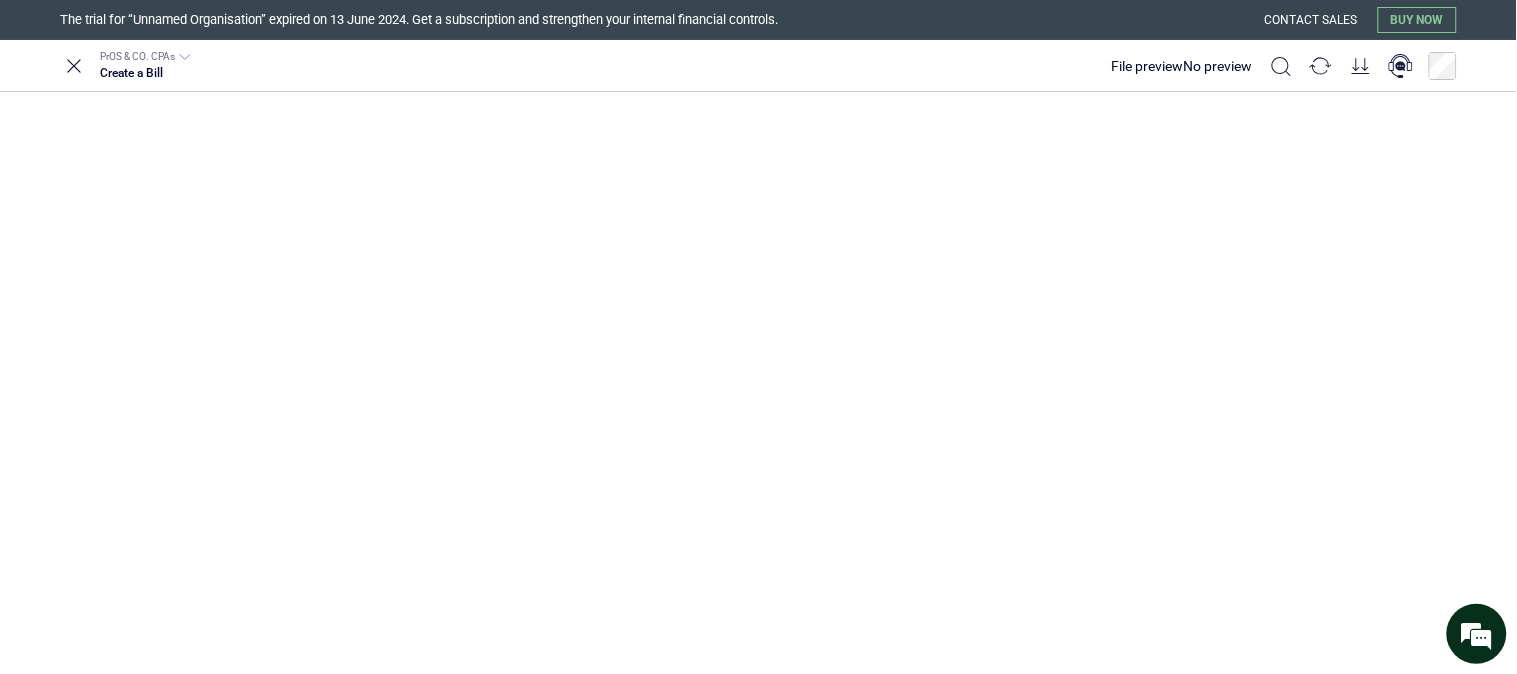 scroll, scrollTop: 297, scrollLeft: 0, axis: vertical 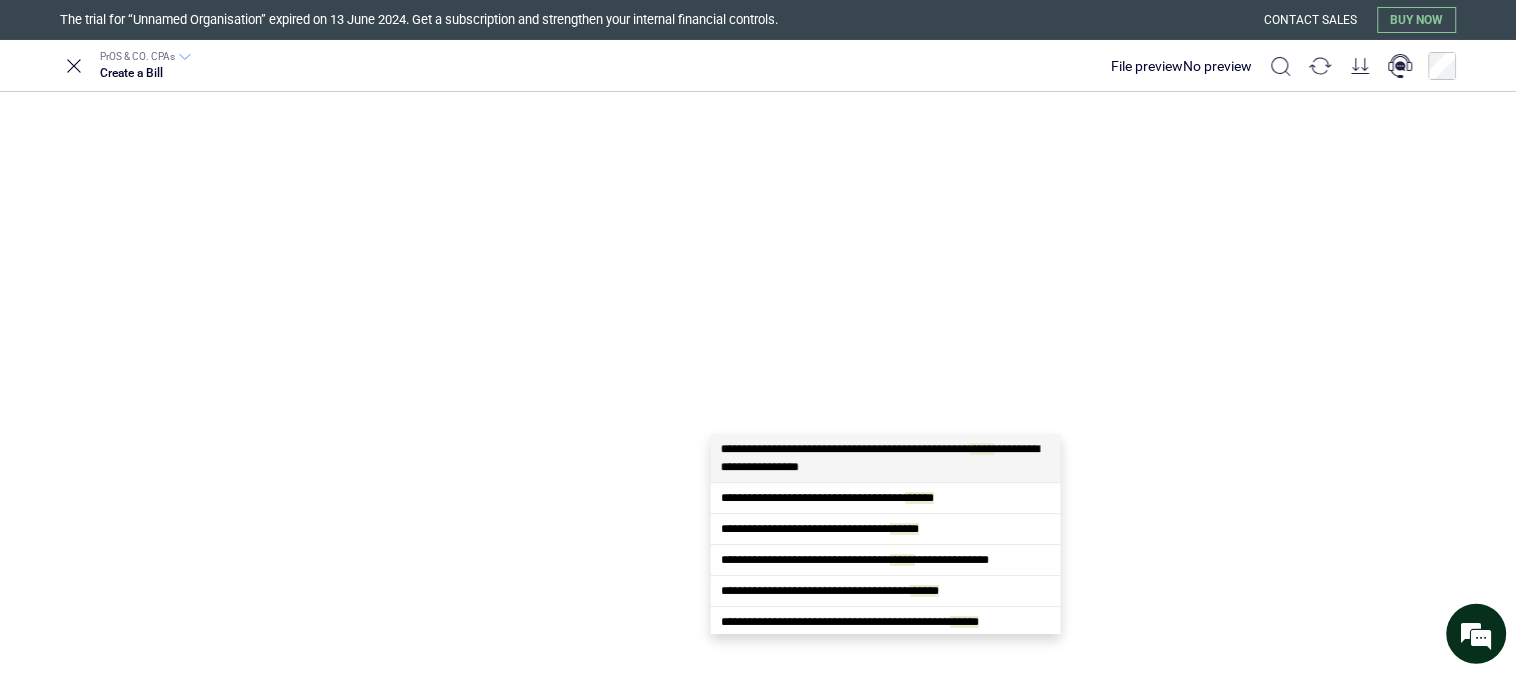 type on "******" 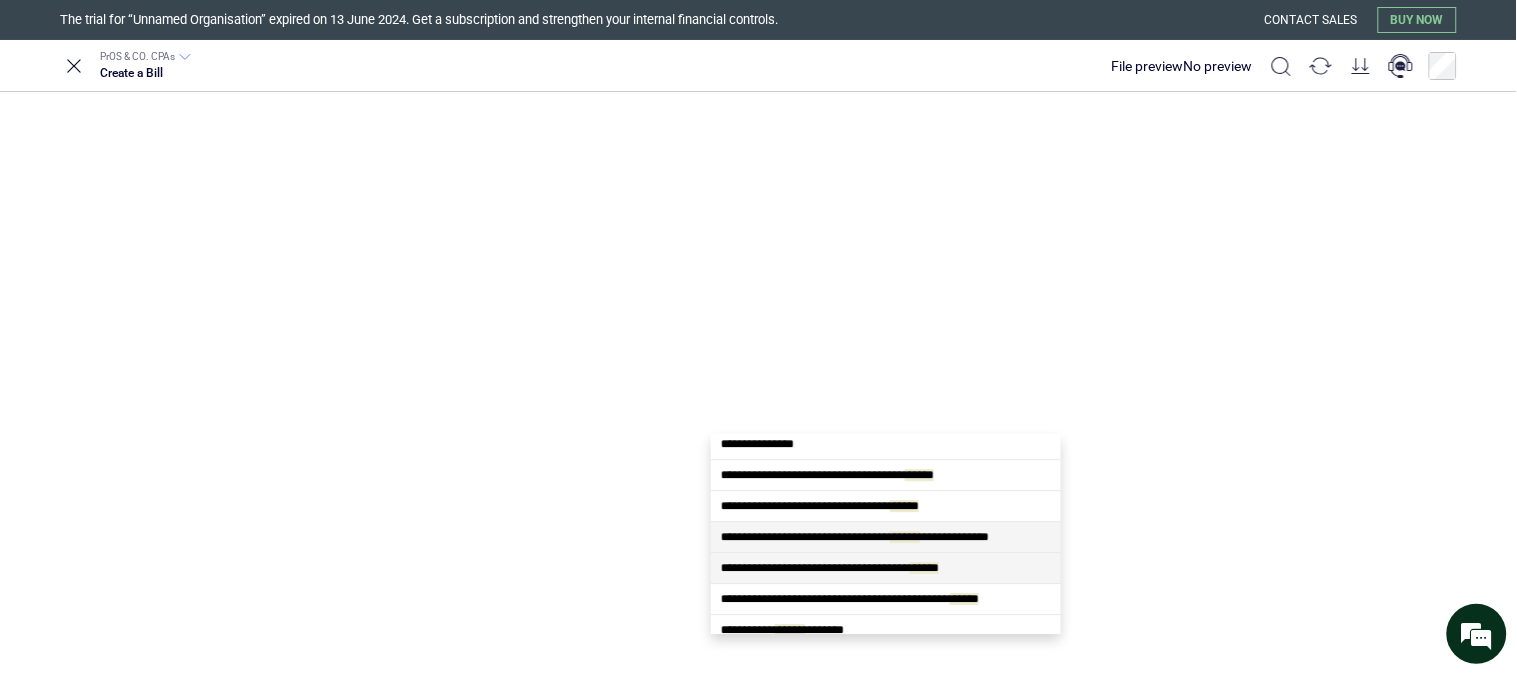 scroll, scrollTop: 35, scrollLeft: 0, axis: vertical 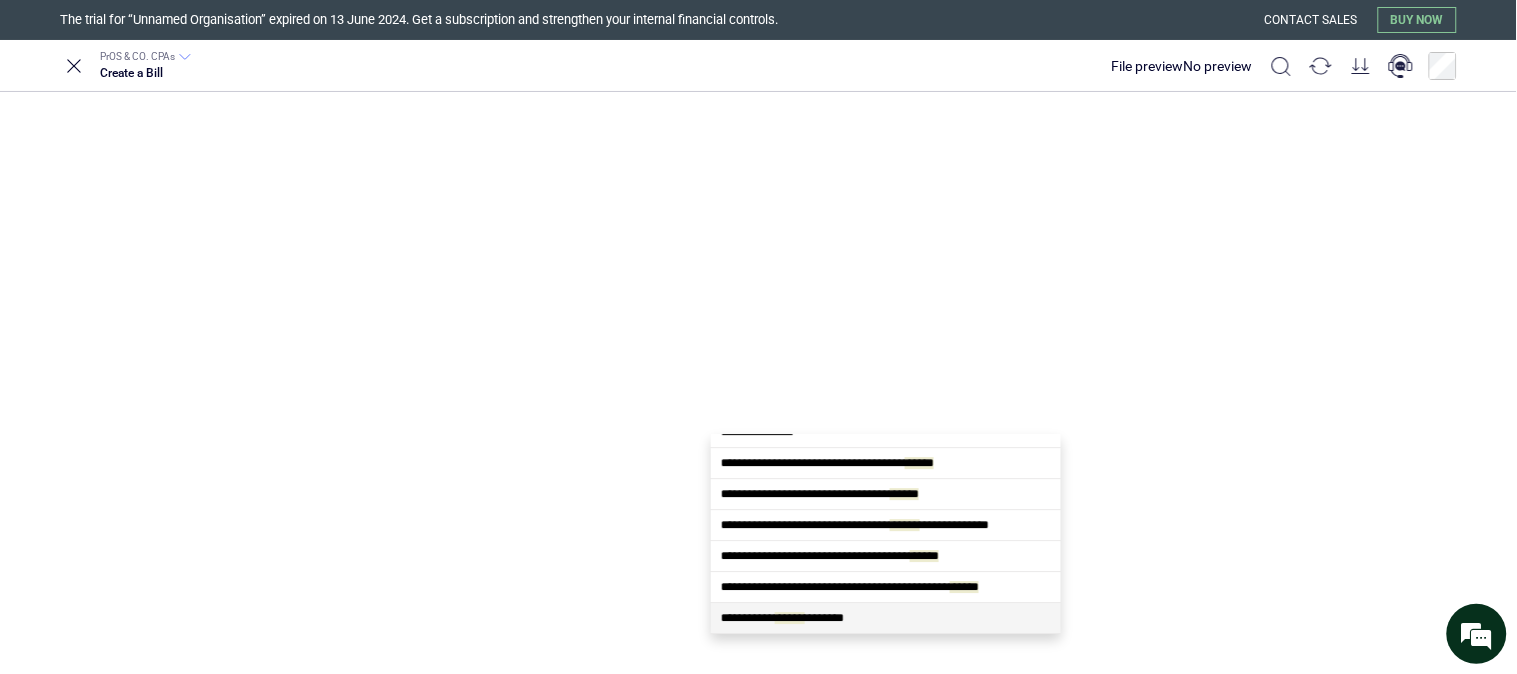 click on "******" at bounding box center [790, 618] 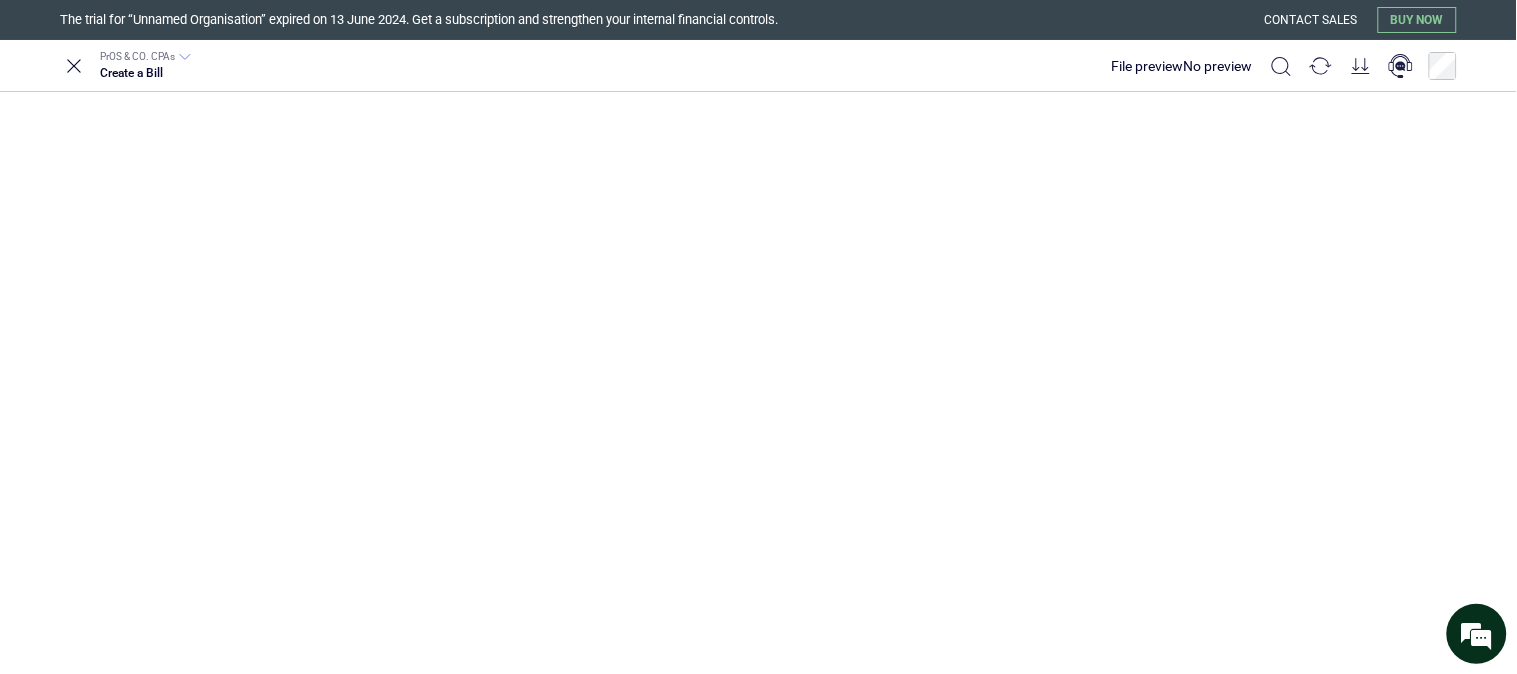 type on "**********" 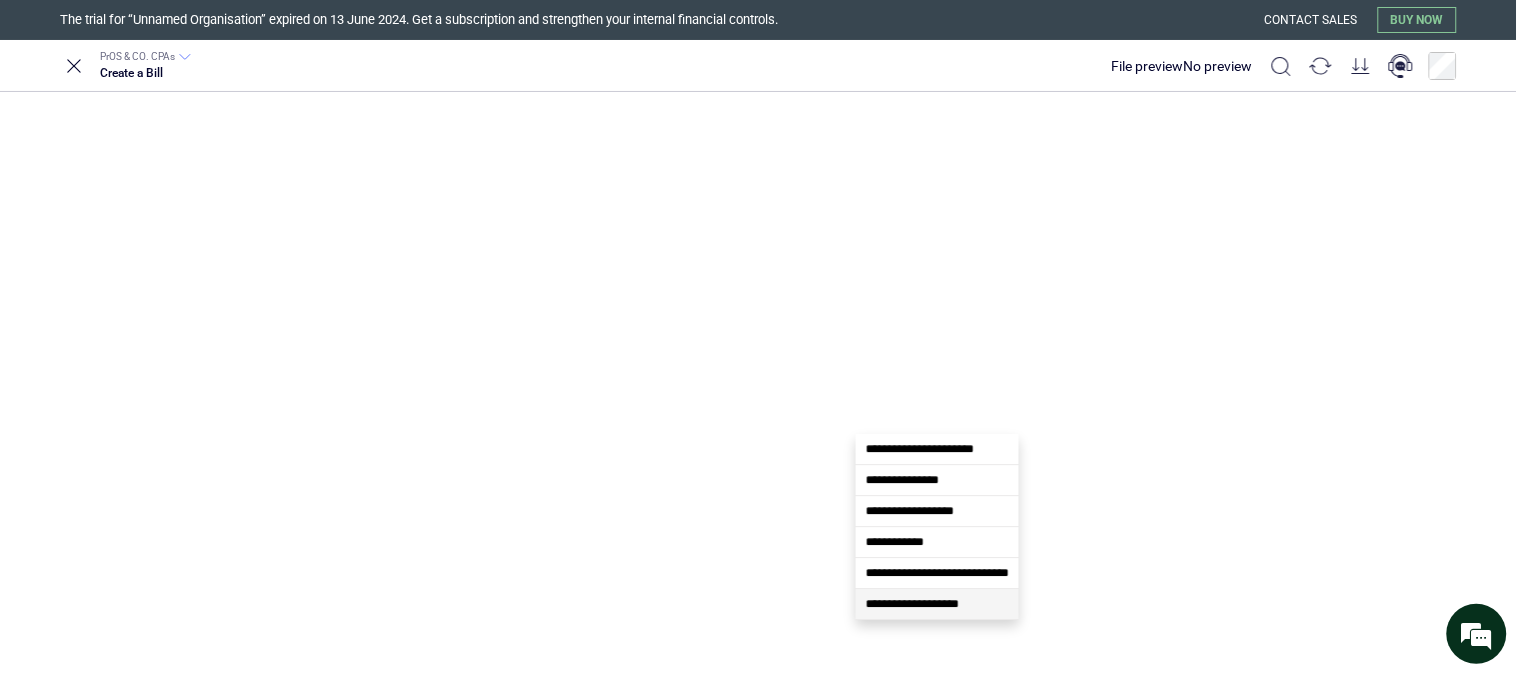 click on "**********" at bounding box center [912, 604] 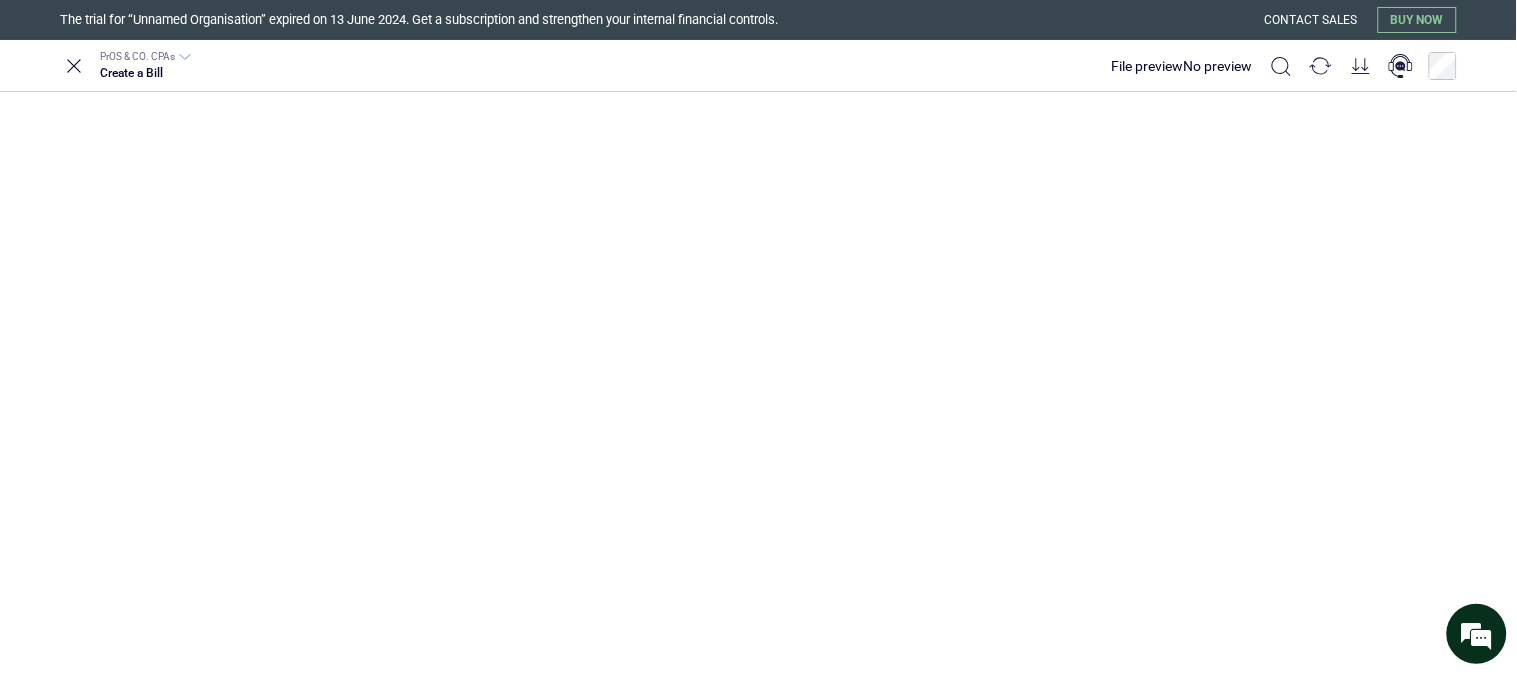 type on "**********" 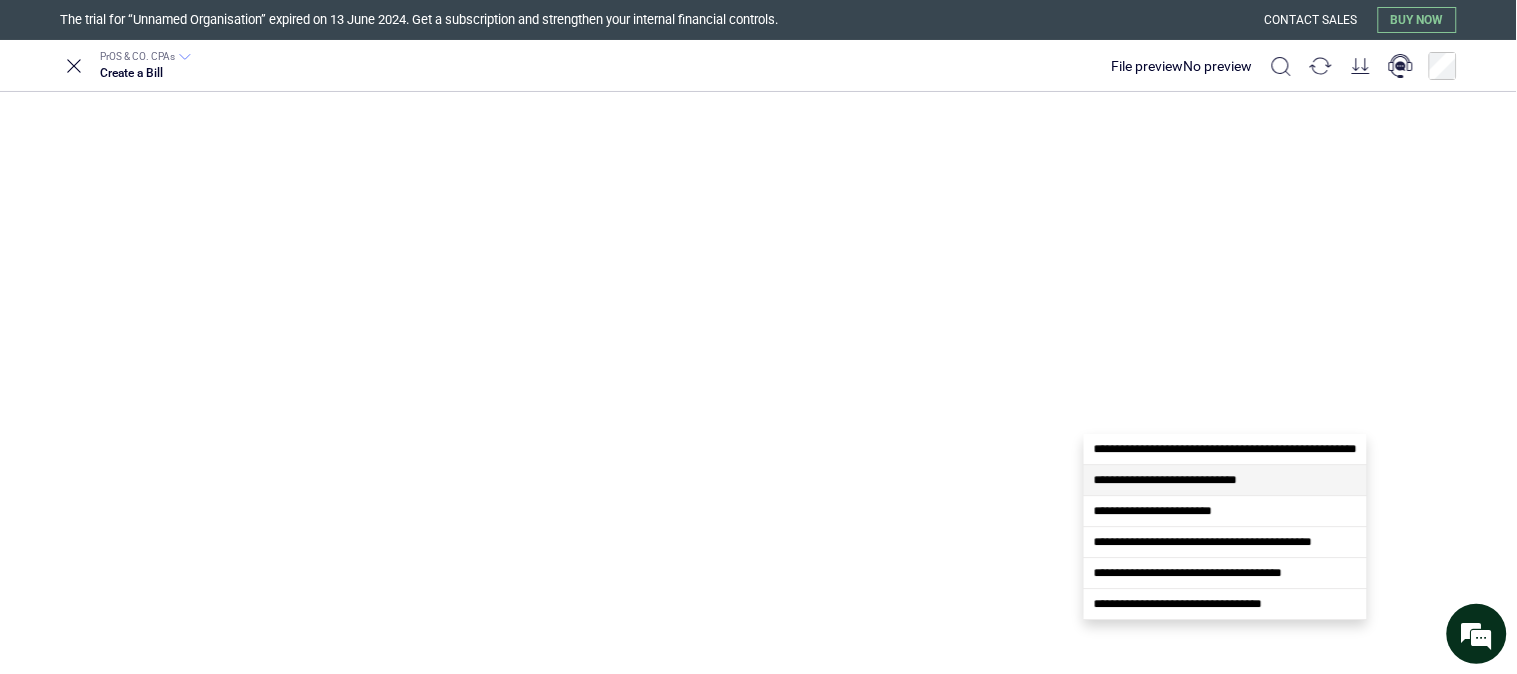 click on "**********" at bounding box center [1225, 480] 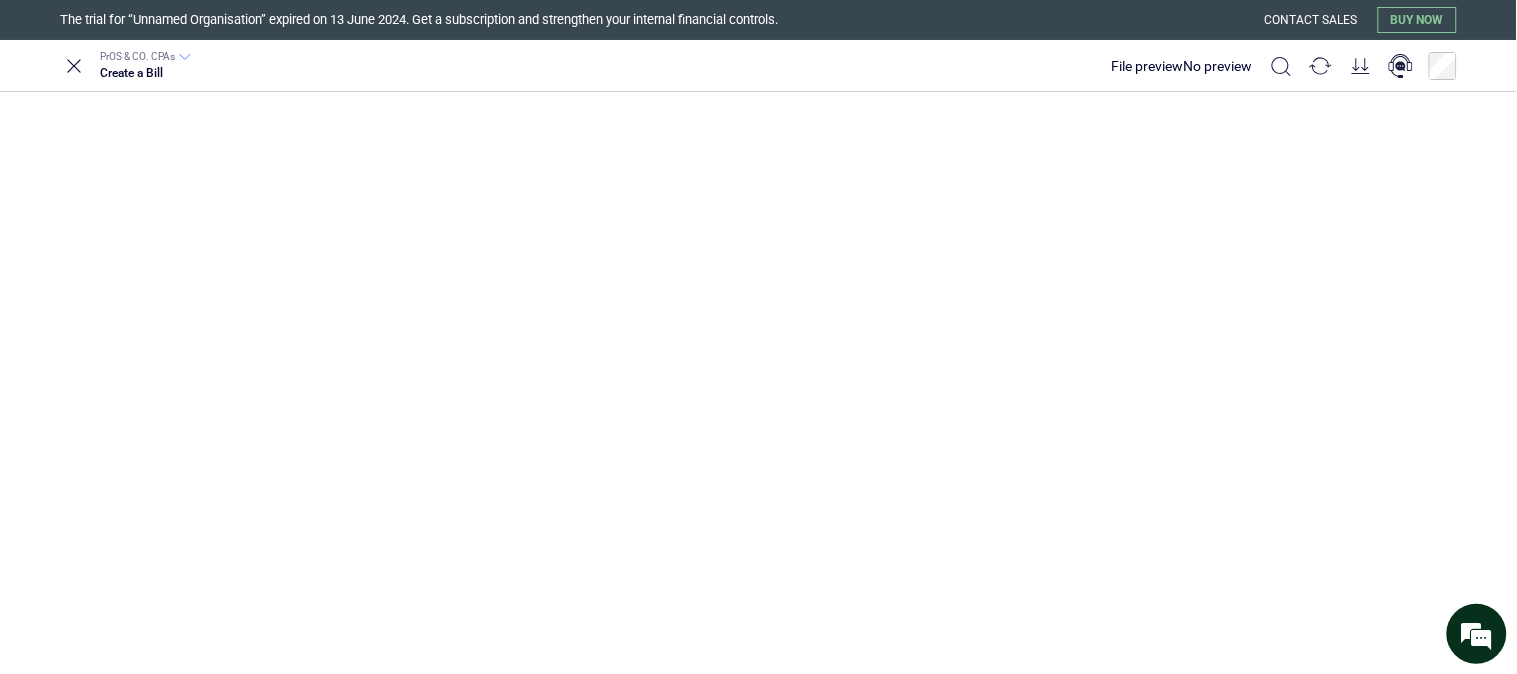 scroll, scrollTop: 297, scrollLeft: 0, axis: vertical 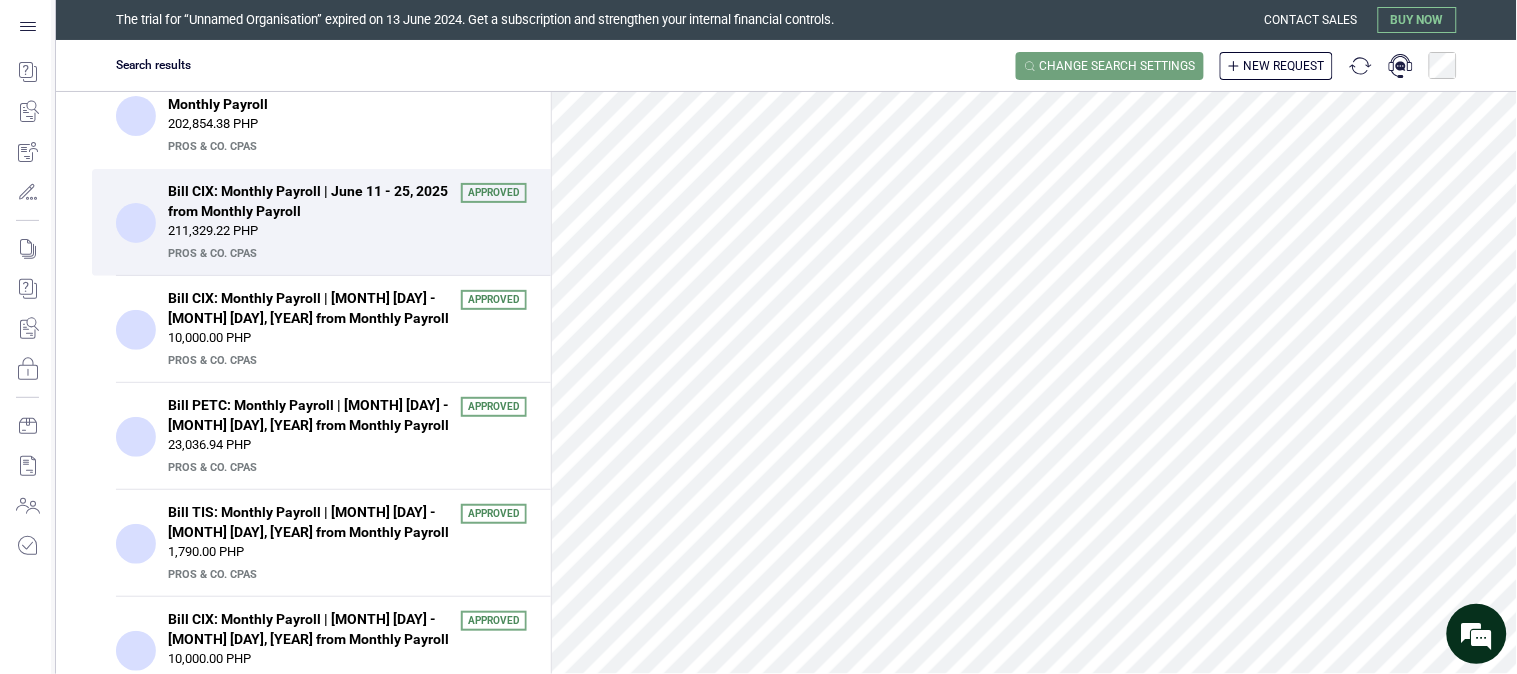 click on "Search results Change search settings New request" at bounding box center [786, 66] 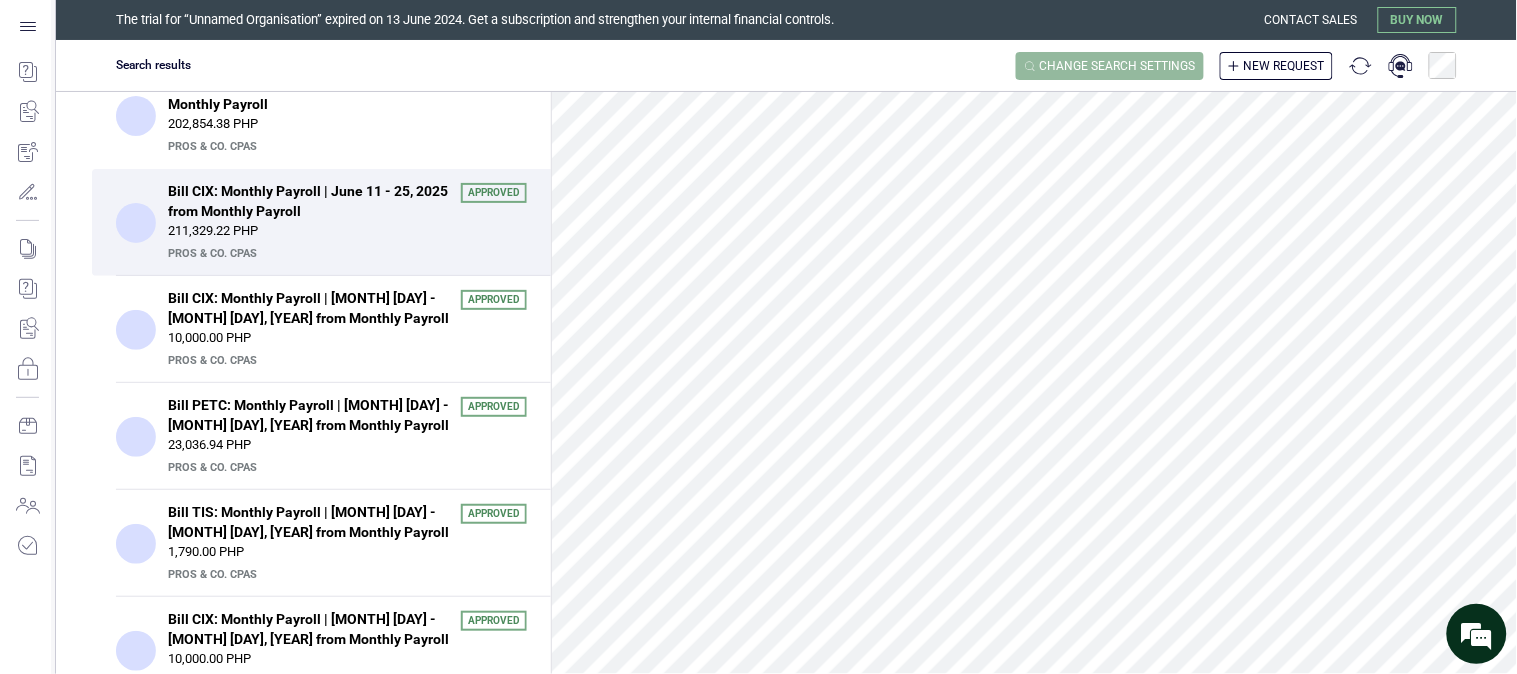 click on "Change search settings" at bounding box center (1118, 66) 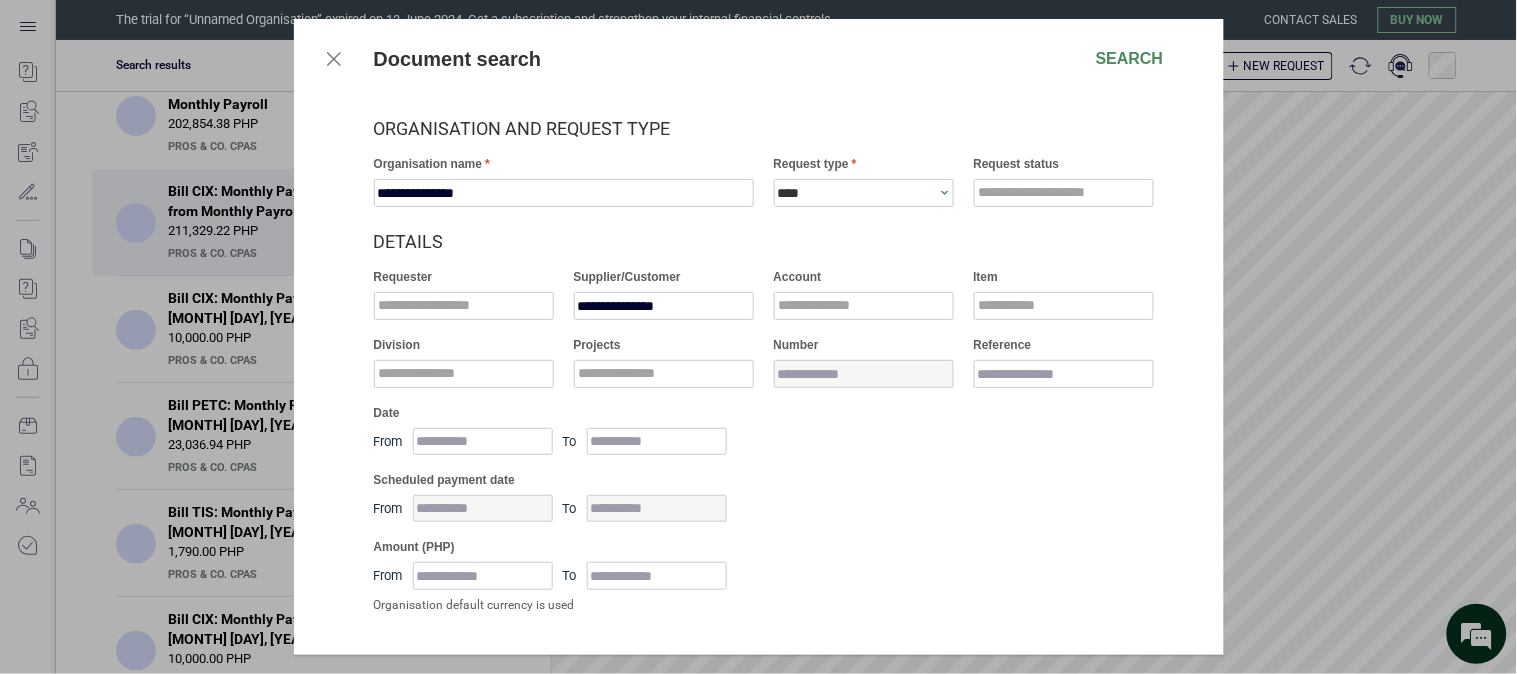 click on "**********" at bounding box center [664, 293] 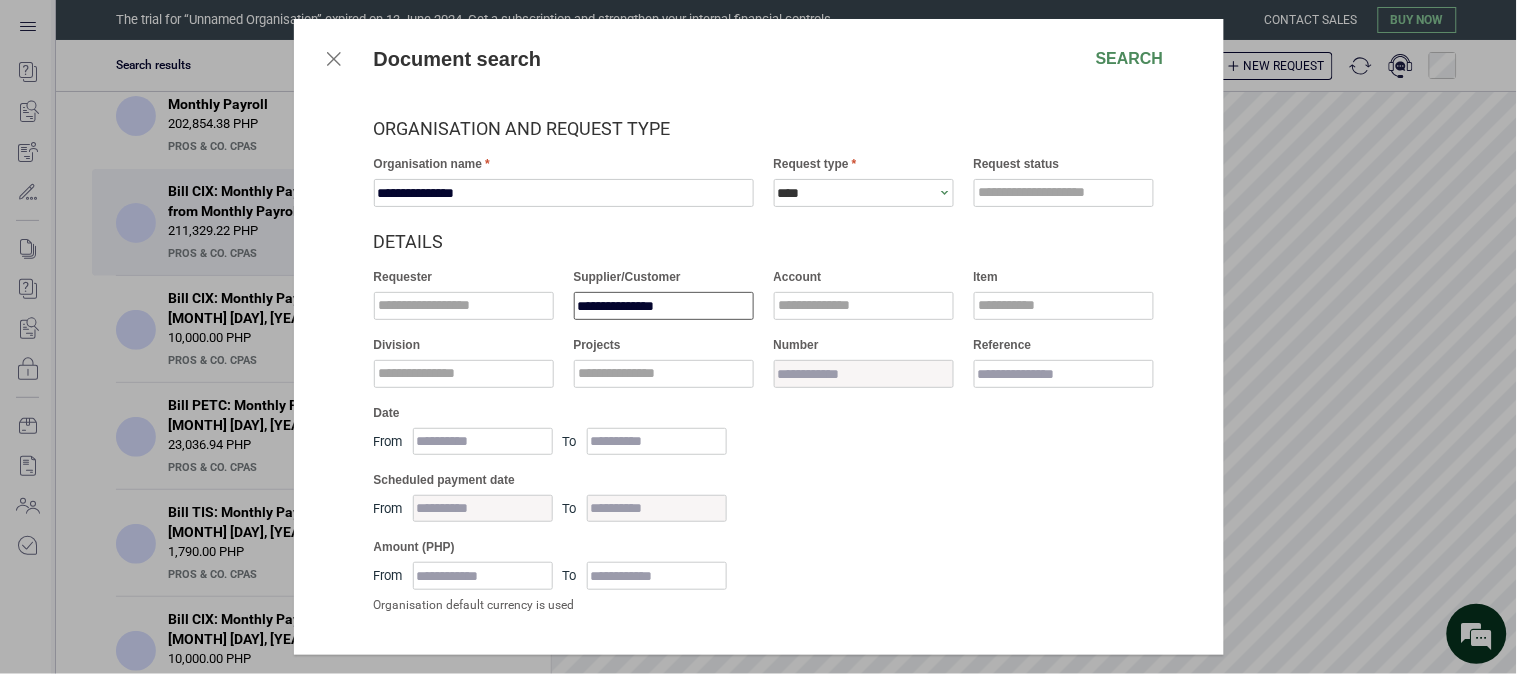 click on "**********" at bounding box center [664, 306] 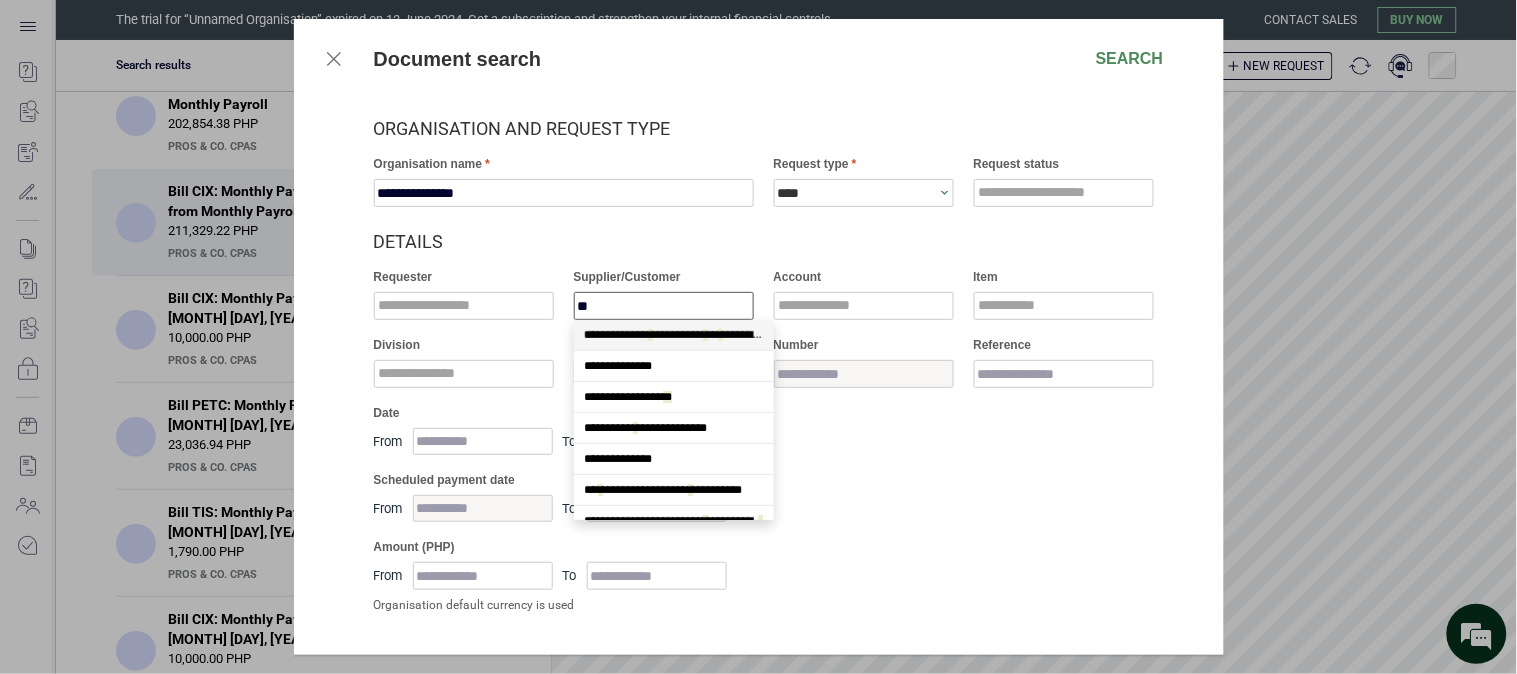 scroll, scrollTop: 173, scrollLeft: 0, axis: vertical 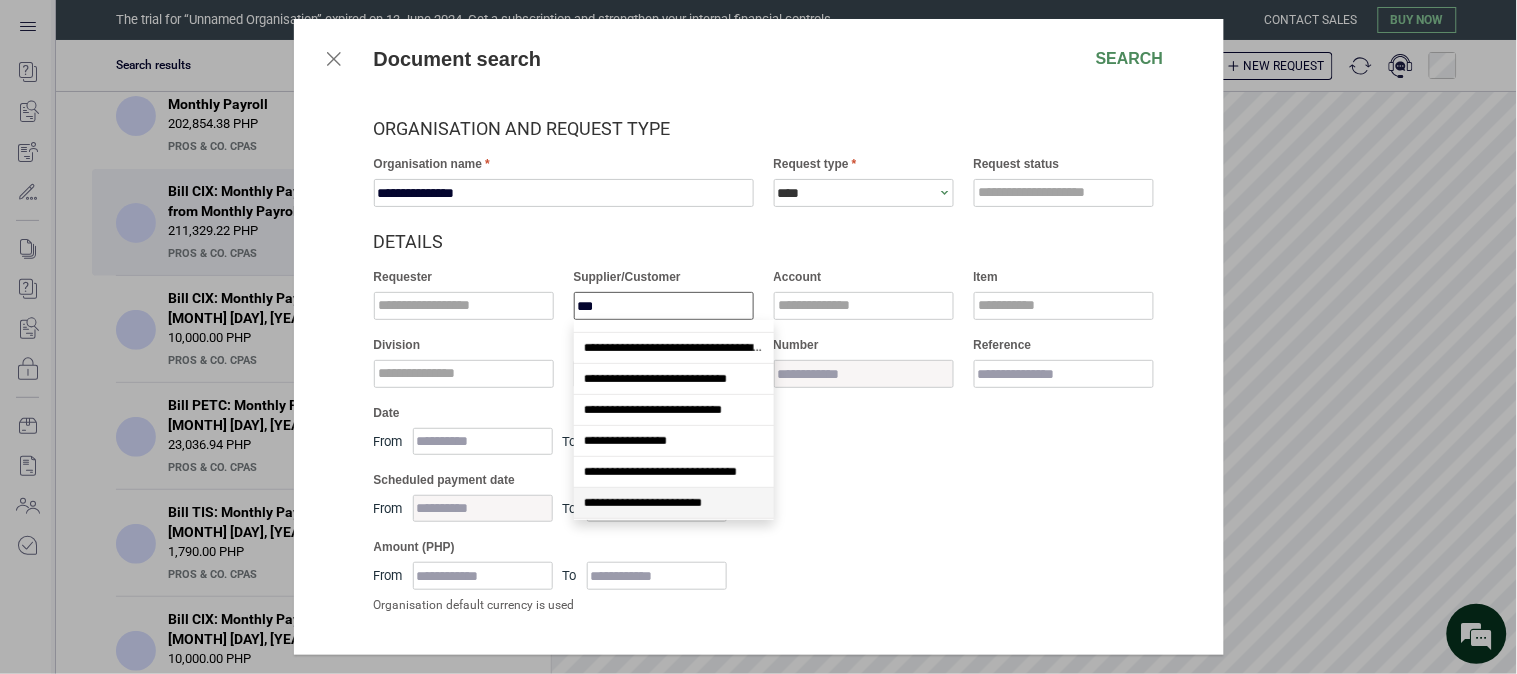 type on "****" 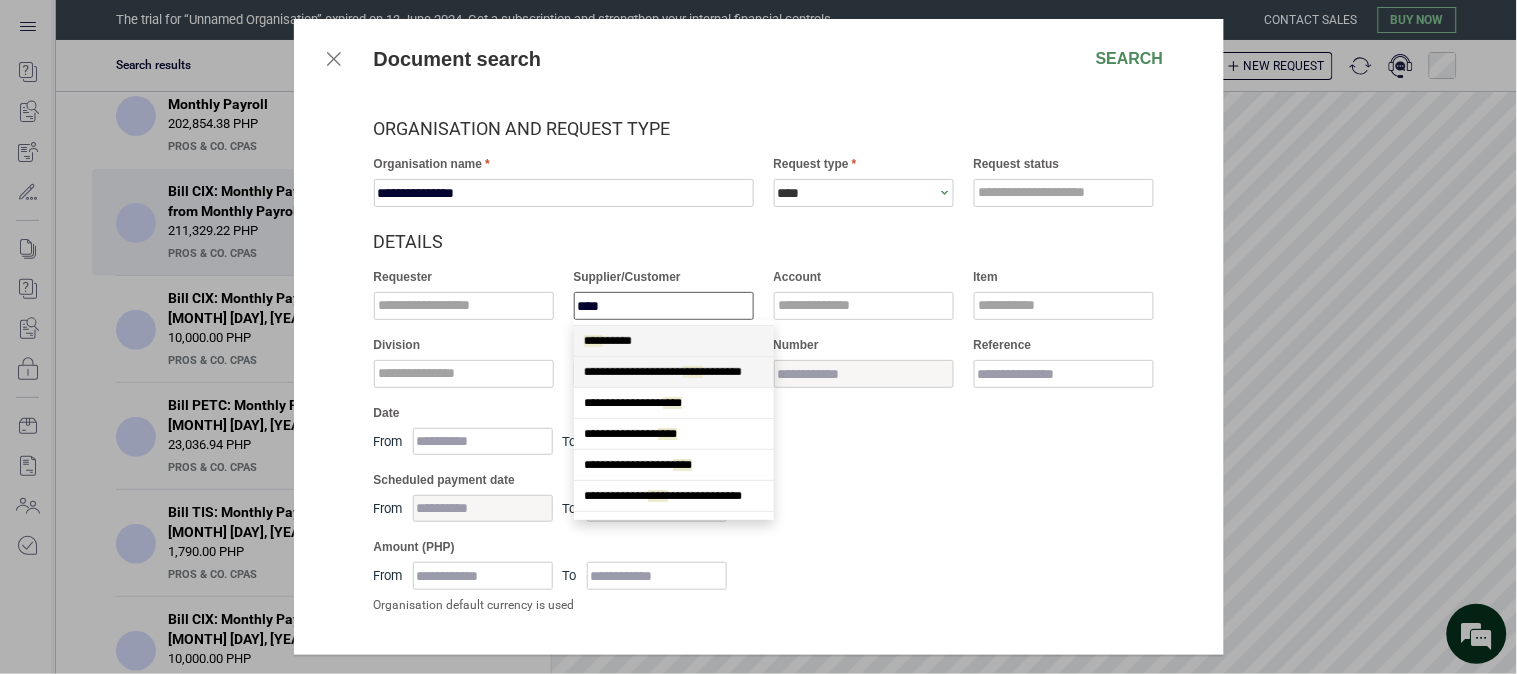 scroll, scrollTop: 0, scrollLeft: 0, axis: both 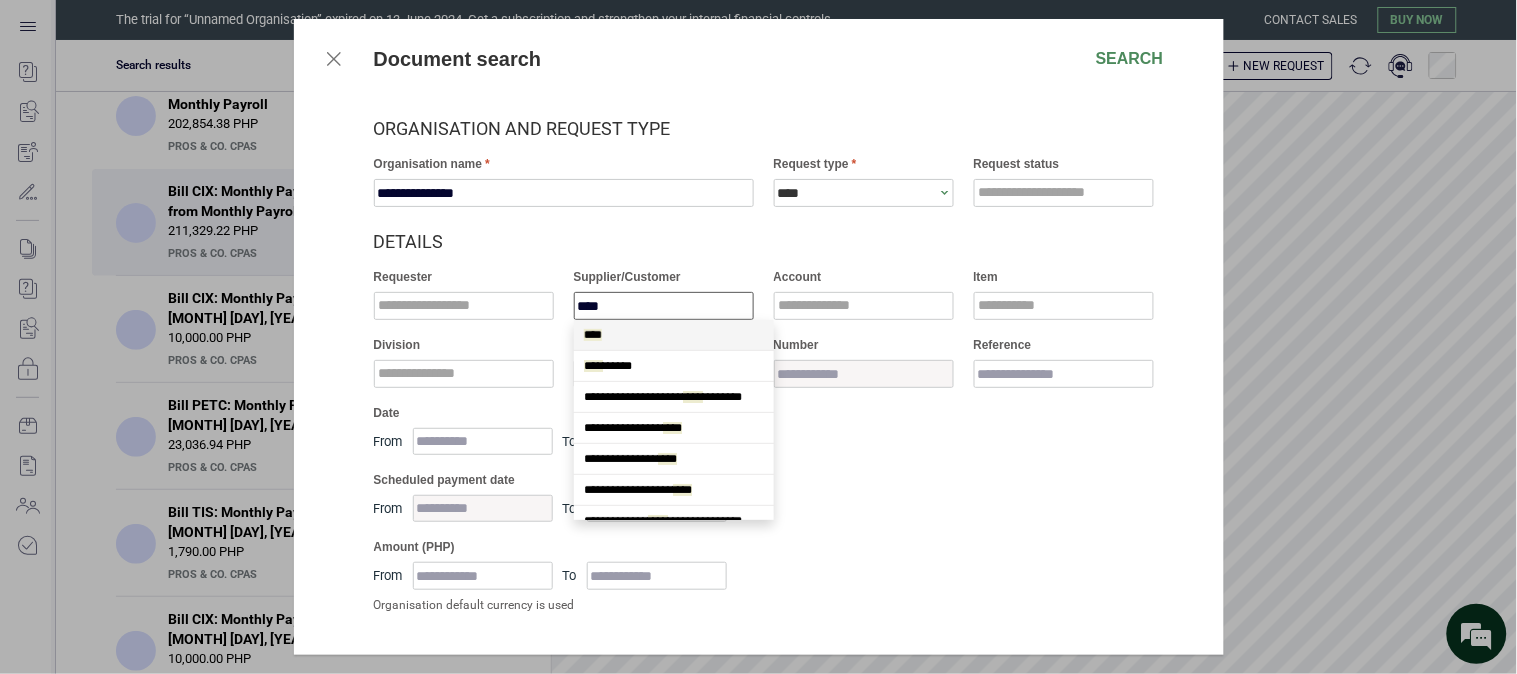 click on "****" at bounding box center [674, 335] 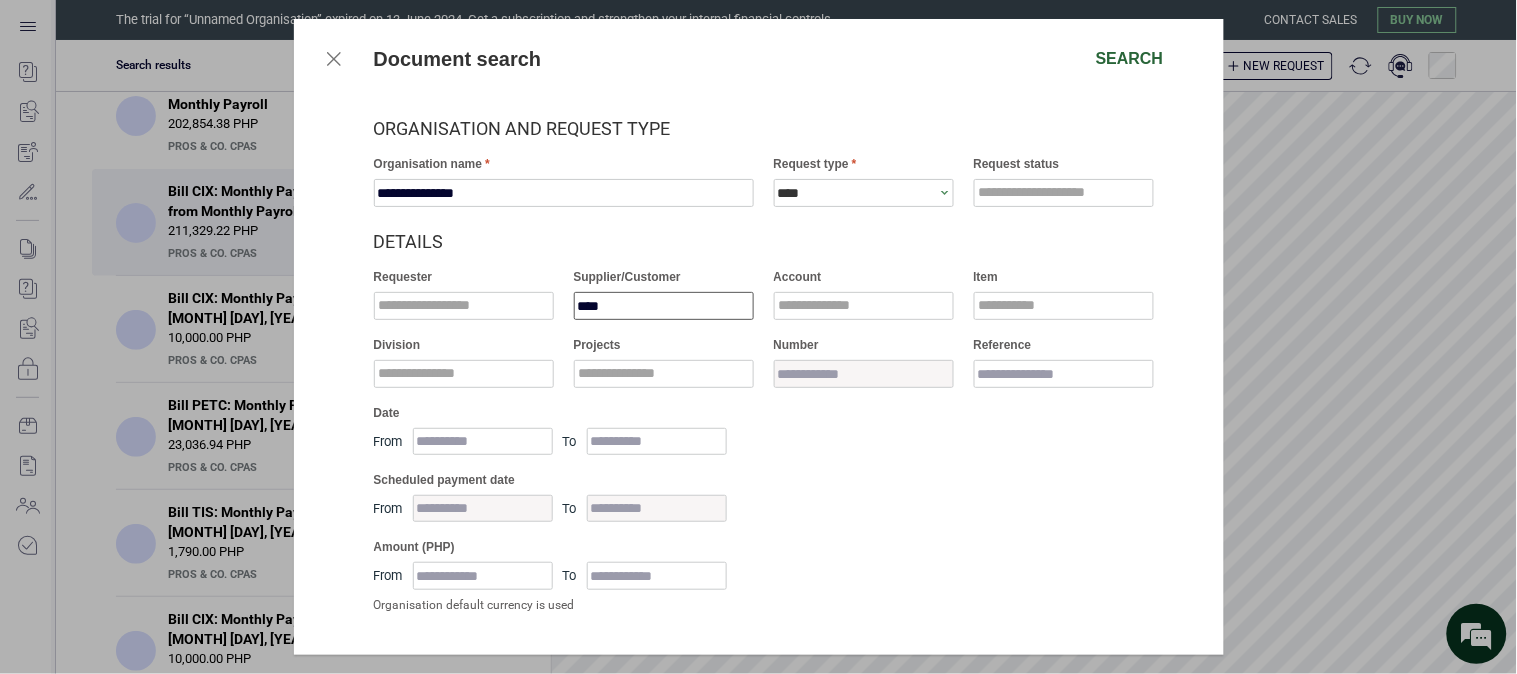 type on "****" 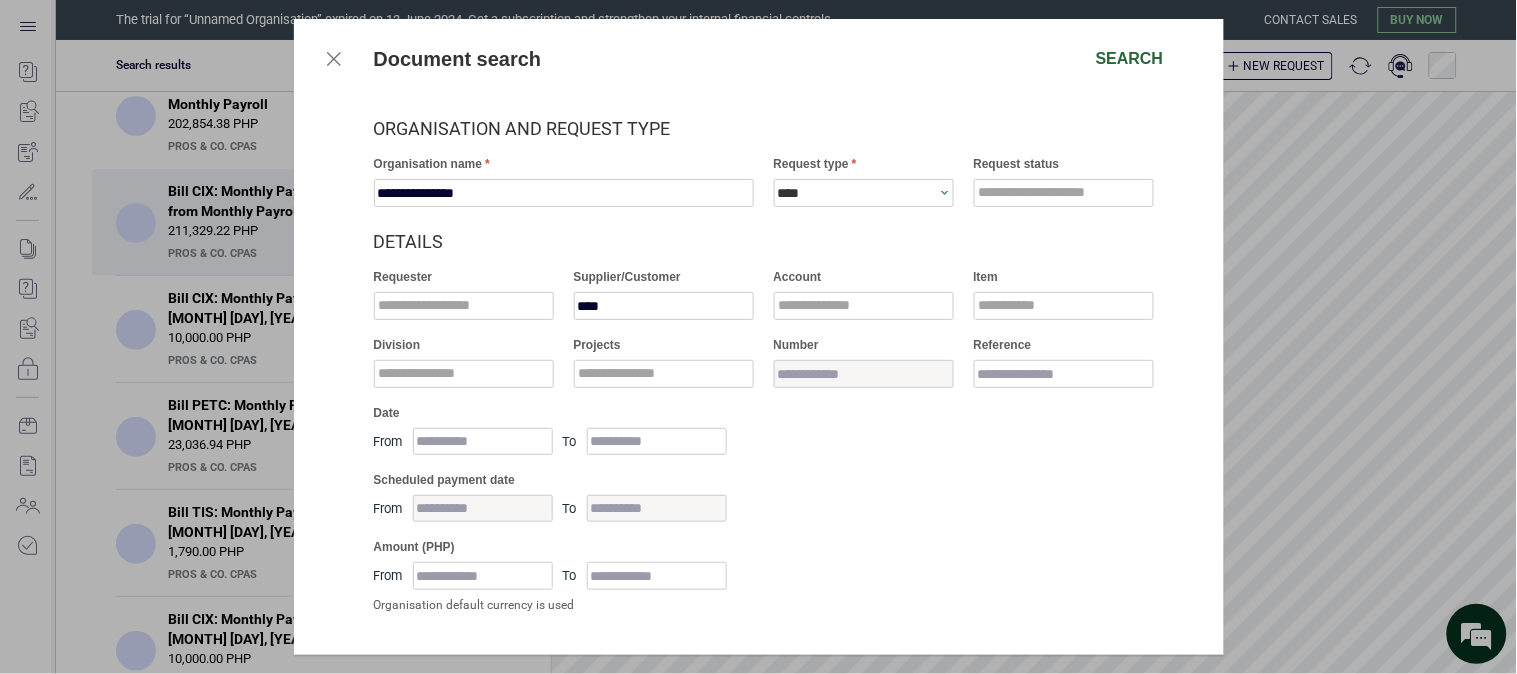 click on "Search" at bounding box center (1130, 59) 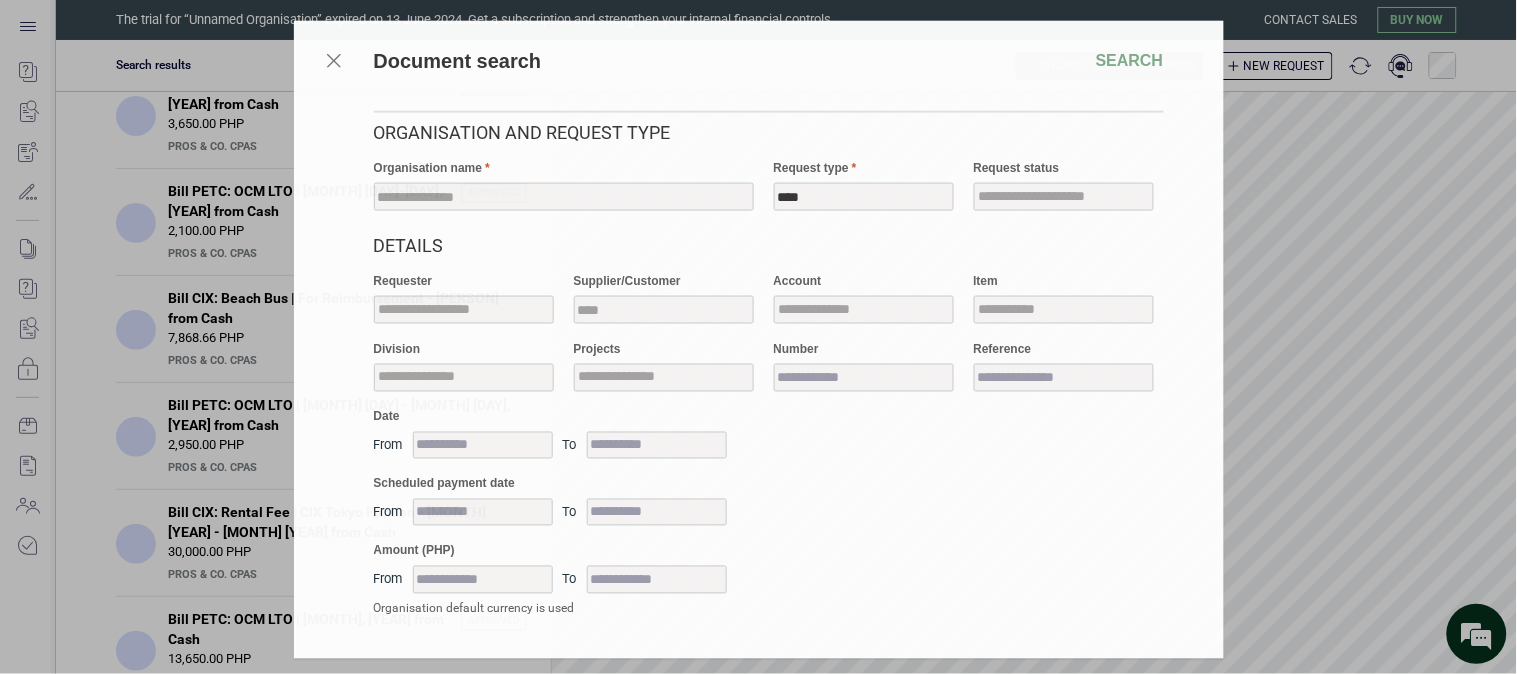 scroll, scrollTop: 0, scrollLeft: 0, axis: both 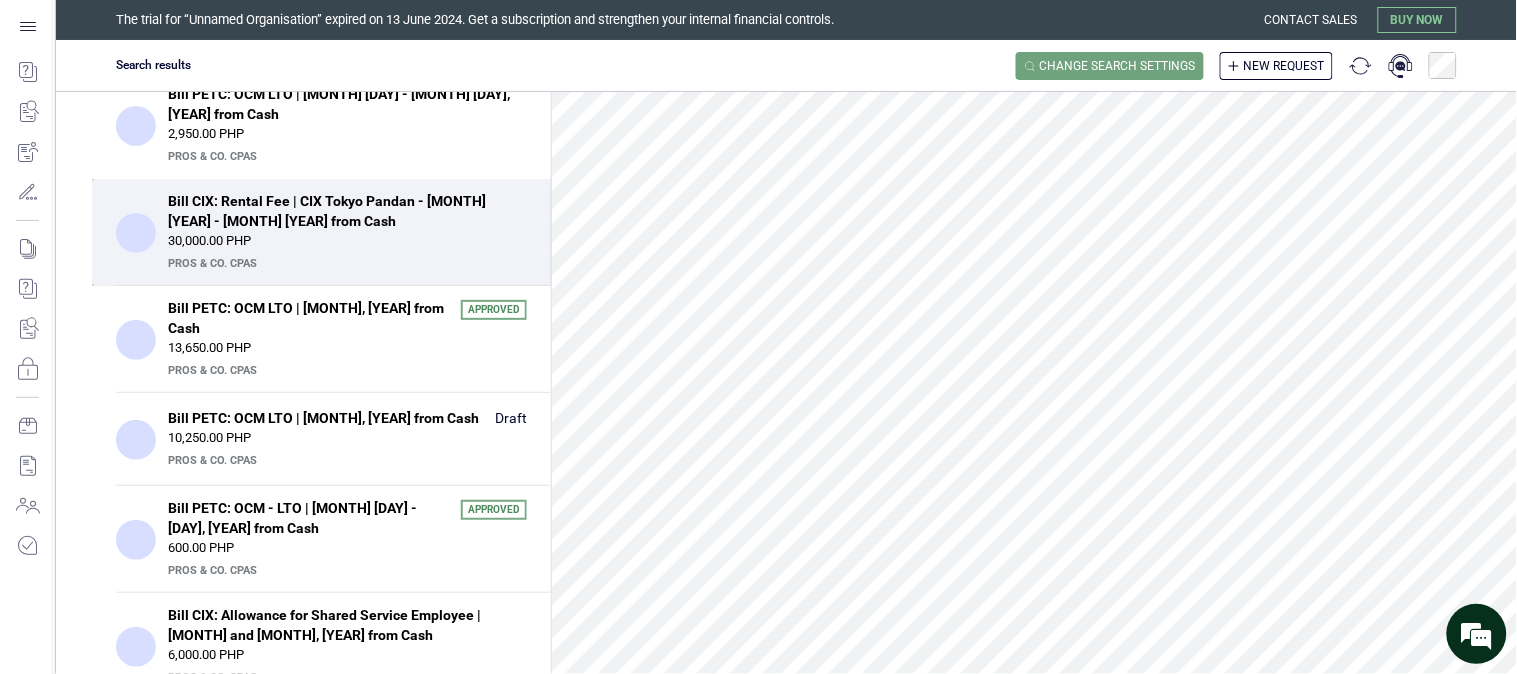 click on "PrOS & CO. CPAs" at bounding box center [345, 264] 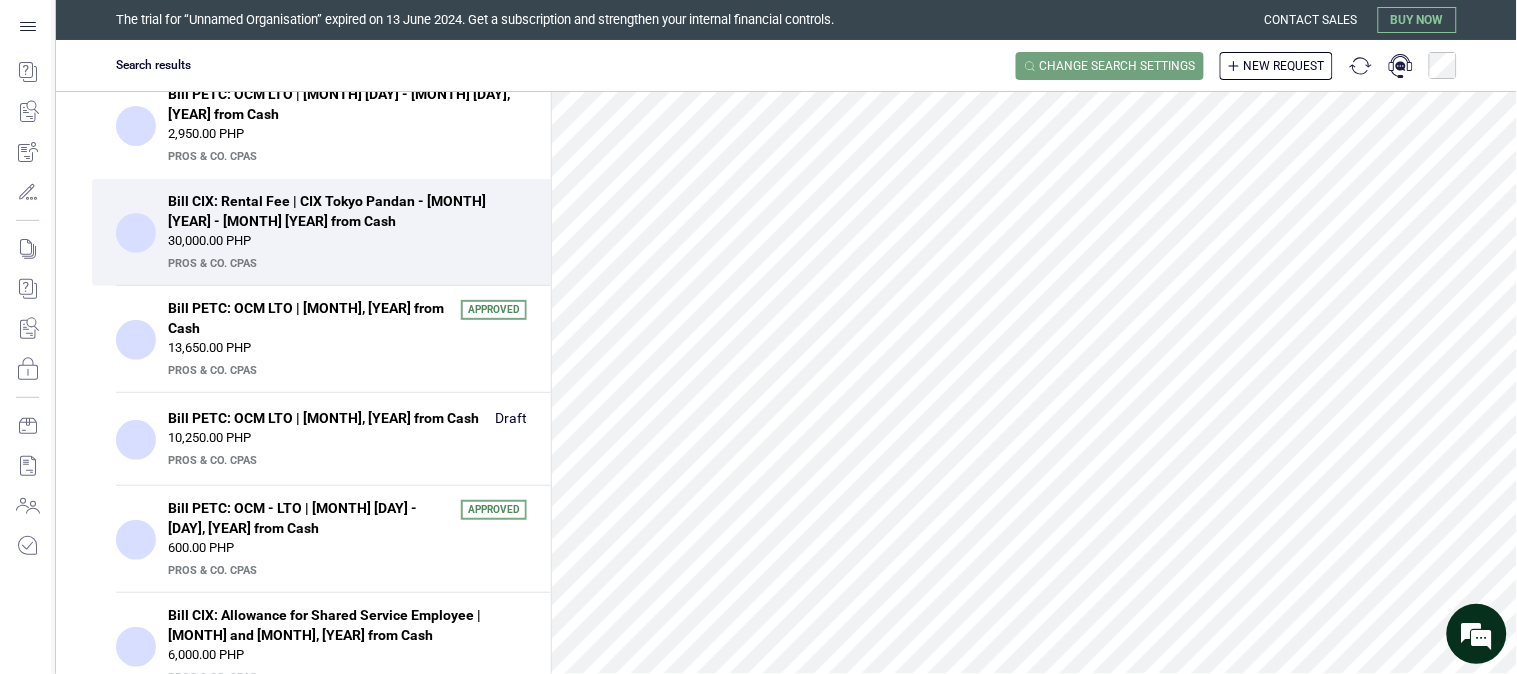 scroll, scrollTop: 111, scrollLeft: 0, axis: vertical 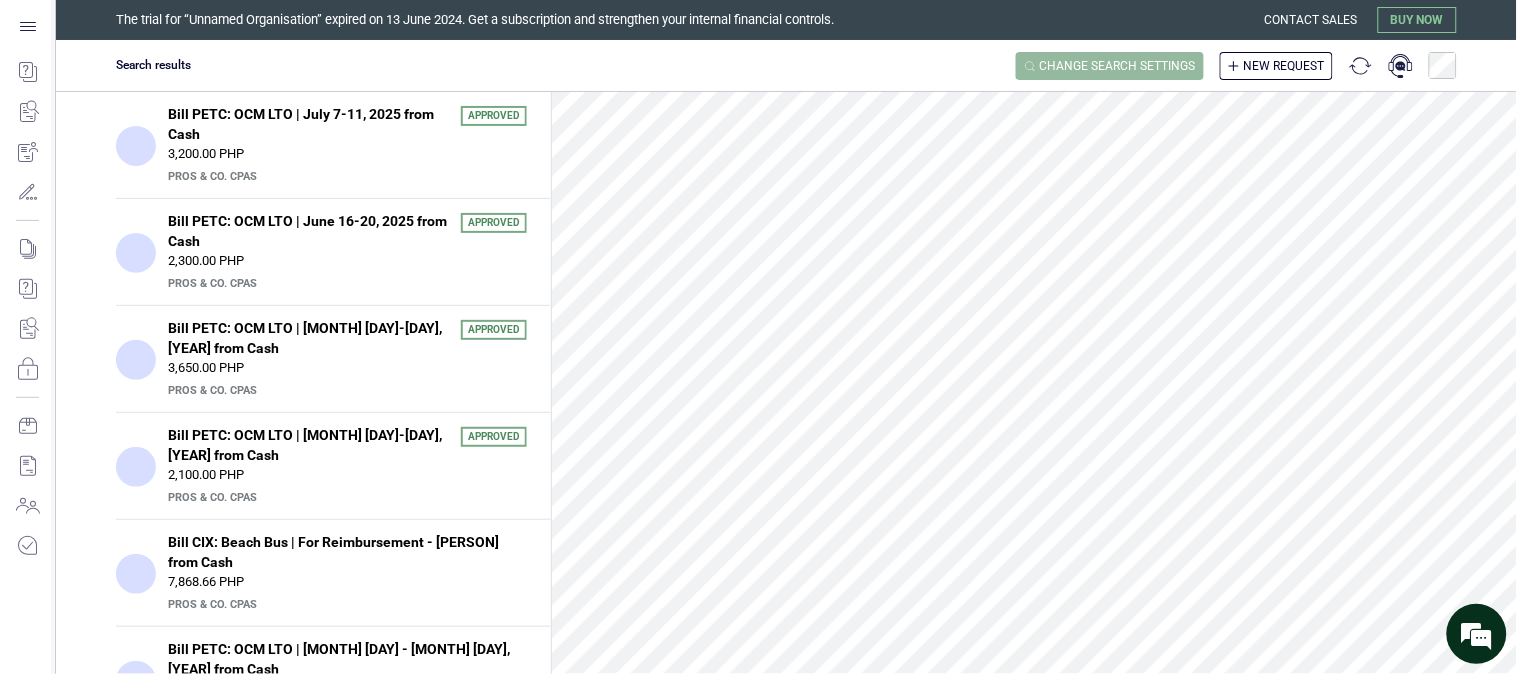 click on "Change search settings" at bounding box center (1118, 66) 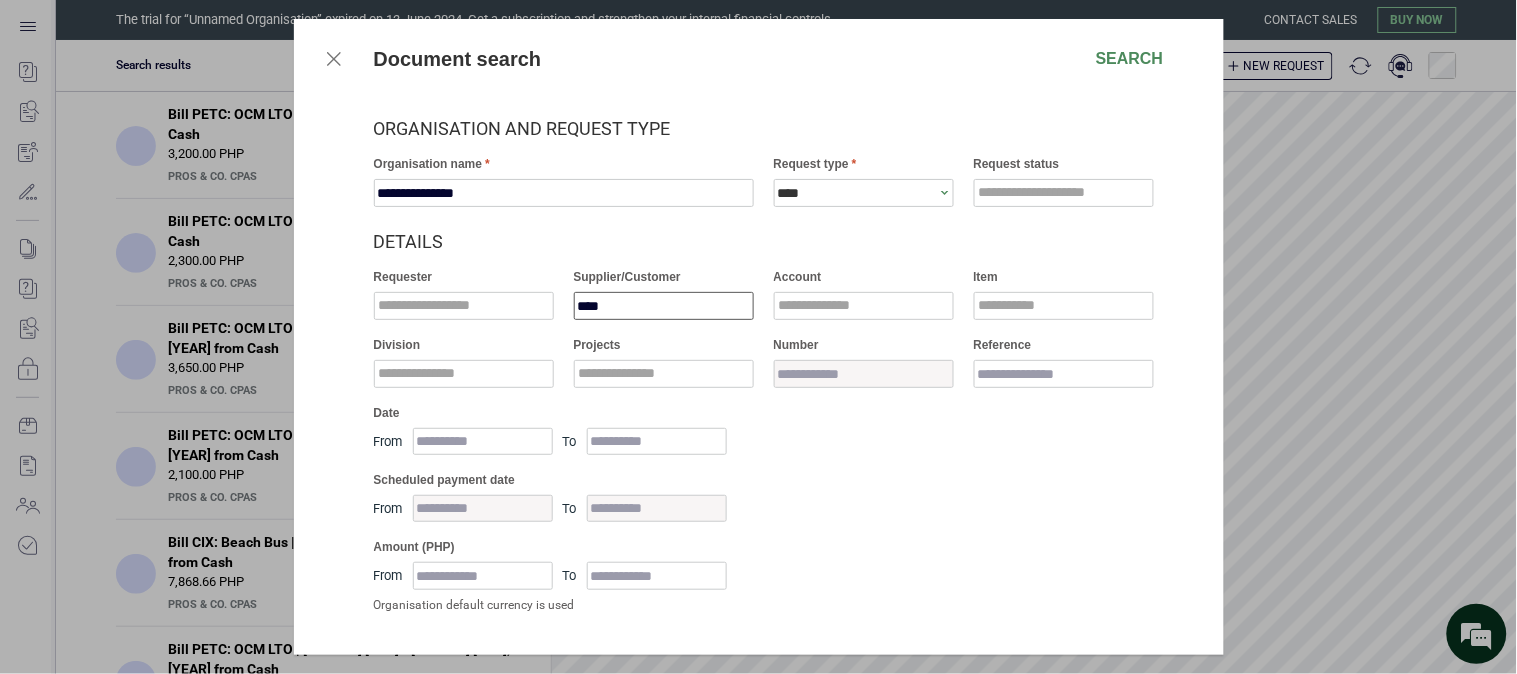 click on "****" at bounding box center [664, 306] 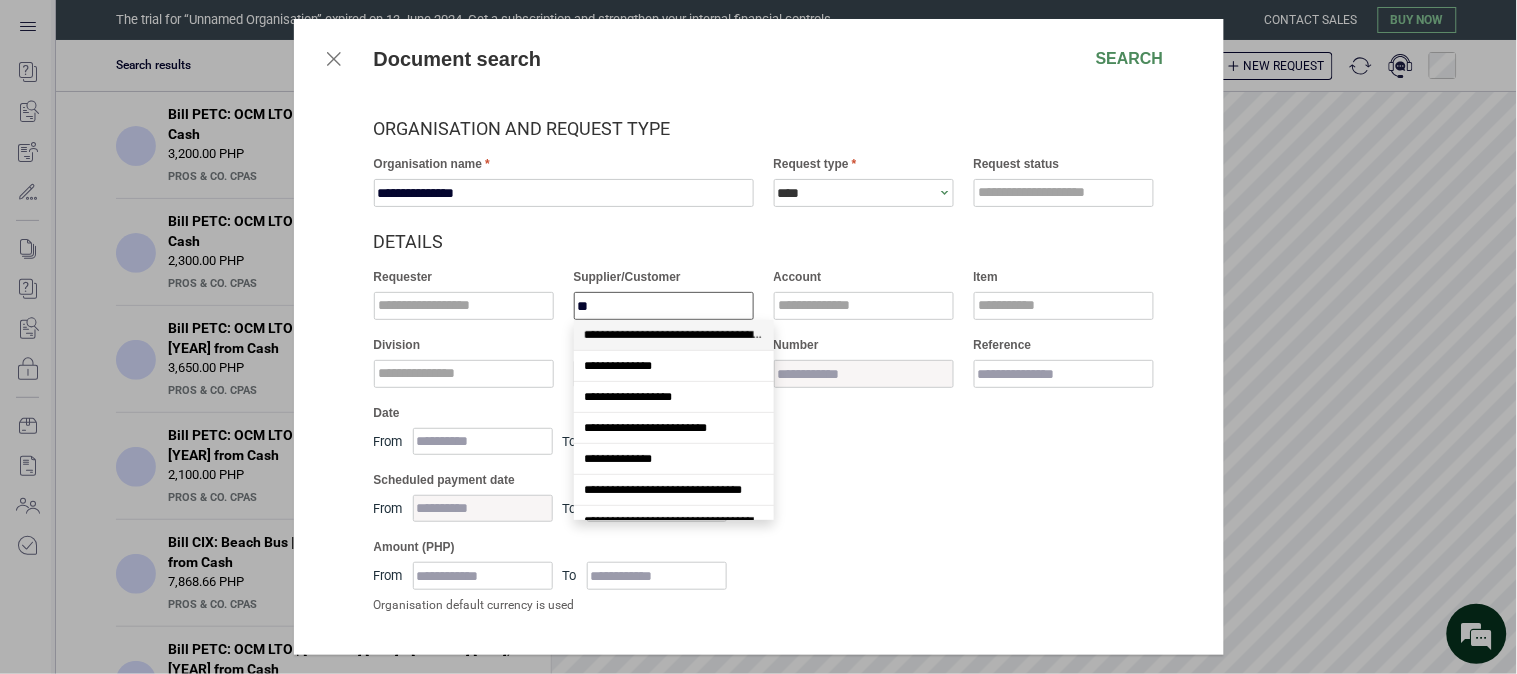 scroll, scrollTop: 266, scrollLeft: 0, axis: vertical 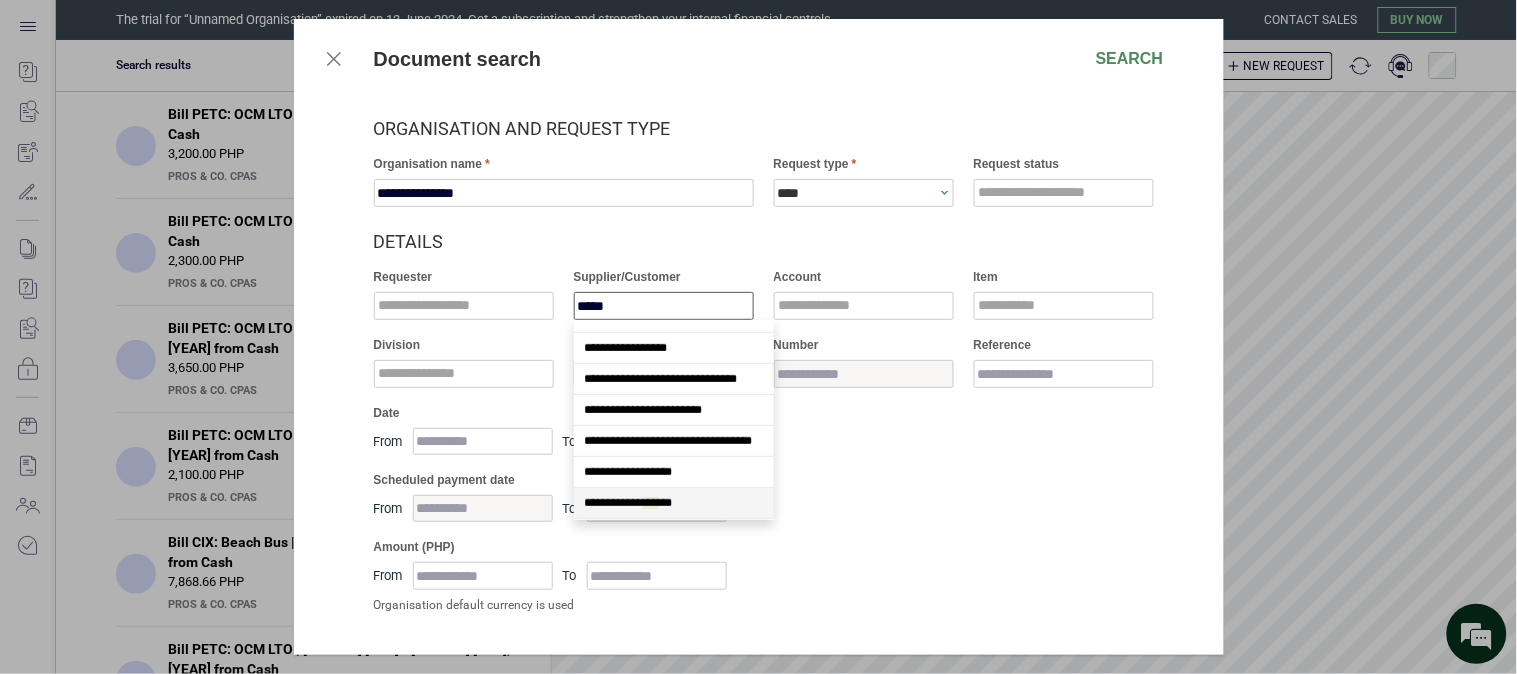 type on "******" 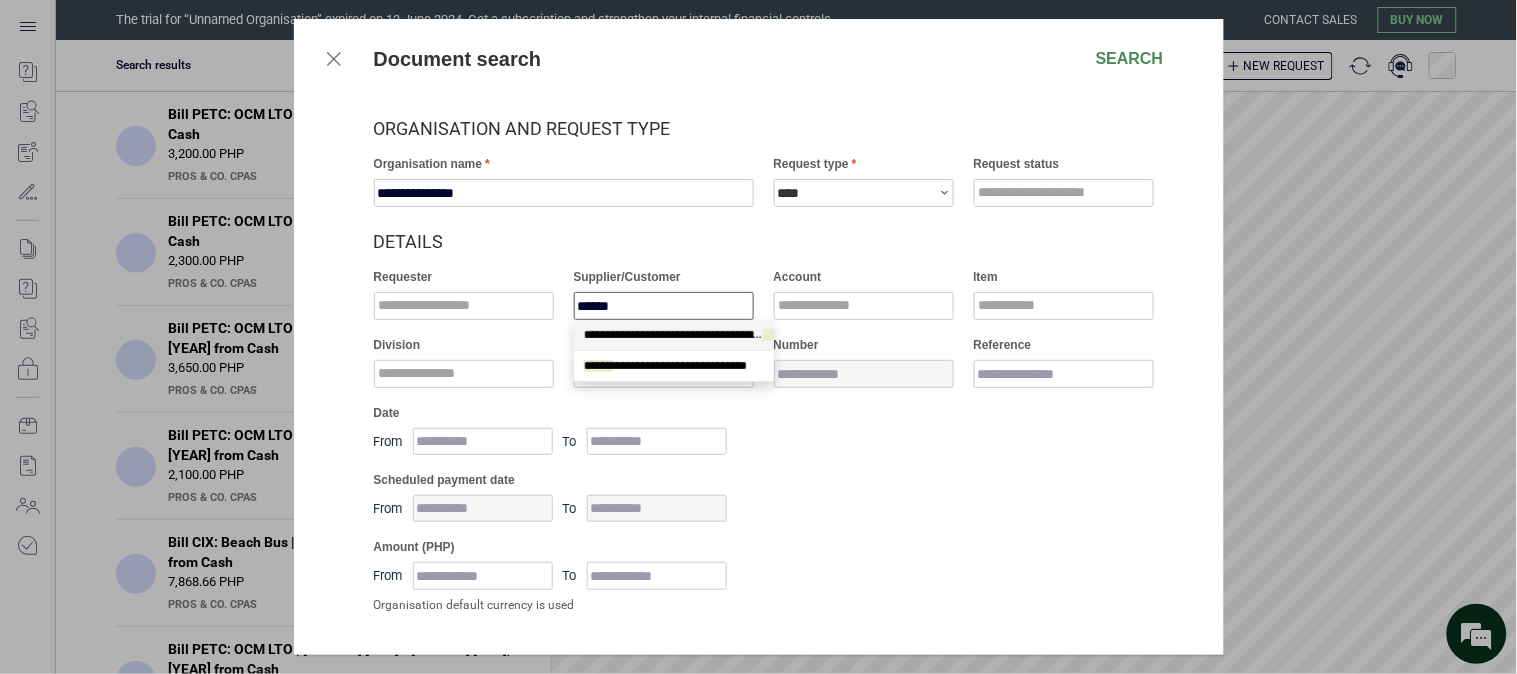 scroll, scrollTop: 0, scrollLeft: 0, axis: both 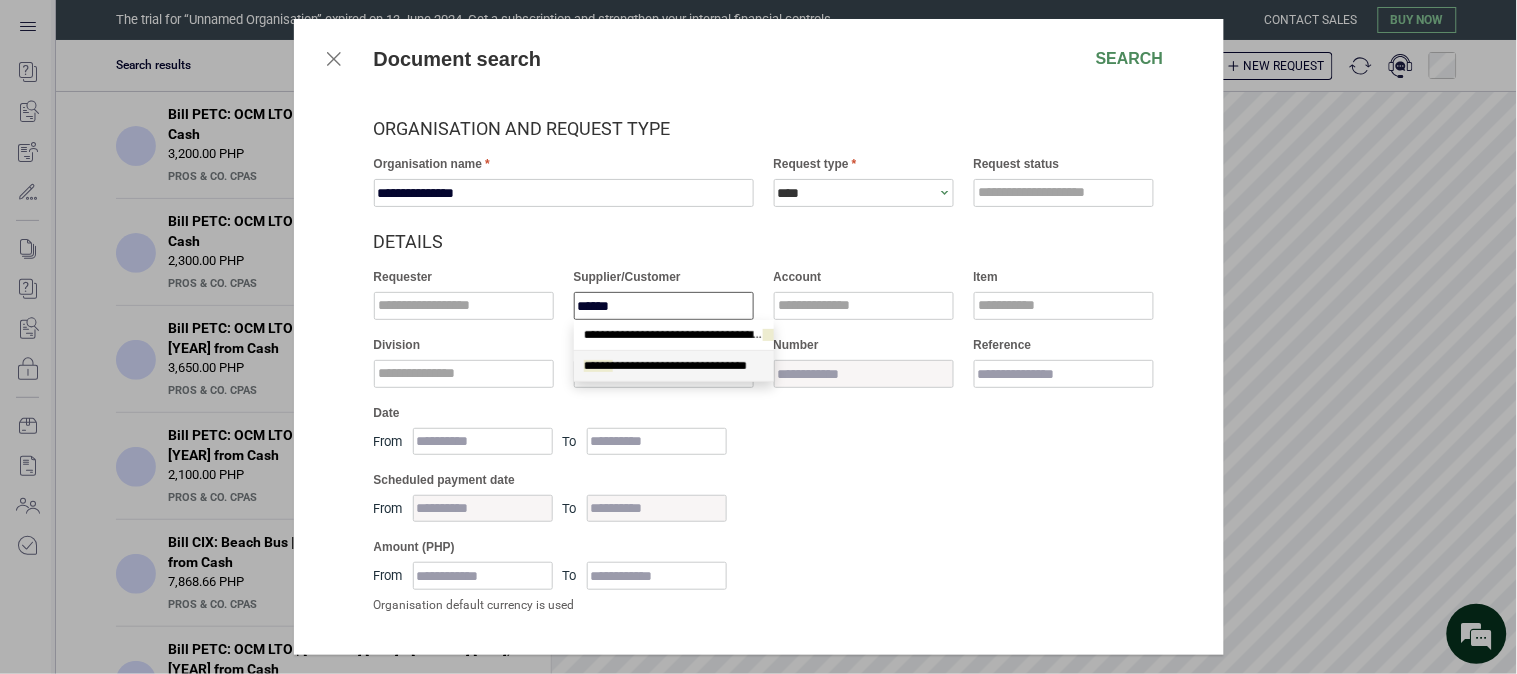 click on "**********" at bounding box center [665, 366] 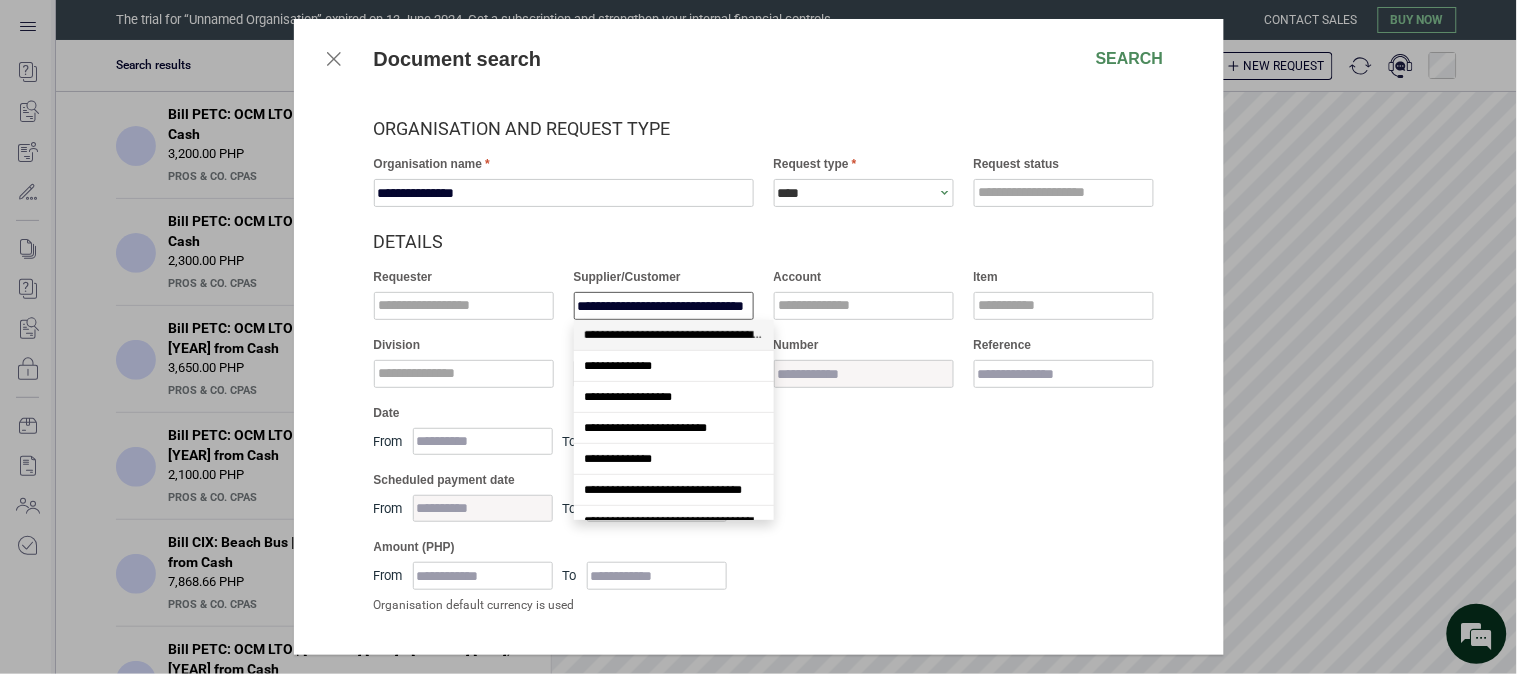 click on "**********" at bounding box center (664, 306) 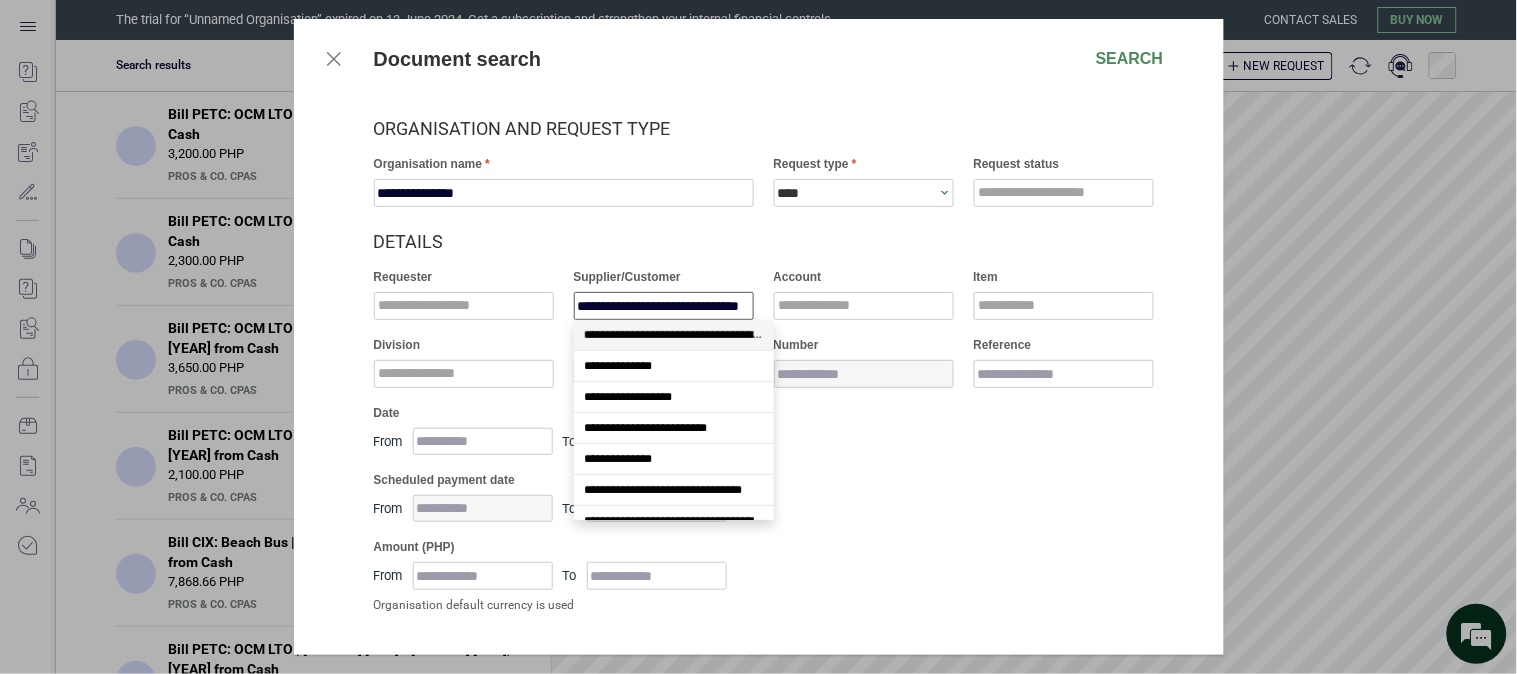 scroll, scrollTop: 0, scrollLeft: 46, axis: horizontal 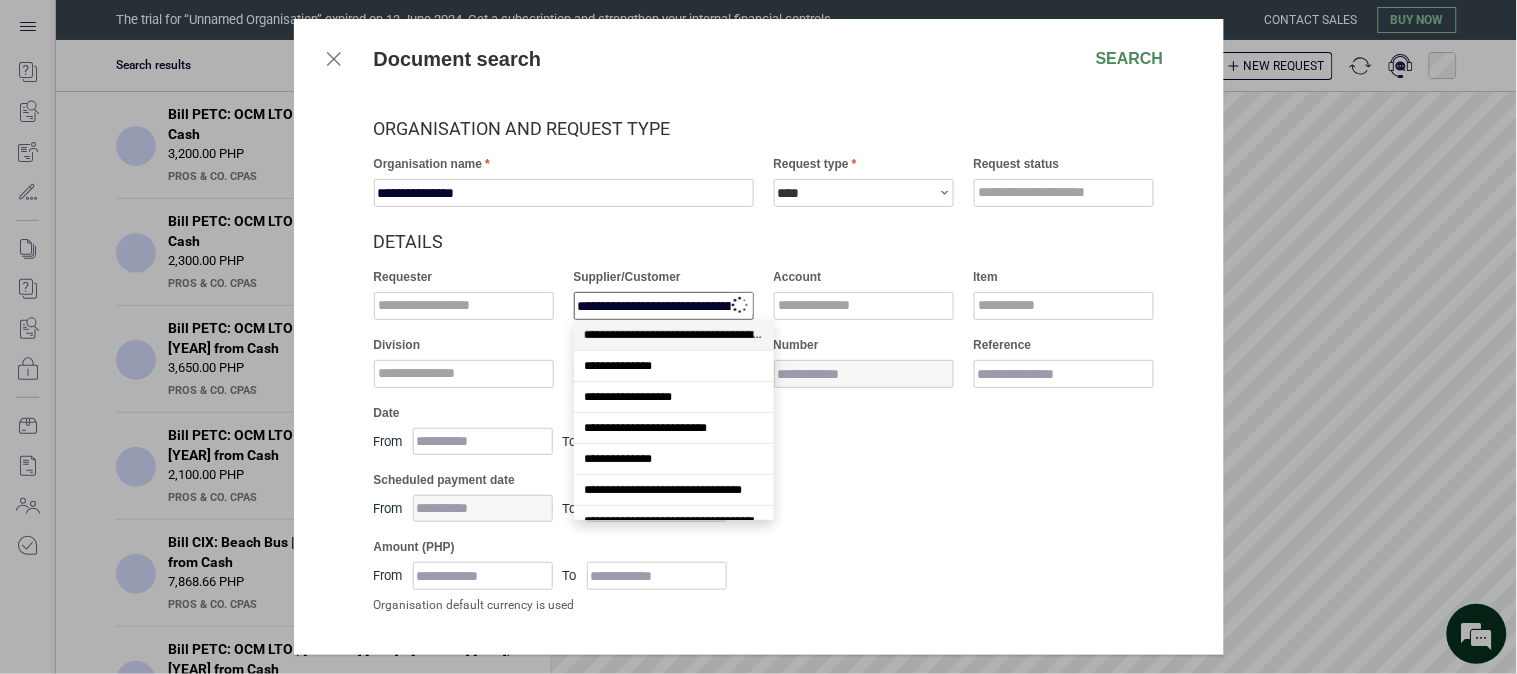 click on "**********" at bounding box center (759, 377) 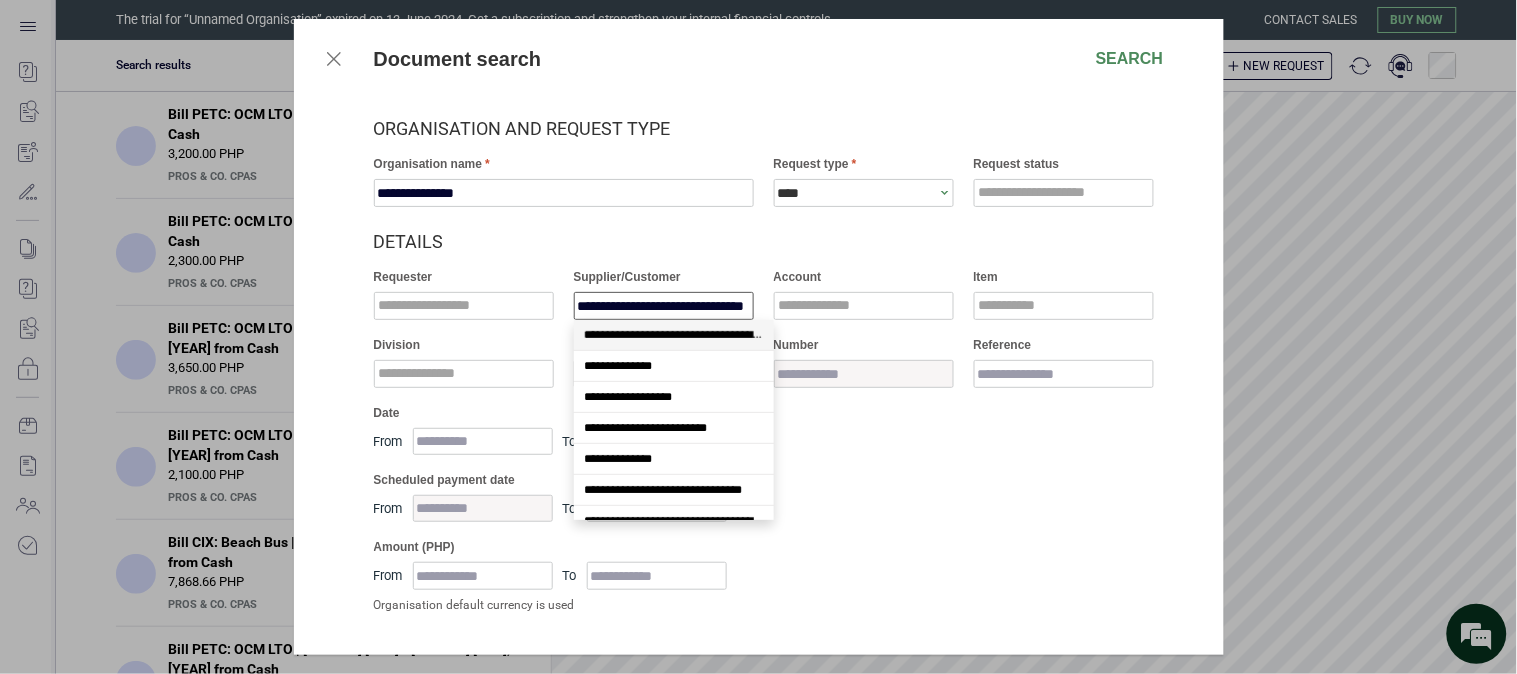 click on "**********" at bounding box center [664, 306] 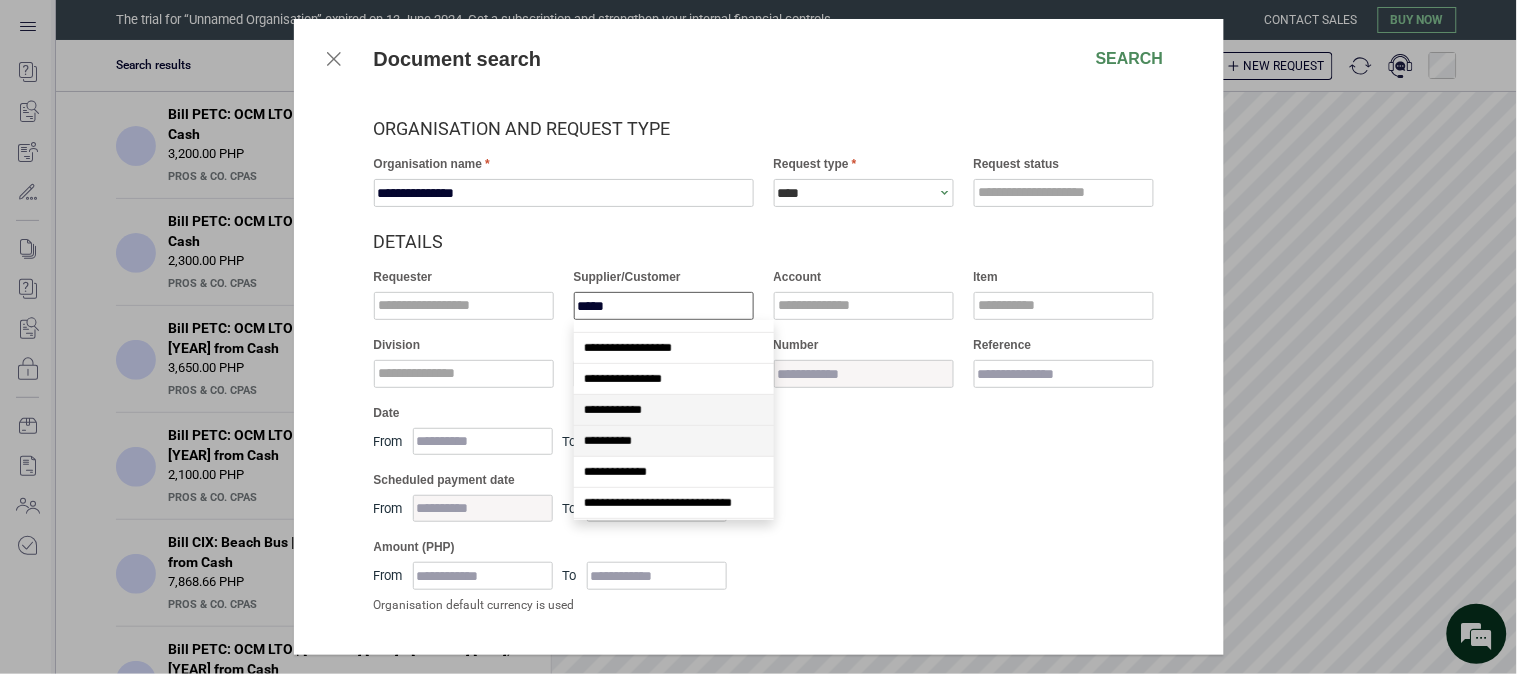 scroll, scrollTop: 142, scrollLeft: 0, axis: vertical 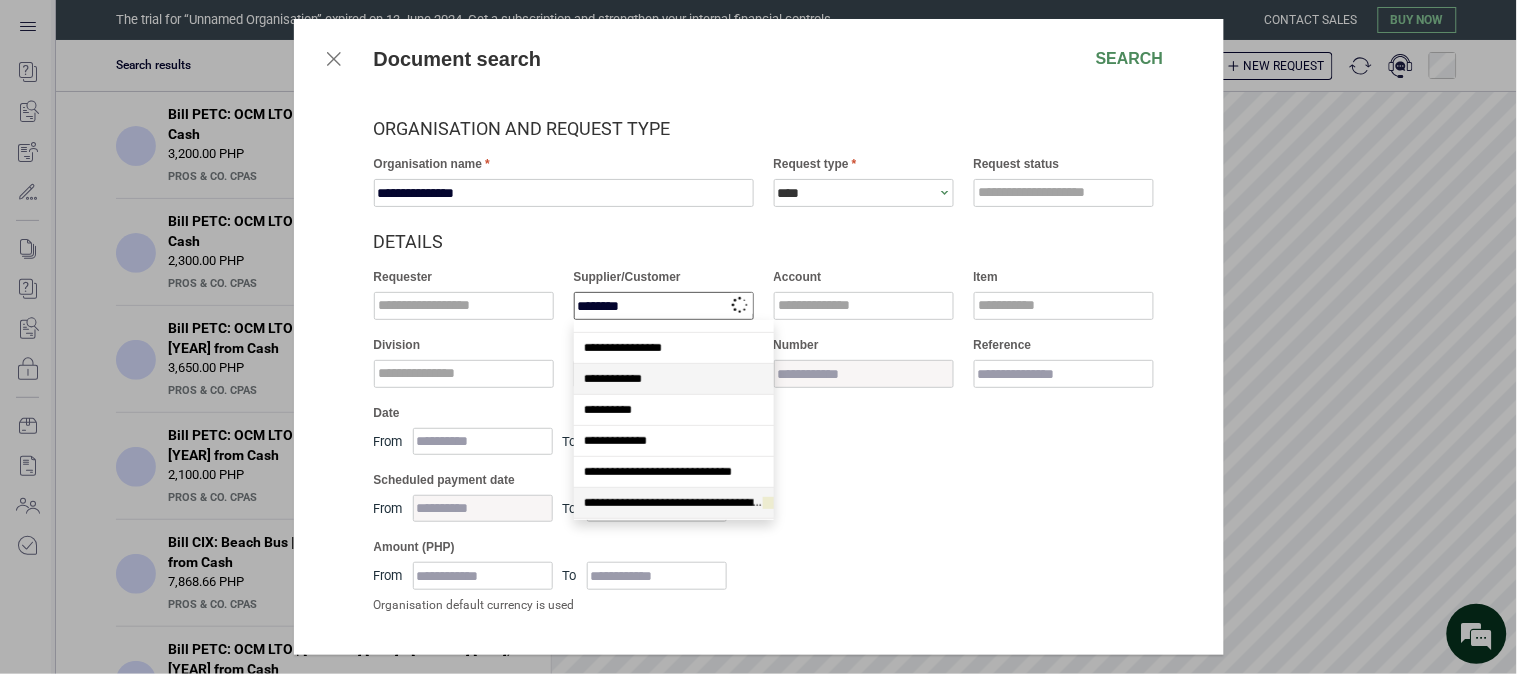 type on "*********" 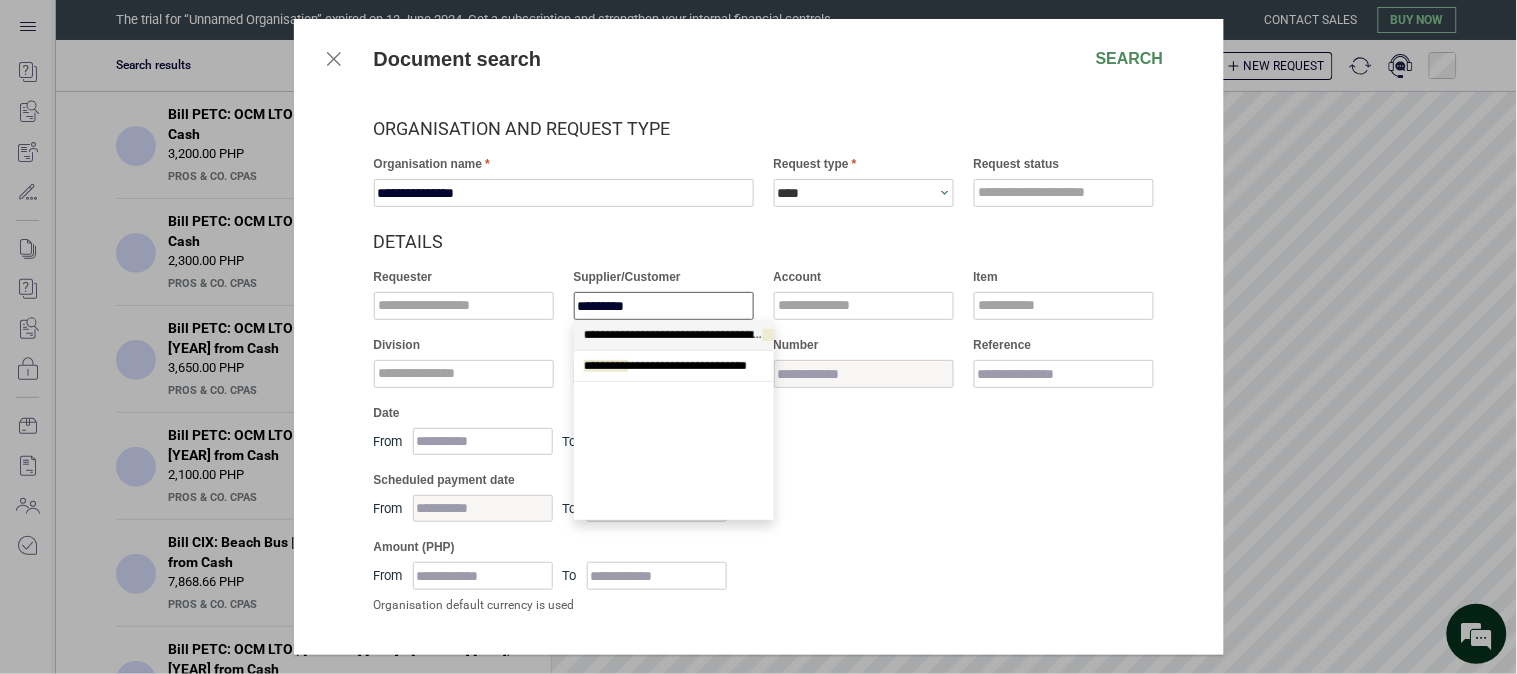 scroll, scrollTop: 0, scrollLeft: 0, axis: both 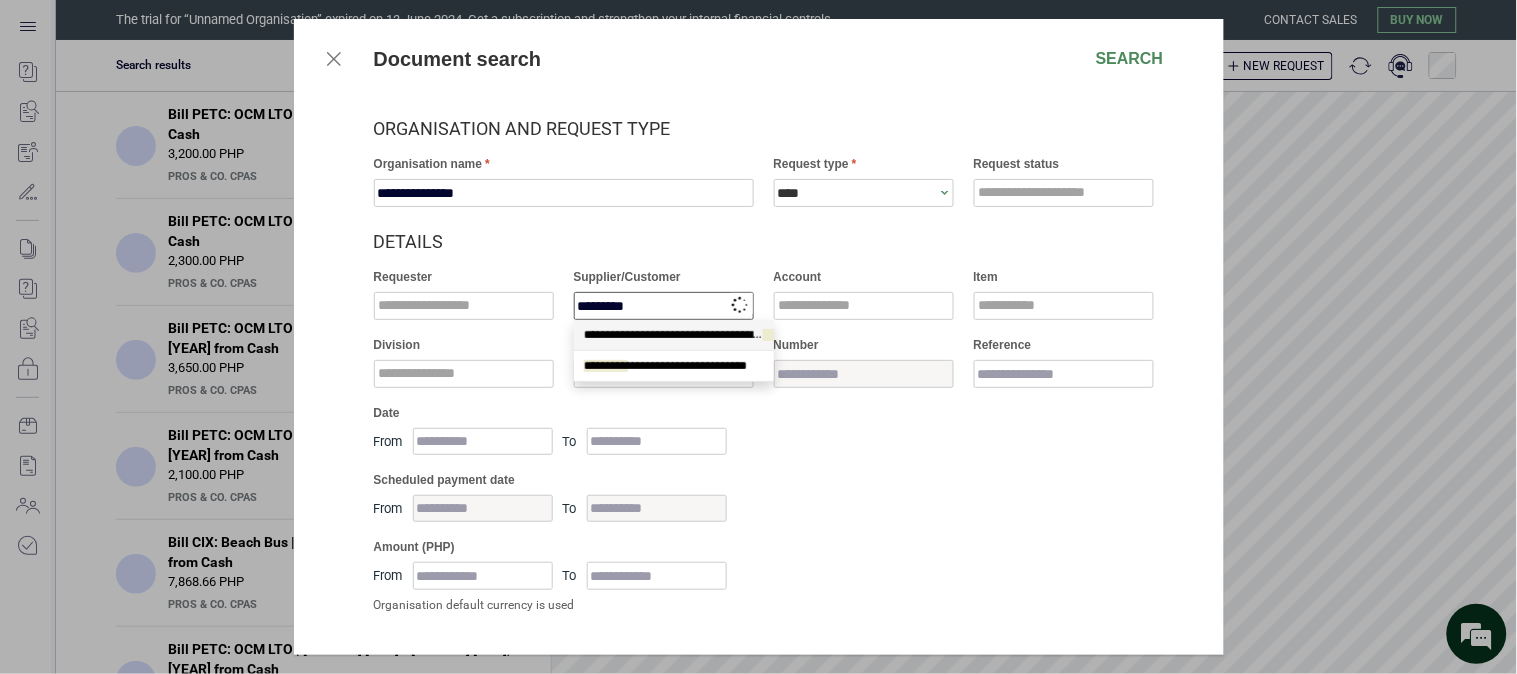 click on "**********" at bounding box center [698, 335] 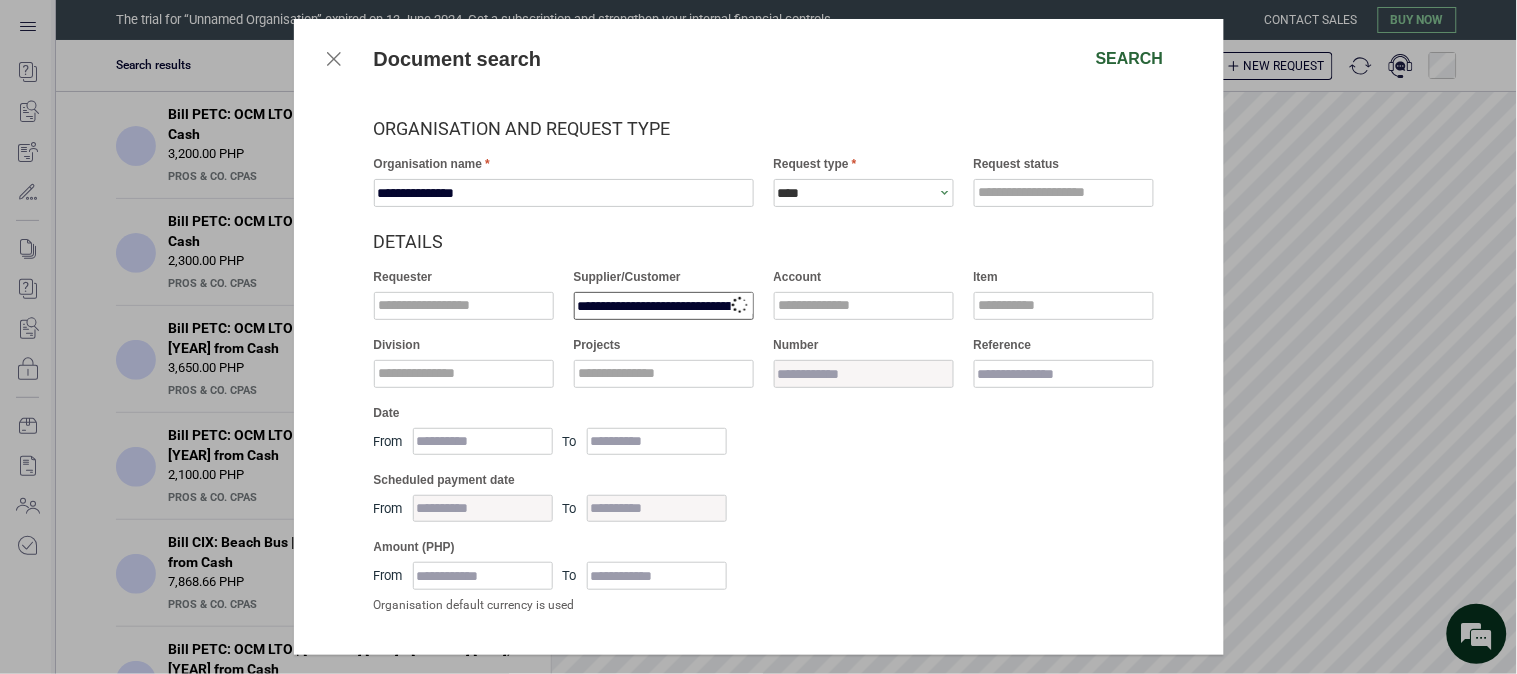 type on "**********" 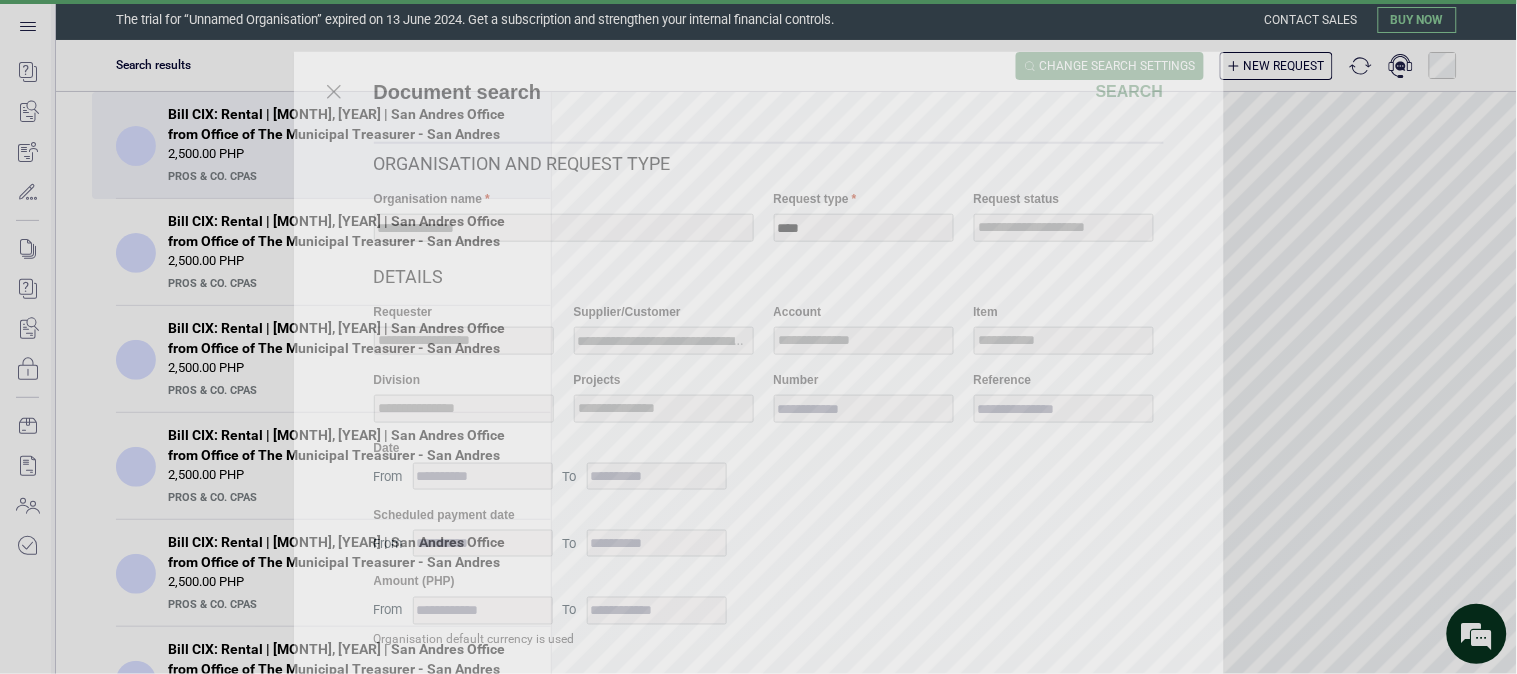 scroll, scrollTop: 0, scrollLeft: 0, axis: both 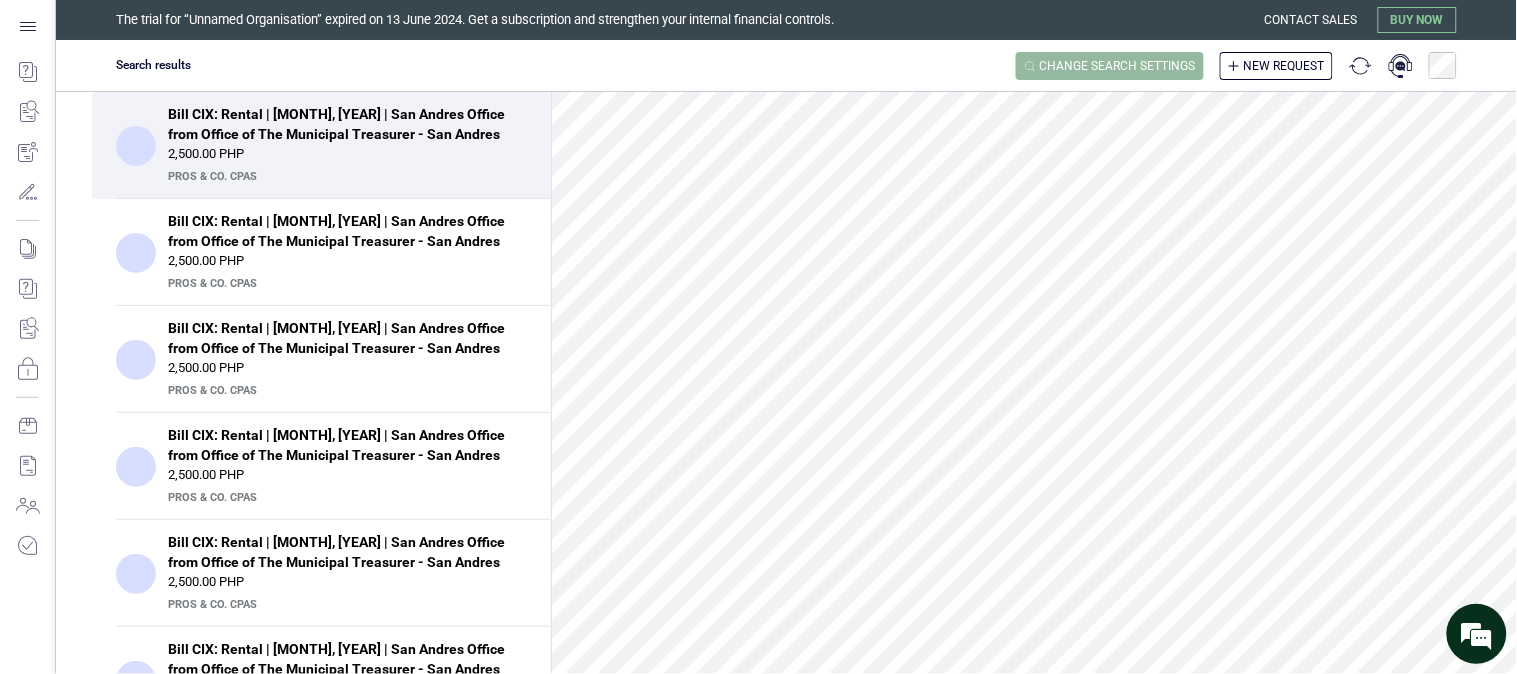 click on "Change search settings" at bounding box center (1118, 66) 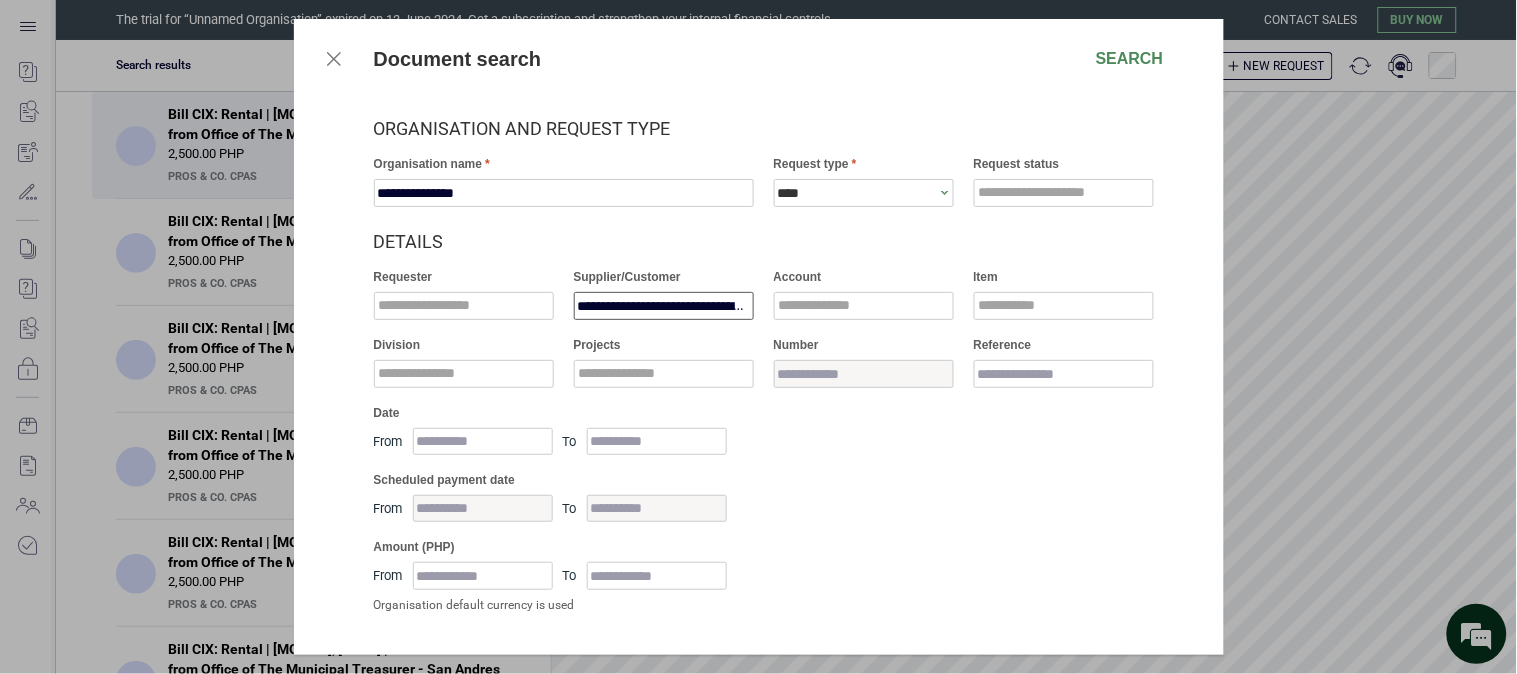 click on "**********" at bounding box center (664, 306) 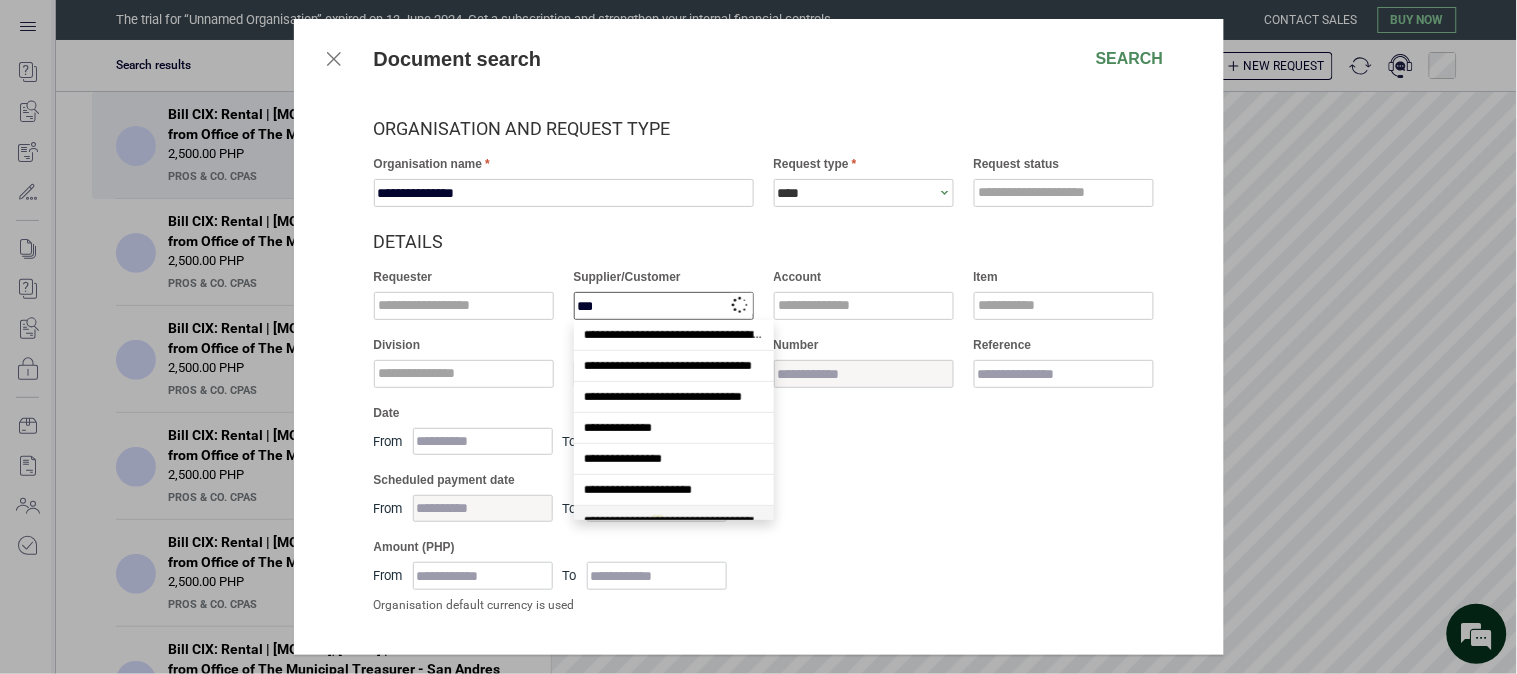 scroll, scrollTop: 17, scrollLeft: 0, axis: vertical 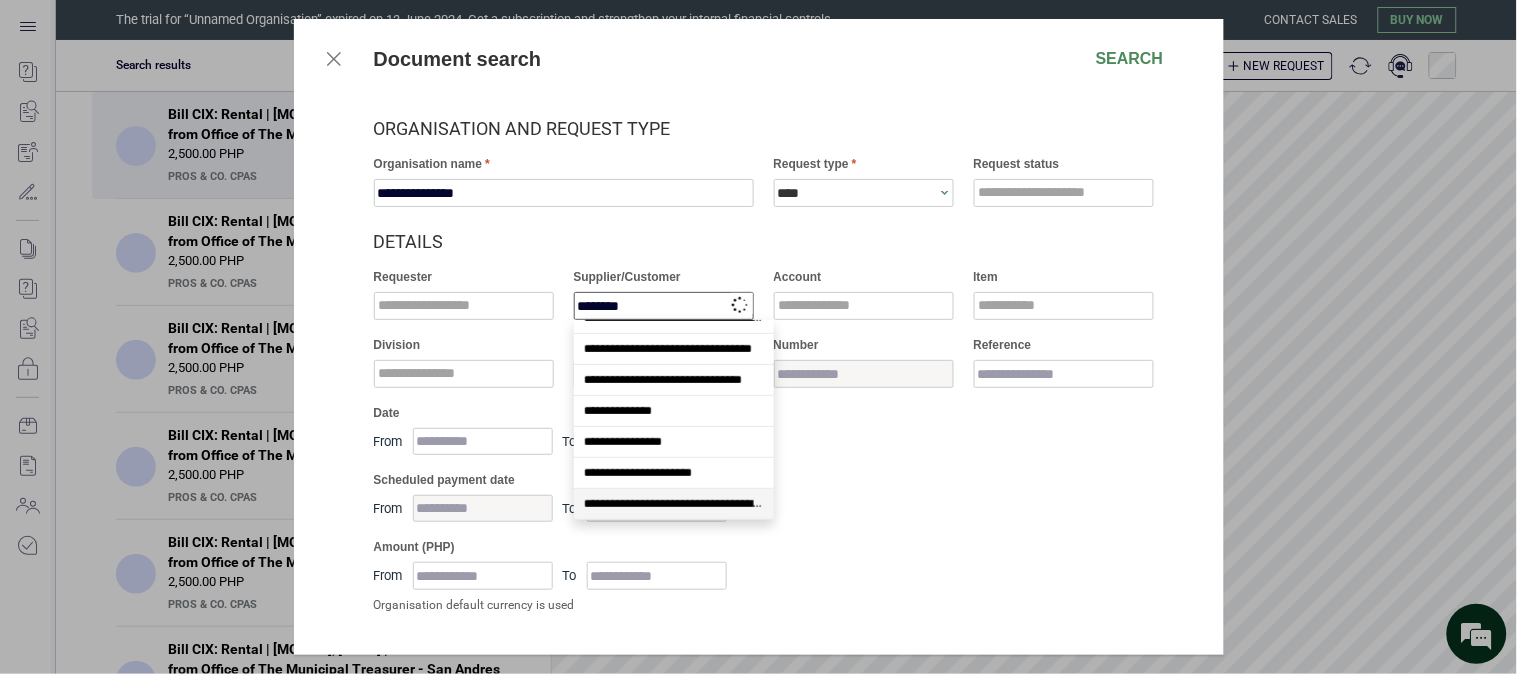 type on "********" 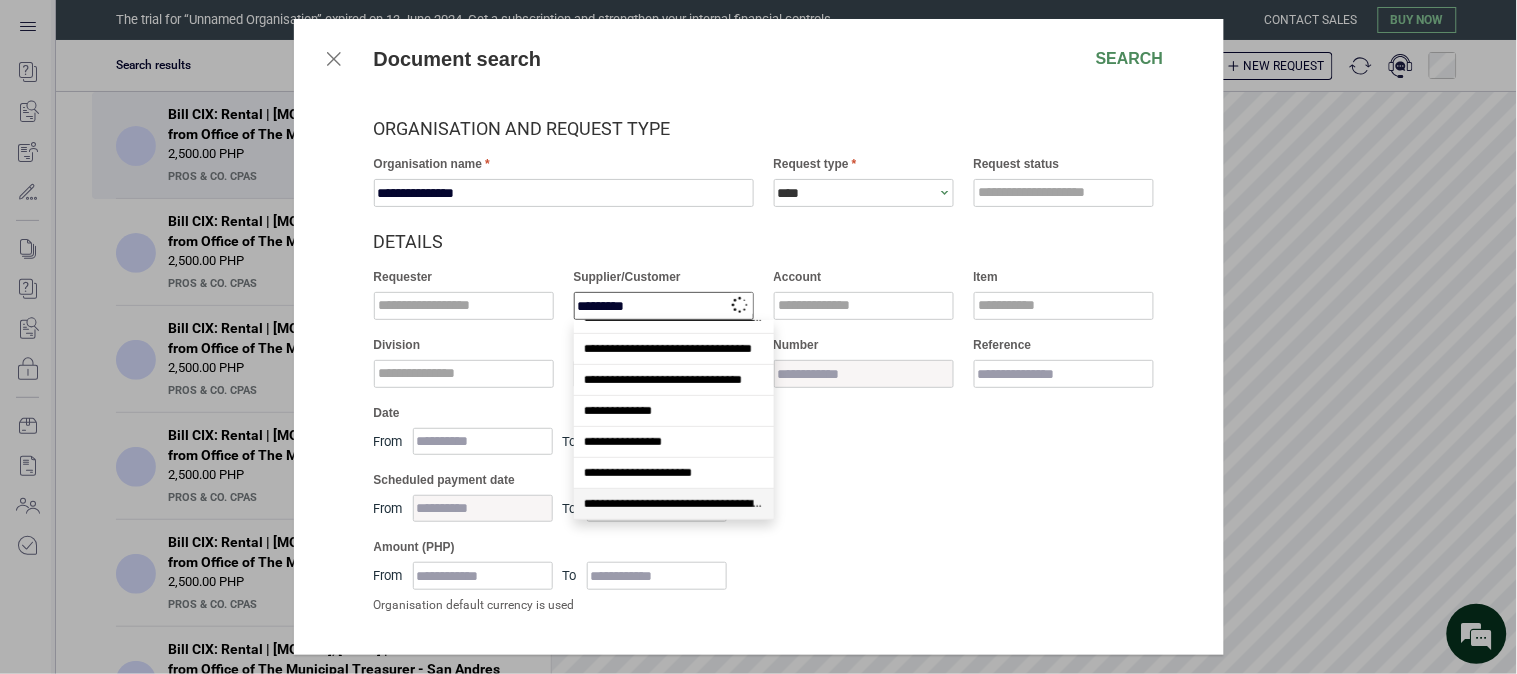 scroll, scrollTop: 0, scrollLeft: 0, axis: both 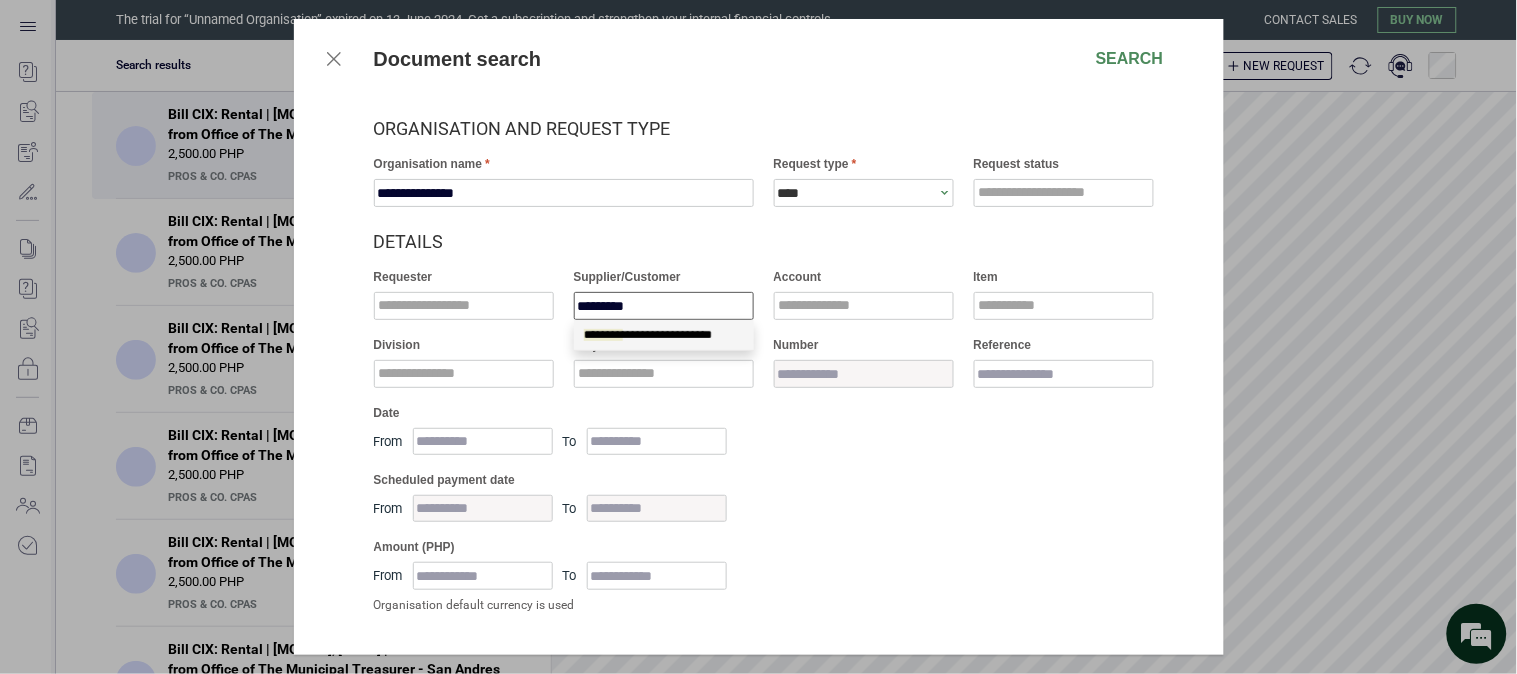 drag, startPoint x: 640, startPoint y: 333, endPoint x: 646, endPoint y: 342, distance: 10.816654 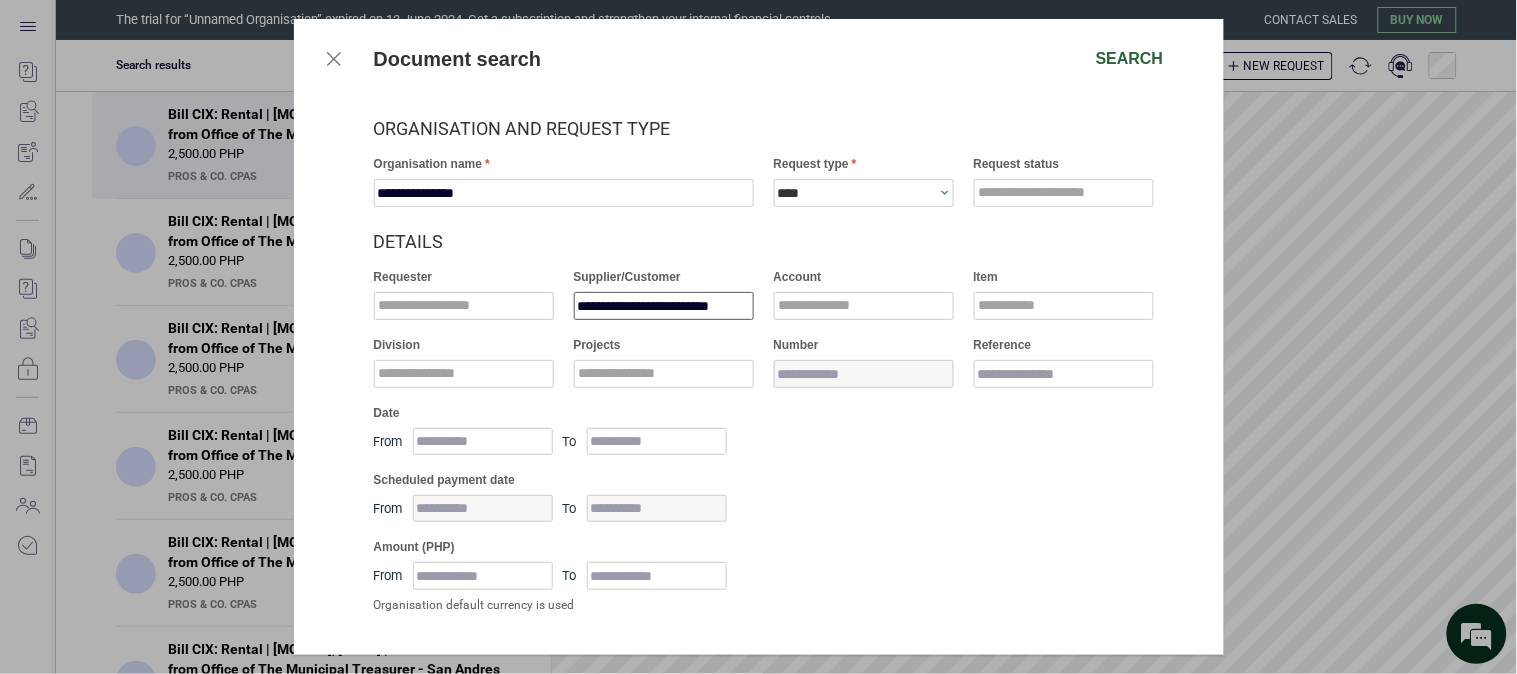 type on "**********" 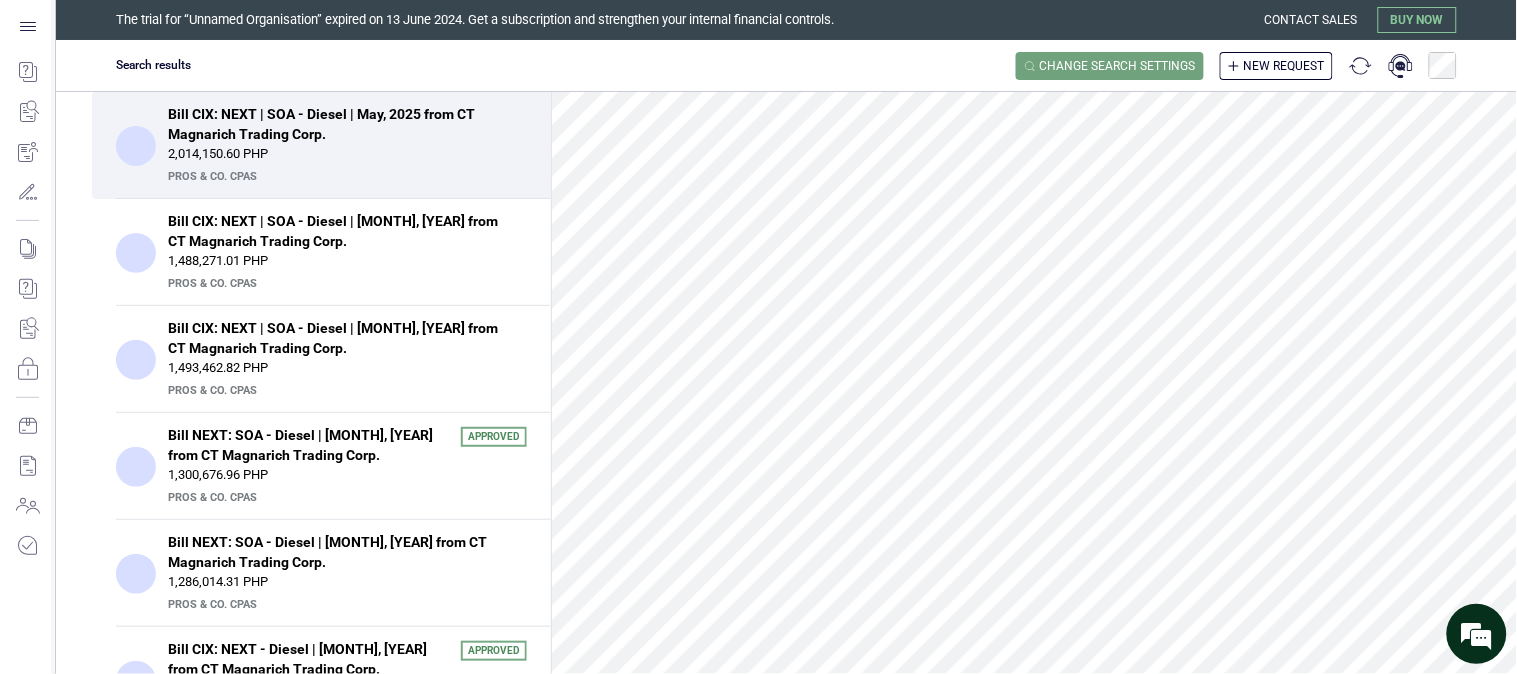 click on "2,014,150.60 PHP" at bounding box center (347, 154) 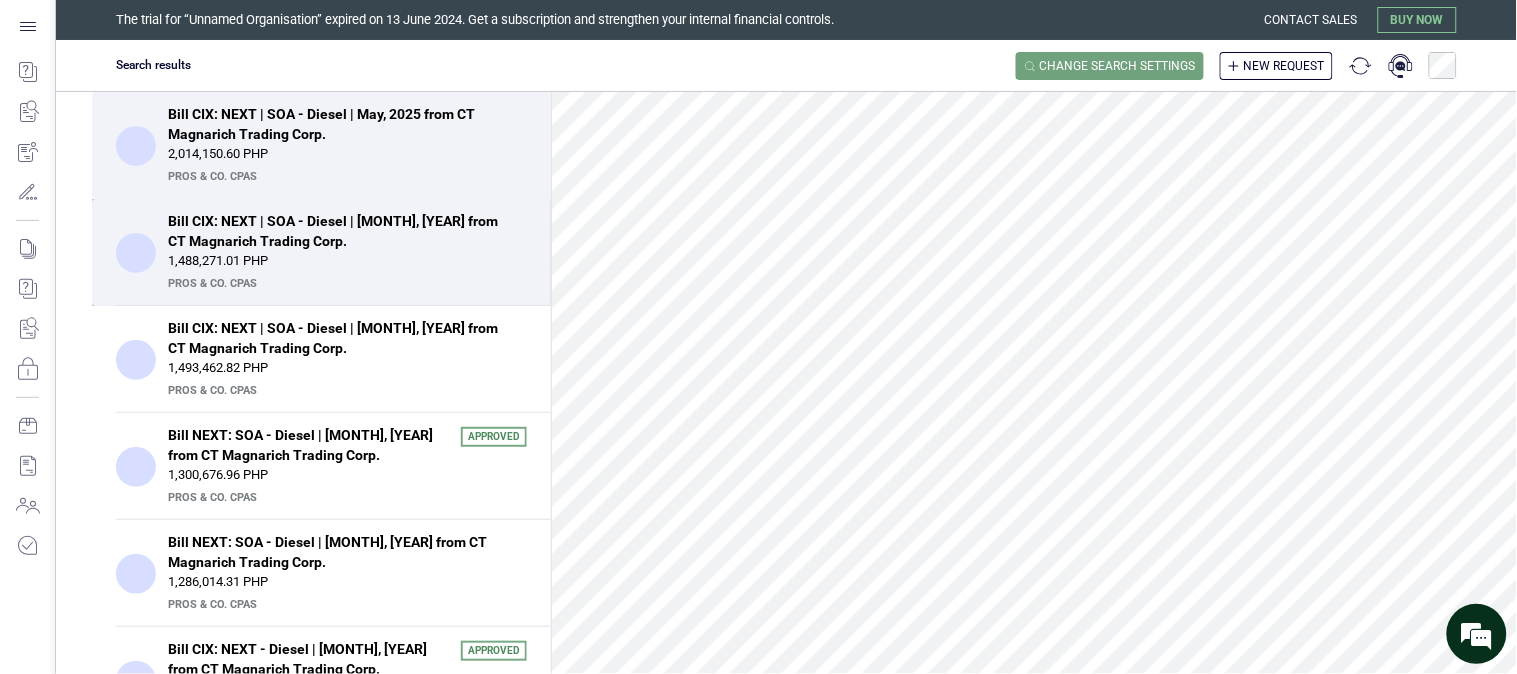 scroll, scrollTop: 18111, scrollLeft: 0, axis: vertical 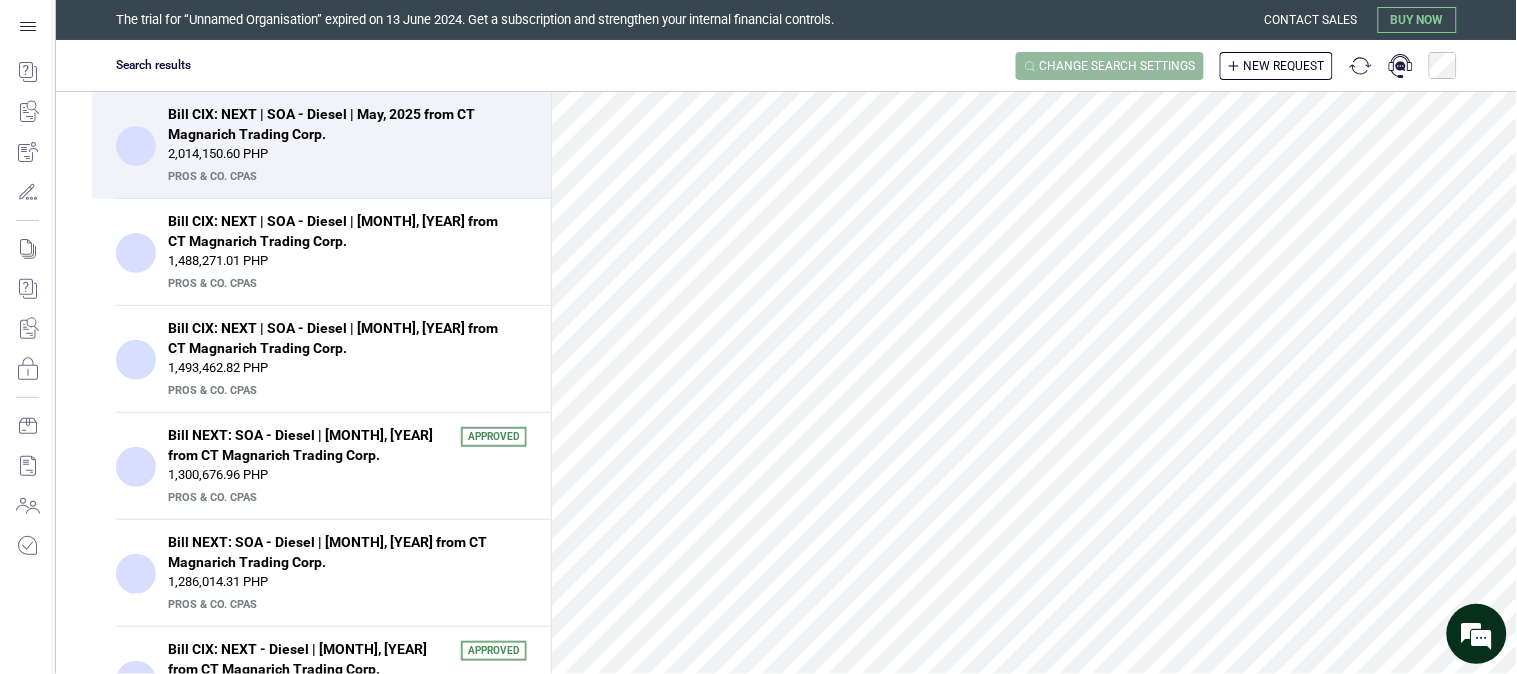 click on "Change search settings" at bounding box center (1110, 66) 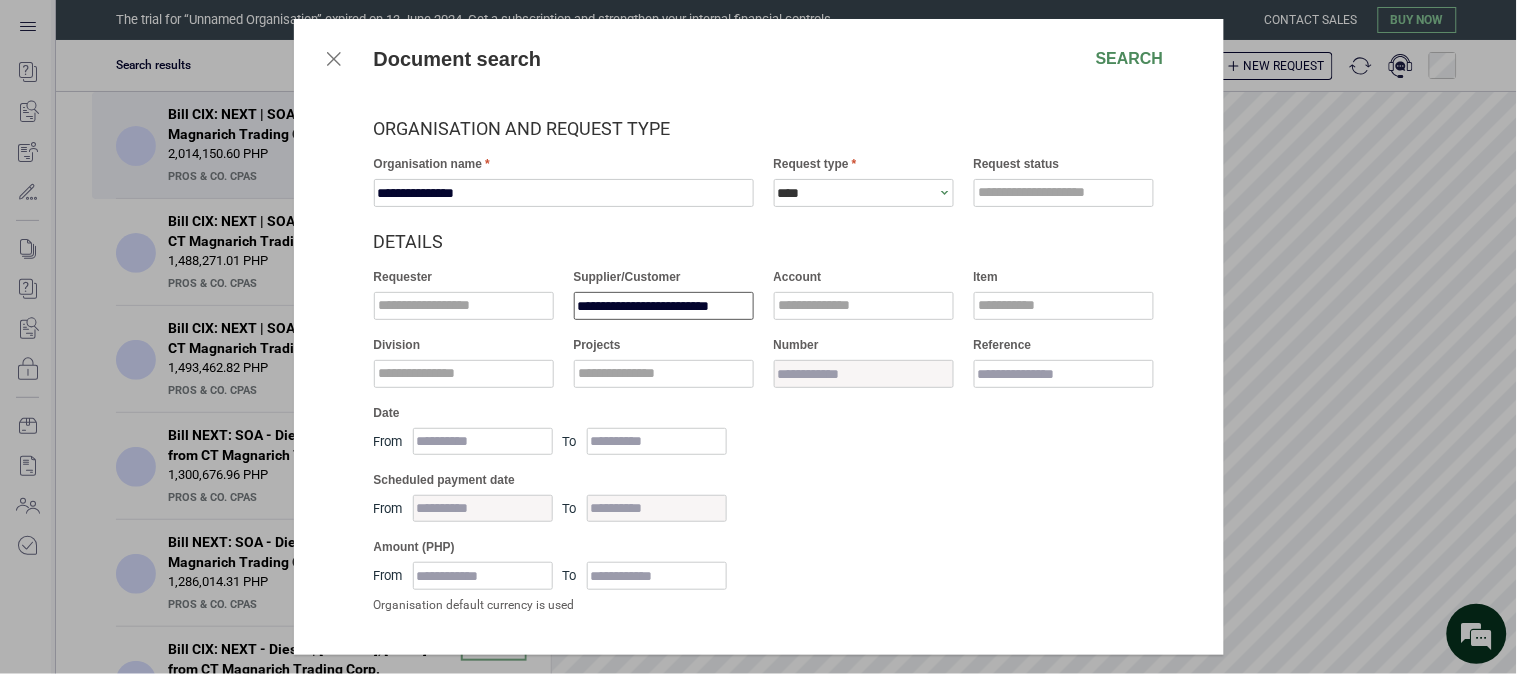 click on "**********" at bounding box center (664, 306) 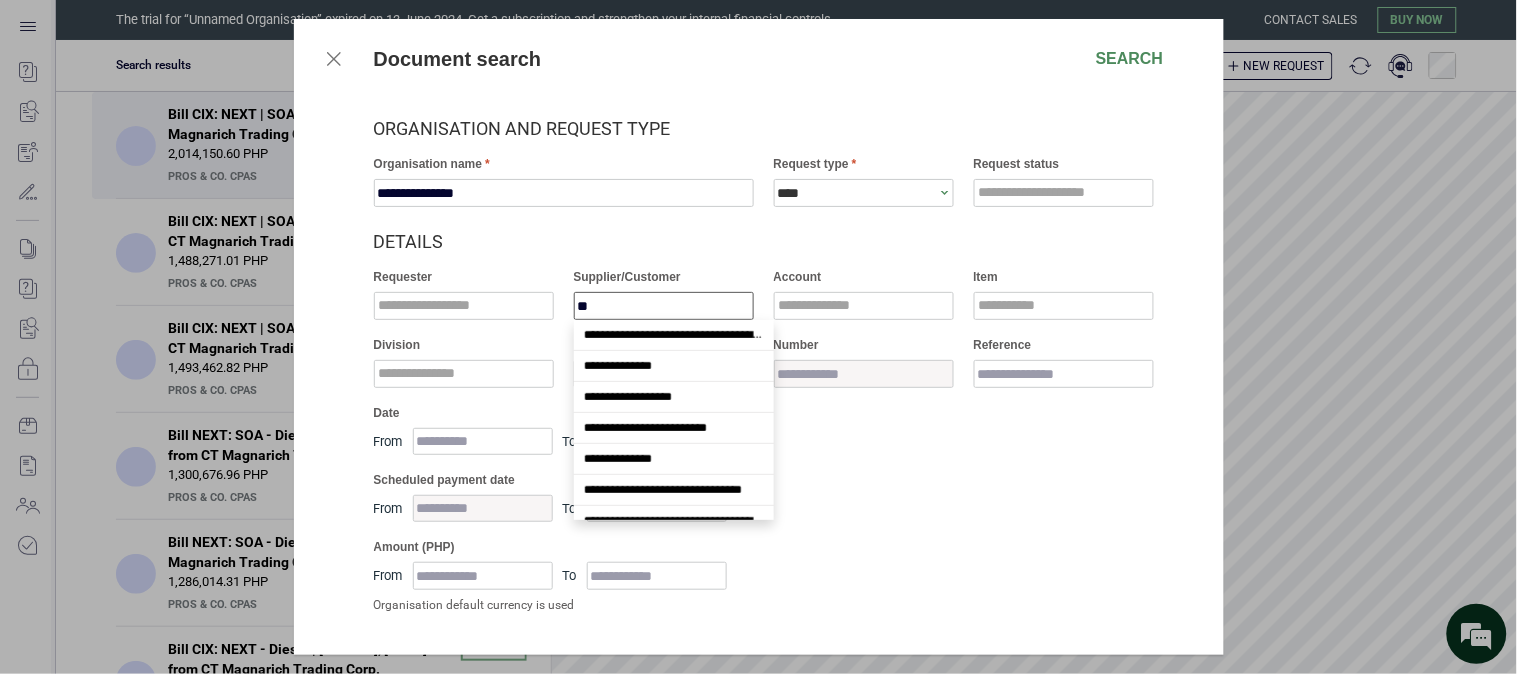 scroll, scrollTop: 173, scrollLeft: 0, axis: vertical 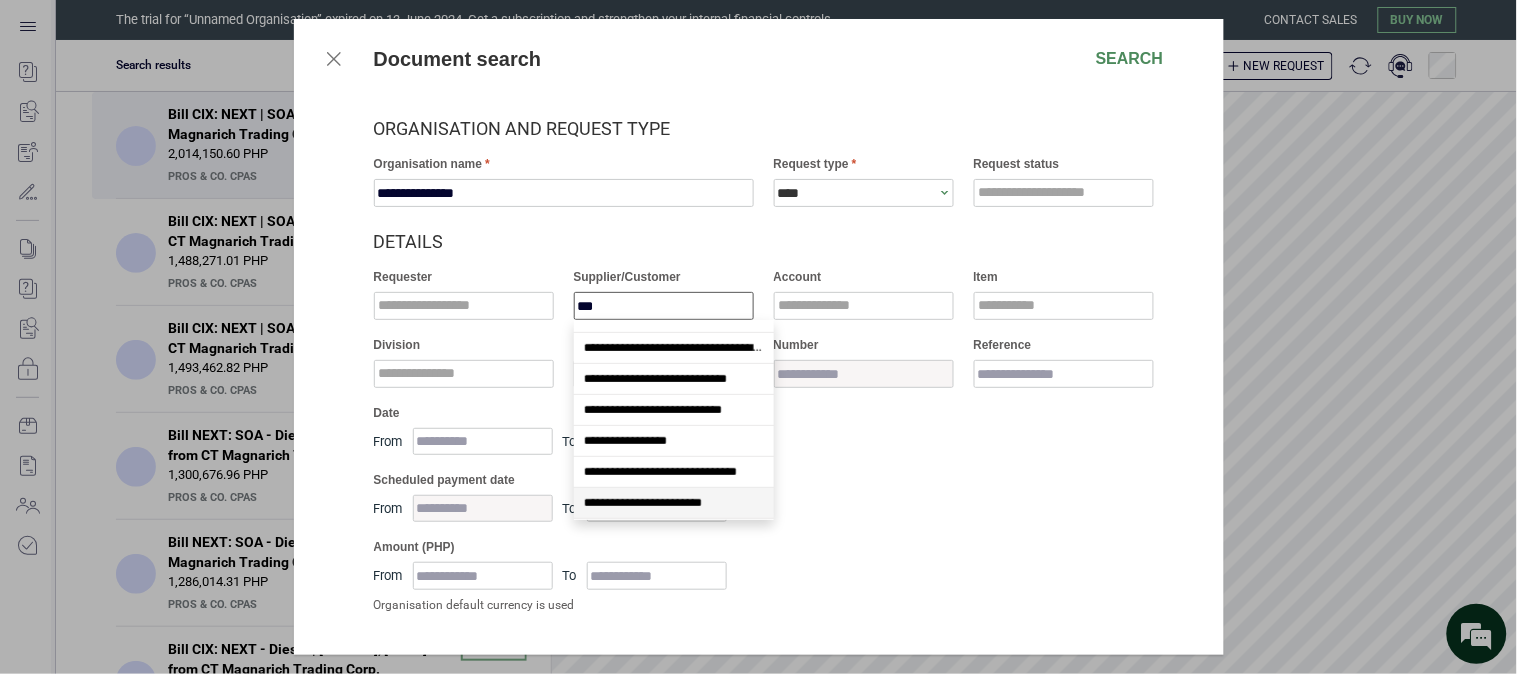 type on "****" 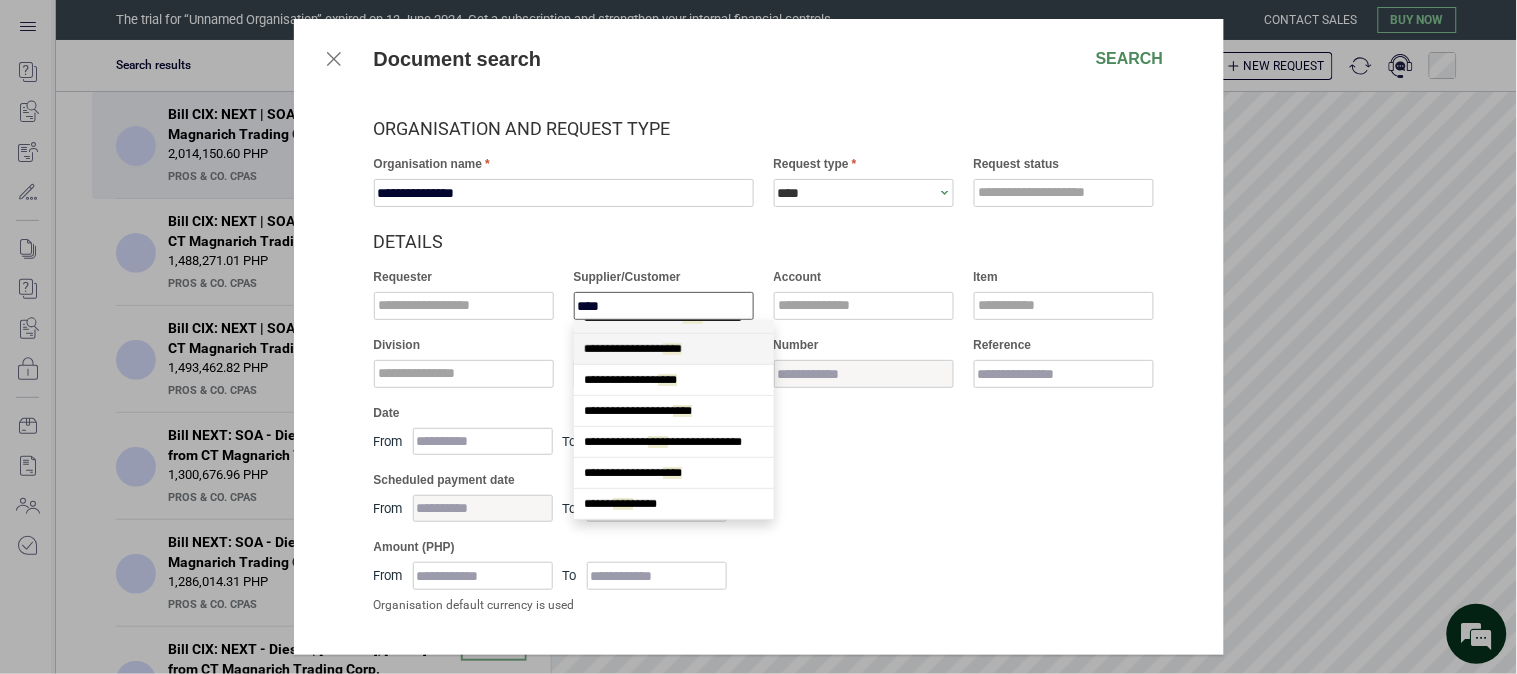 scroll, scrollTop: 0, scrollLeft: 0, axis: both 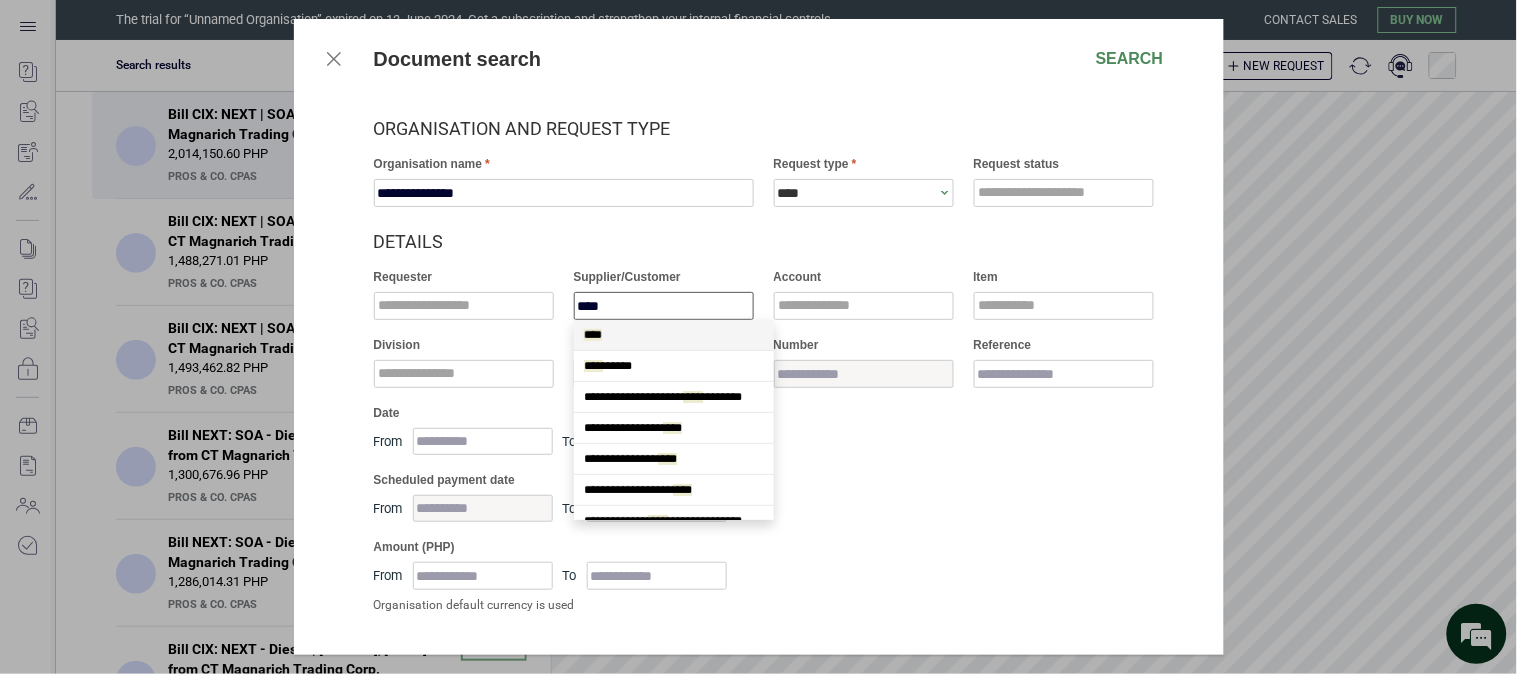 click on "****" at bounding box center [674, 335] 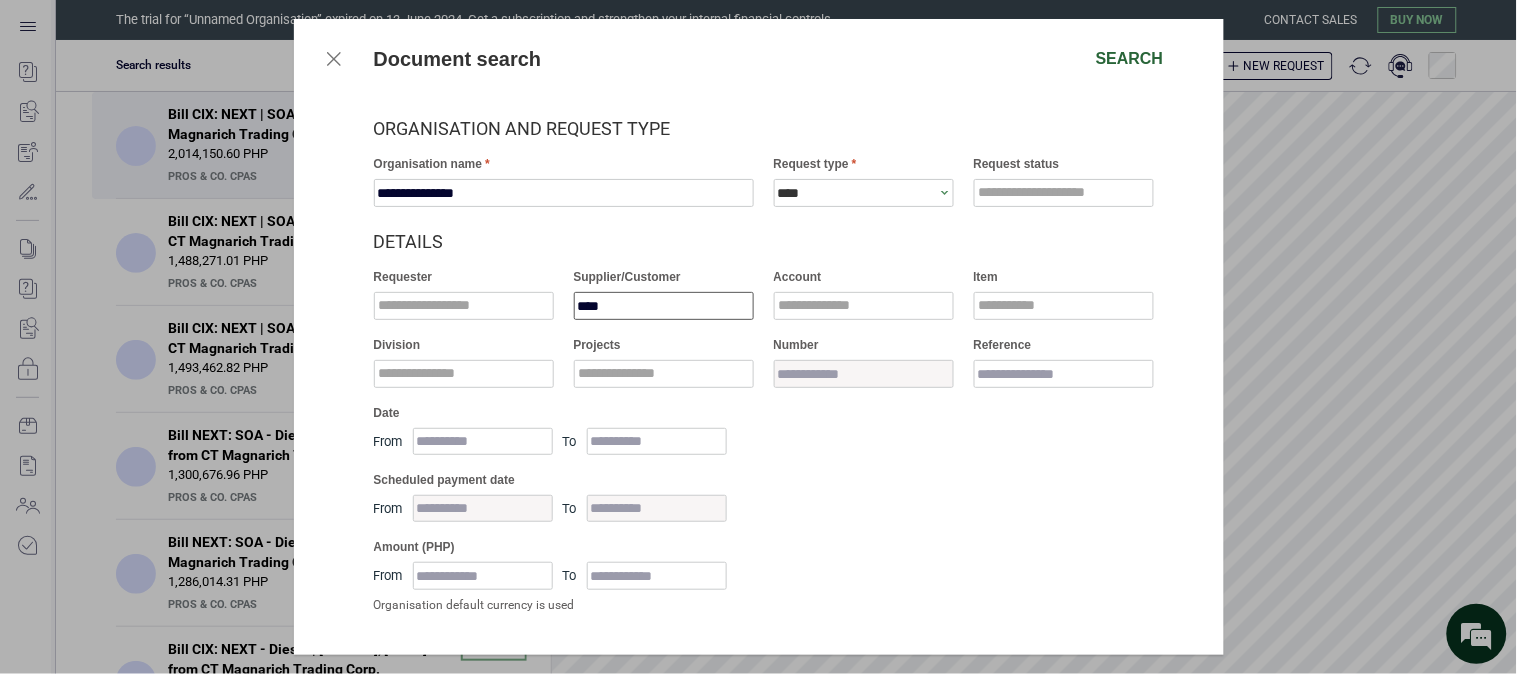type on "****" 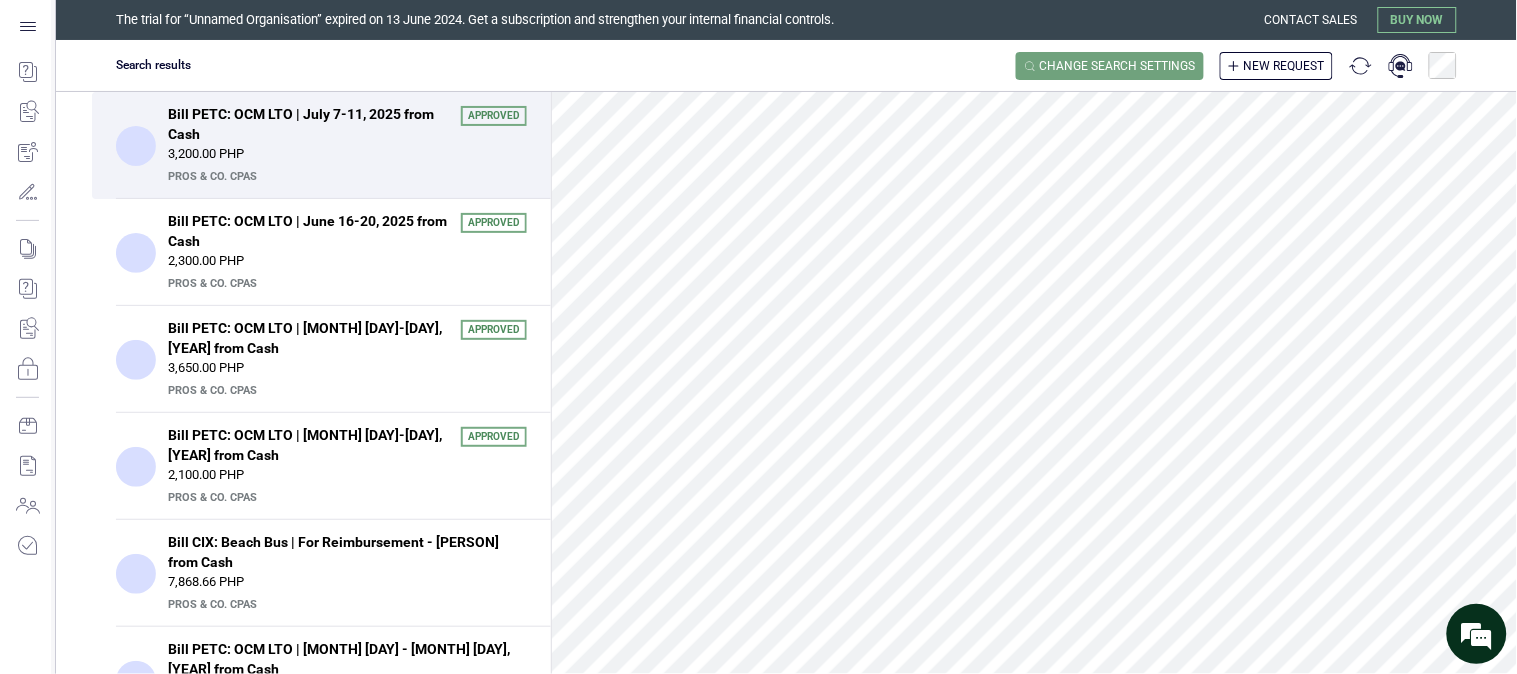 scroll, scrollTop: 0, scrollLeft: 0, axis: both 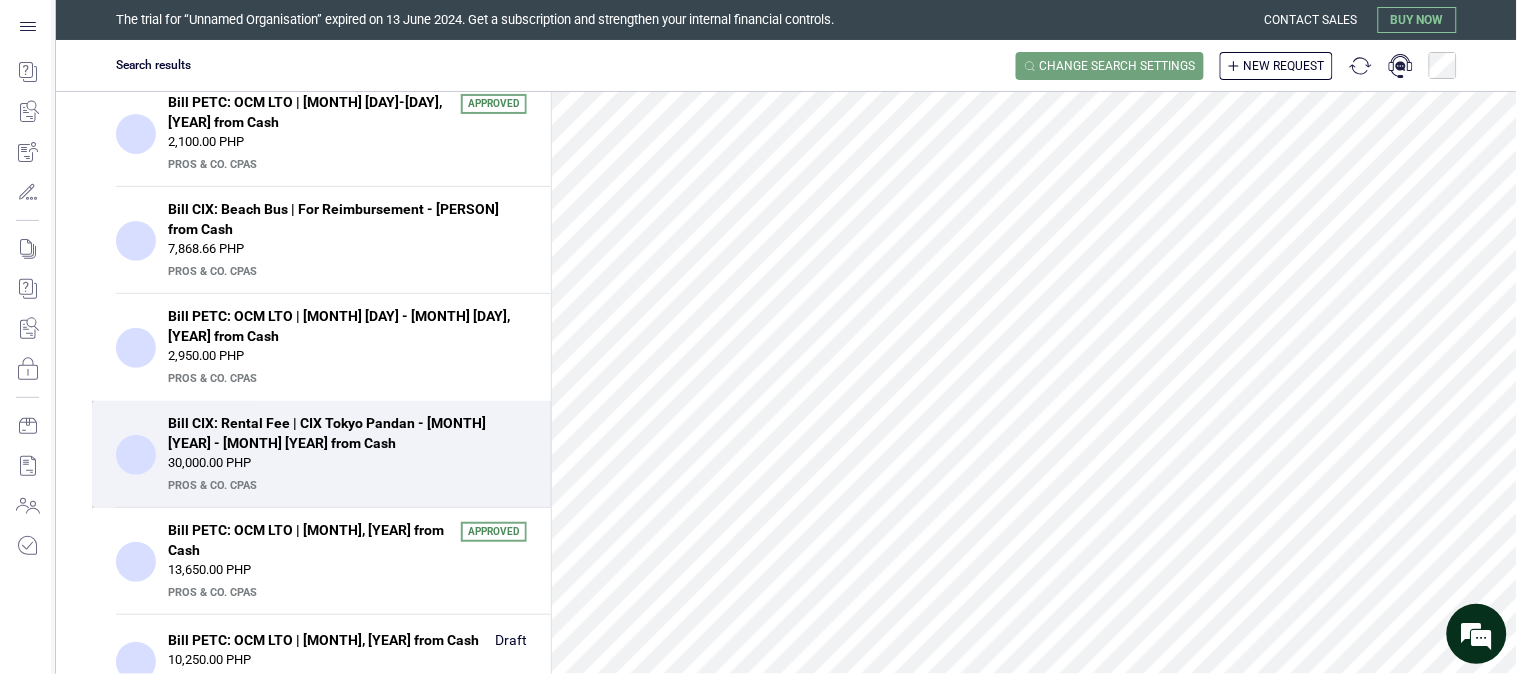 click on "30,000.00 PHP" at bounding box center [347, 463] 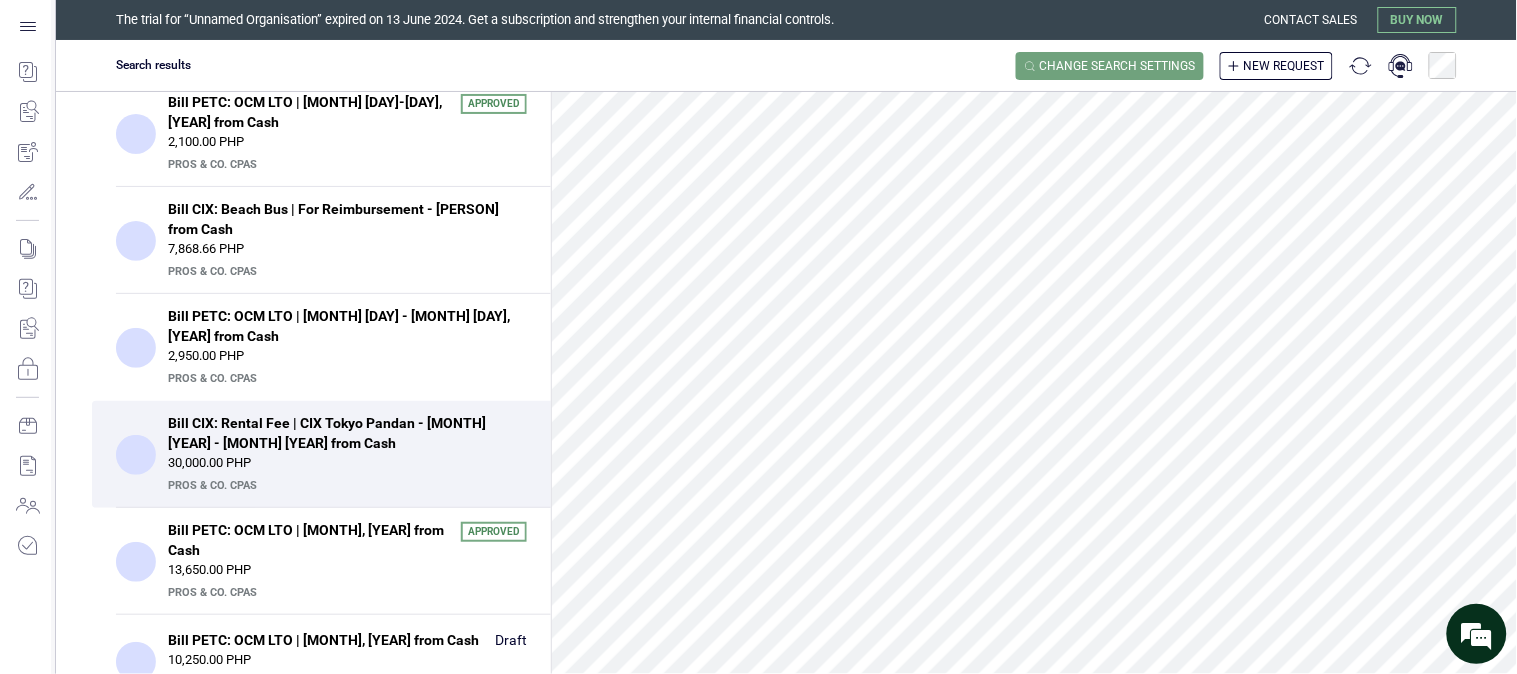 scroll, scrollTop: 561, scrollLeft: 0, axis: vertical 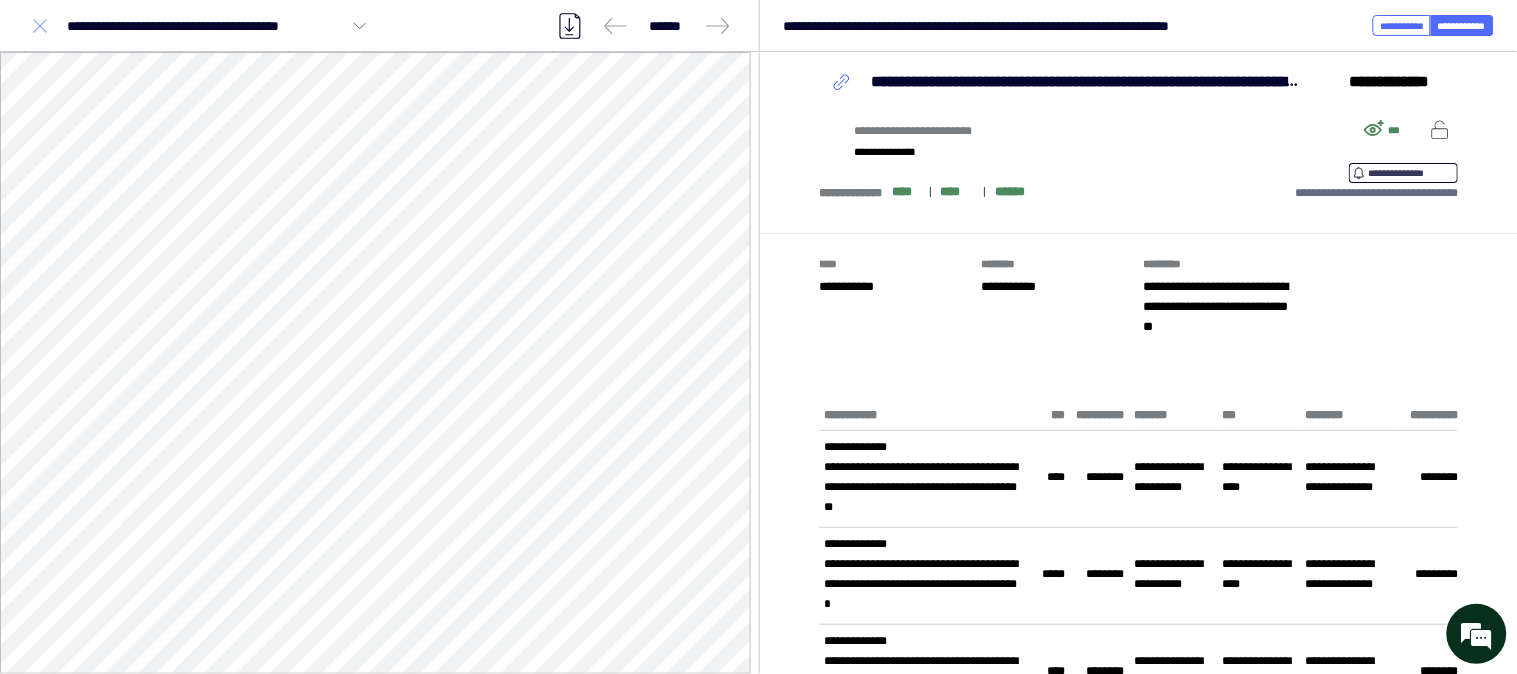 click 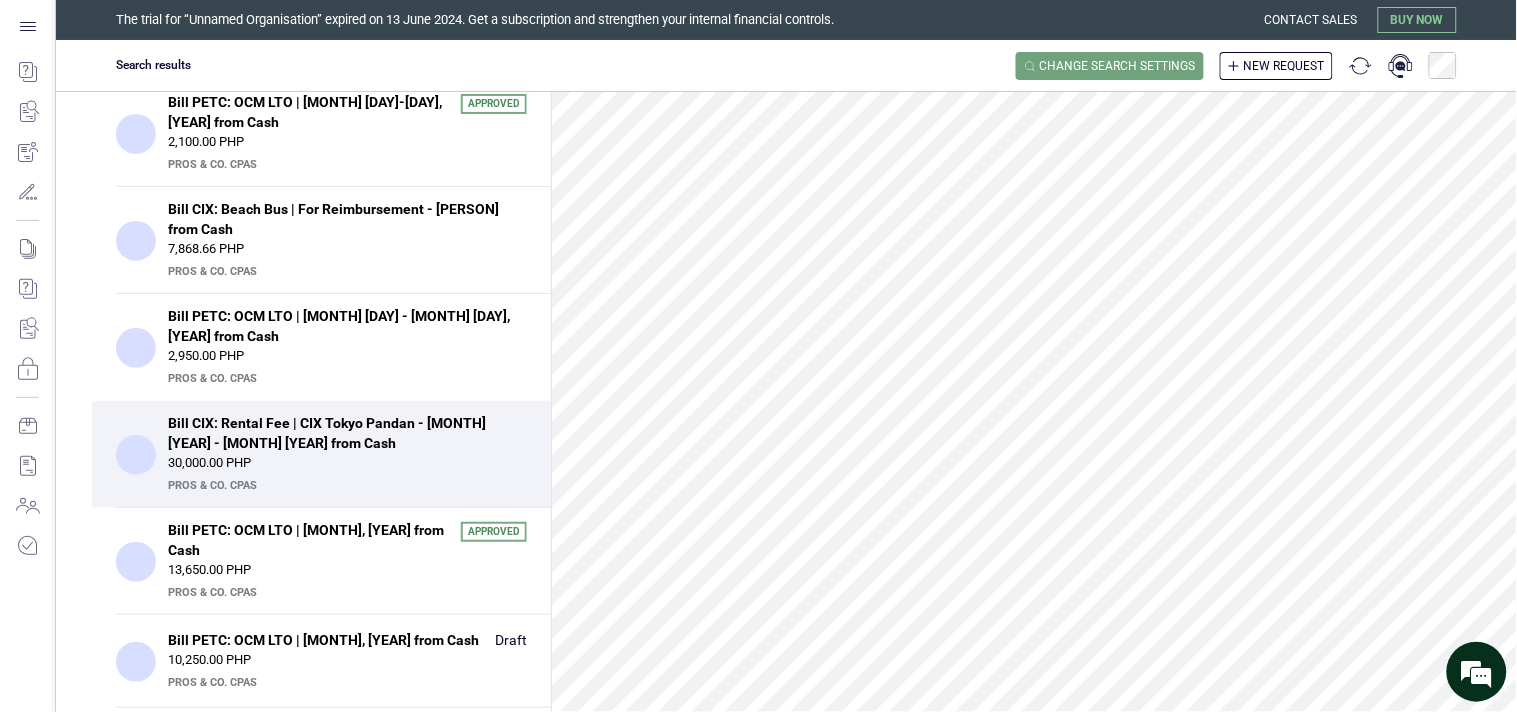 scroll, scrollTop: 0, scrollLeft: 0, axis: both 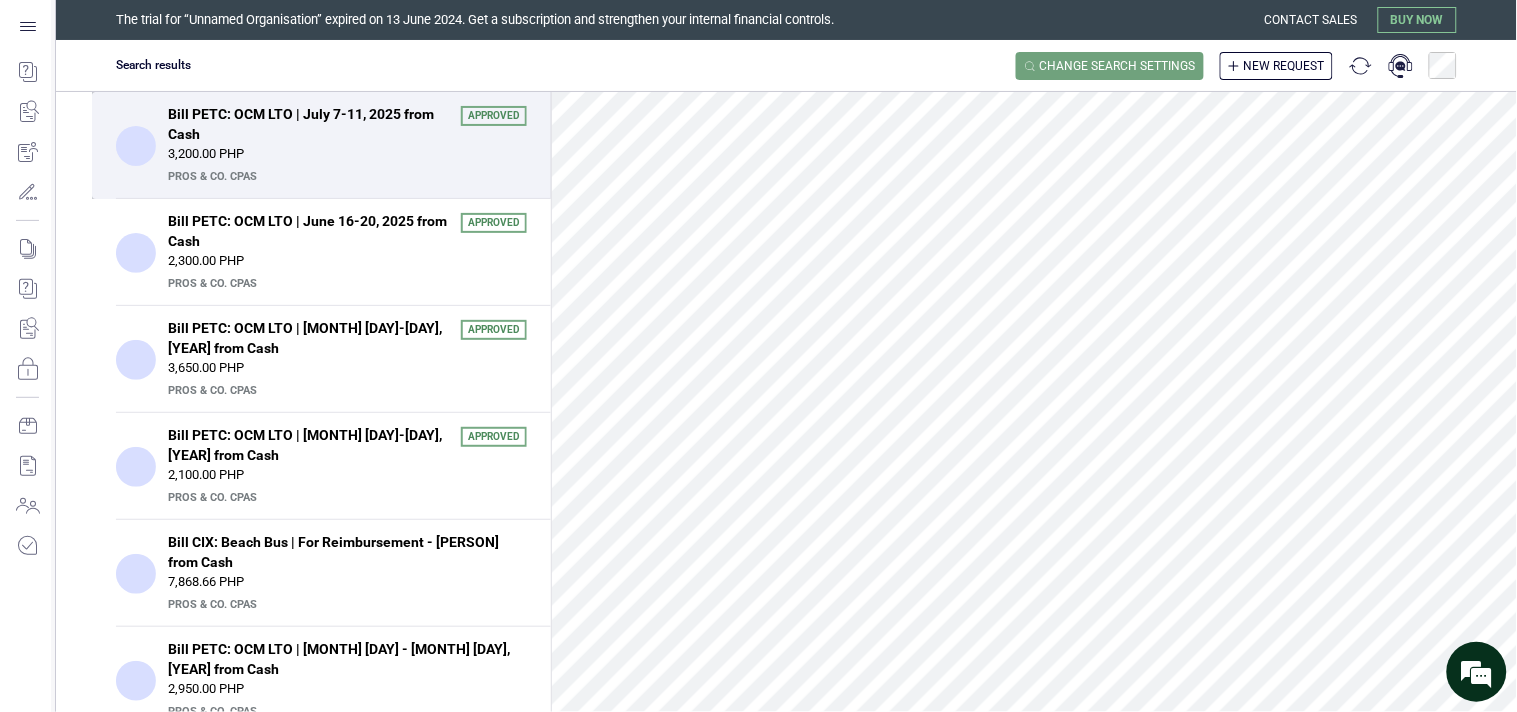 click on "3,200.00 PHP" at bounding box center (347, 154) 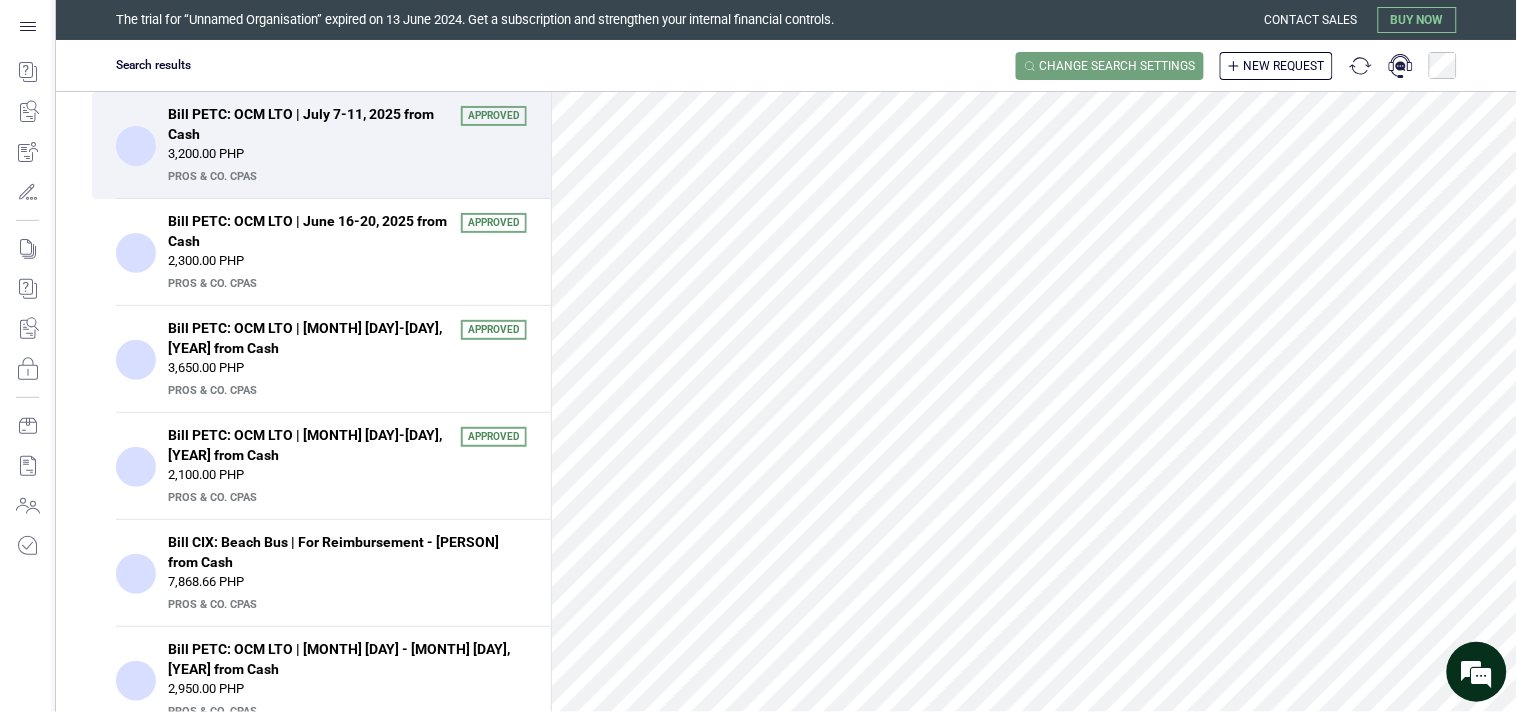 scroll, scrollTop: 1192, scrollLeft: 0, axis: vertical 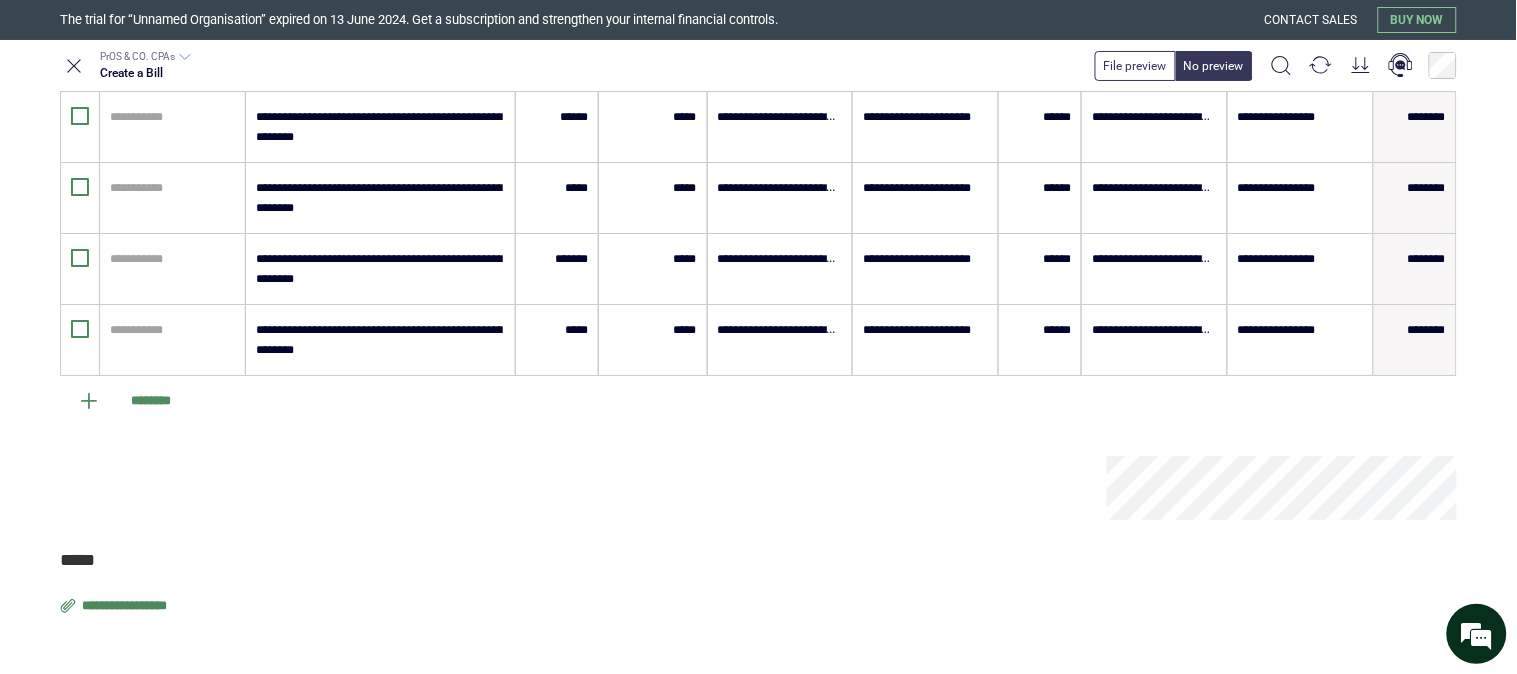 click on "**********" at bounding box center [126, 606] 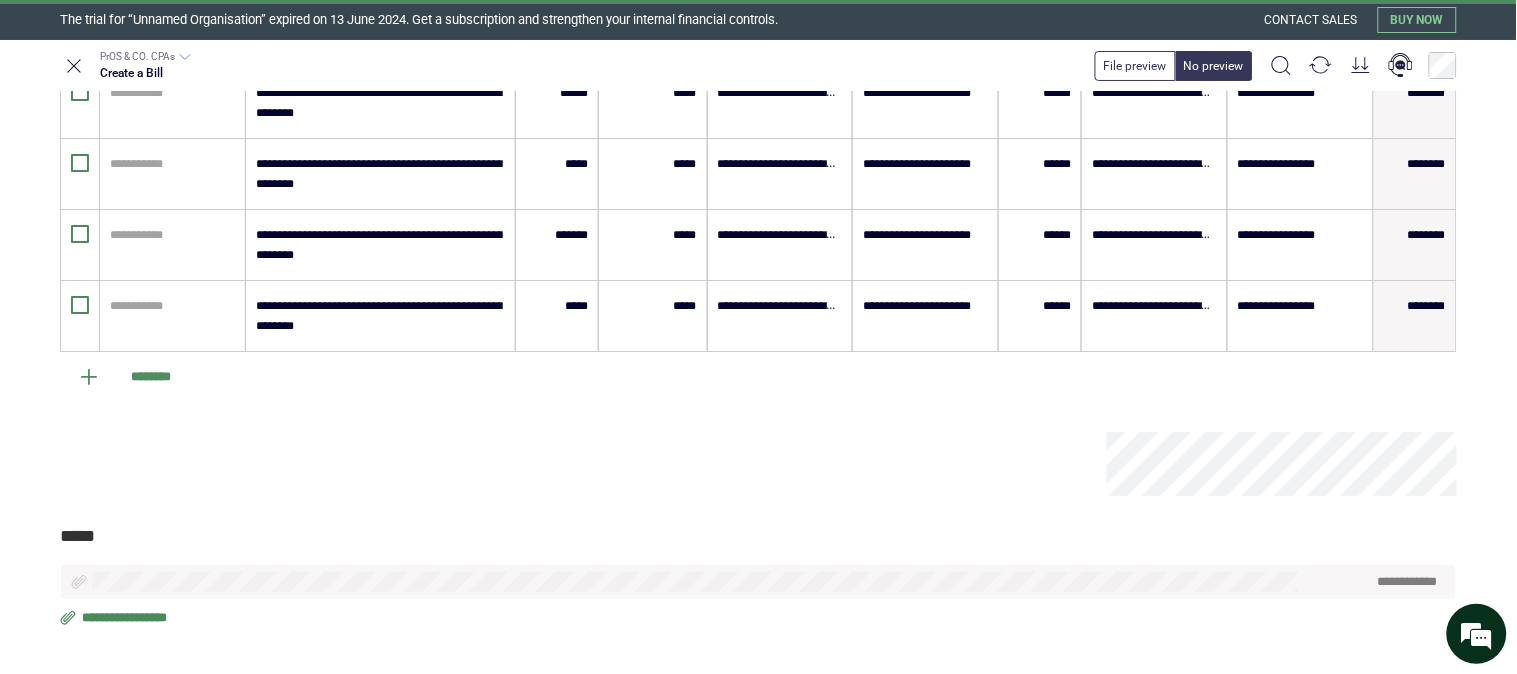 click on "**********" at bounding box center (126, 618) 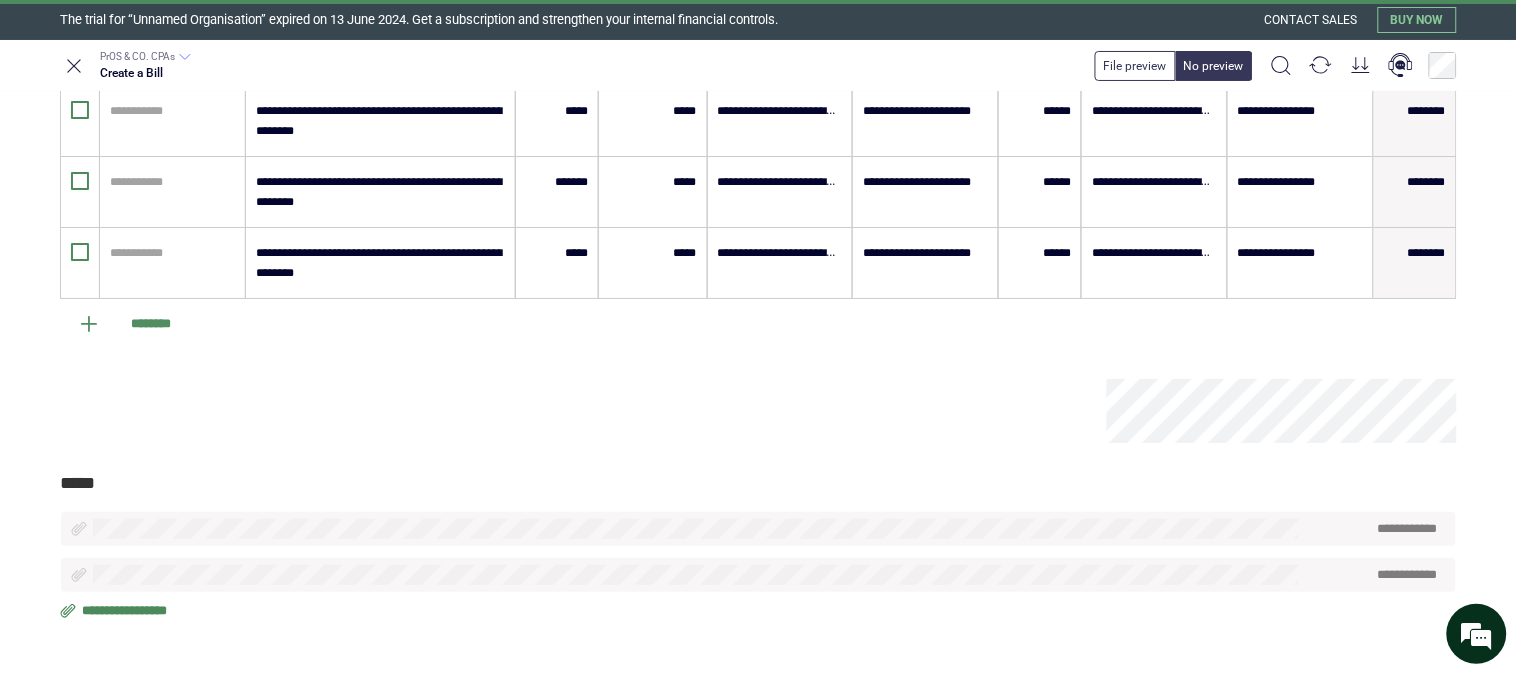 scroll, scrollTop: 7756, scrollLeft: 0, axis: vertical 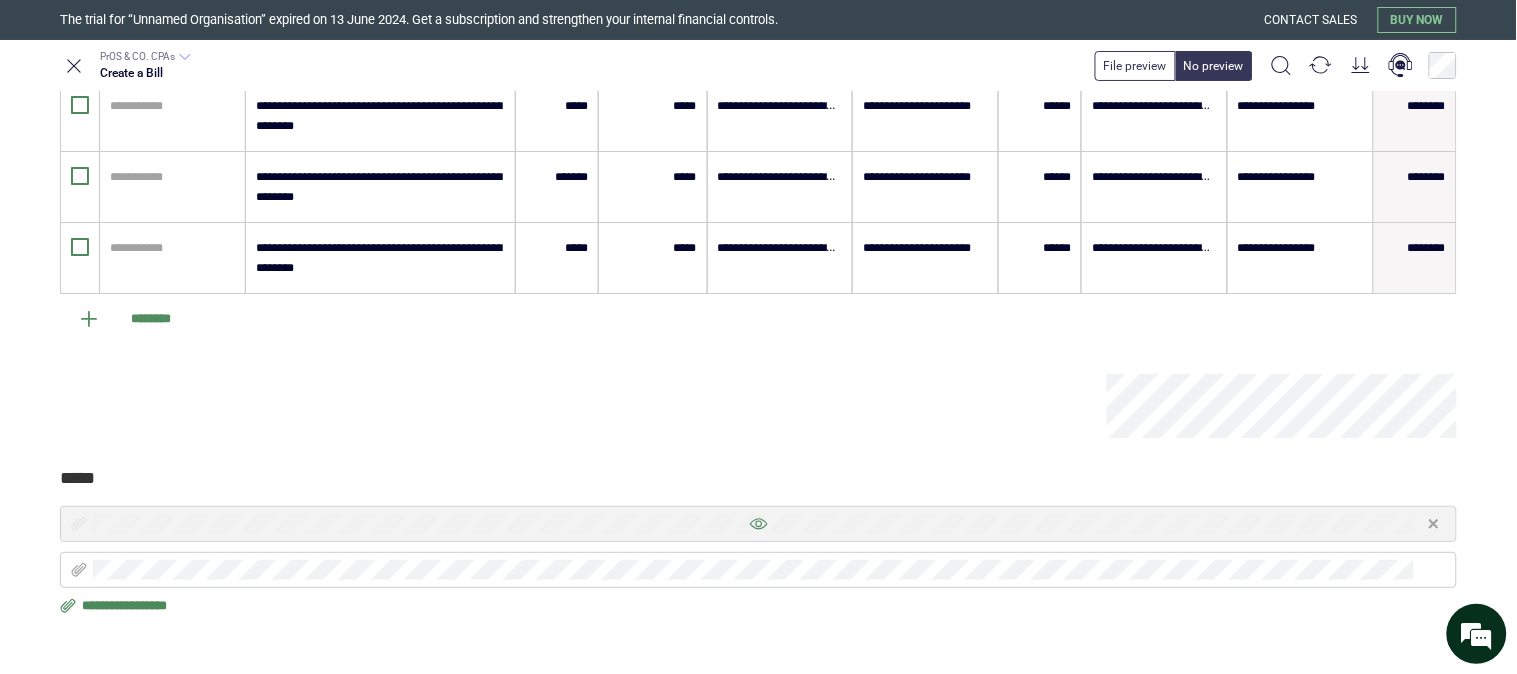 click at bounding box center [758, 524] 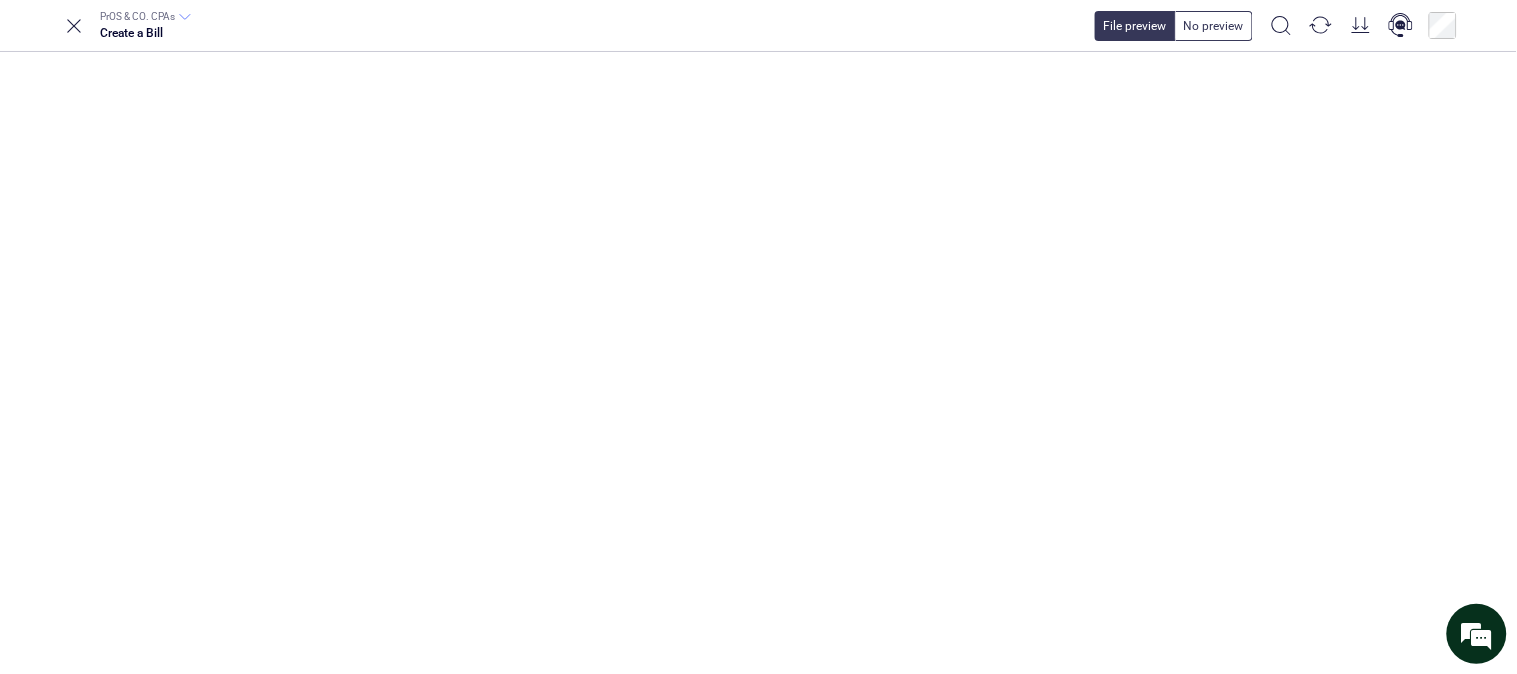 scroll, scrollTop: 7755, scrollLeft: 0, axis: vertical 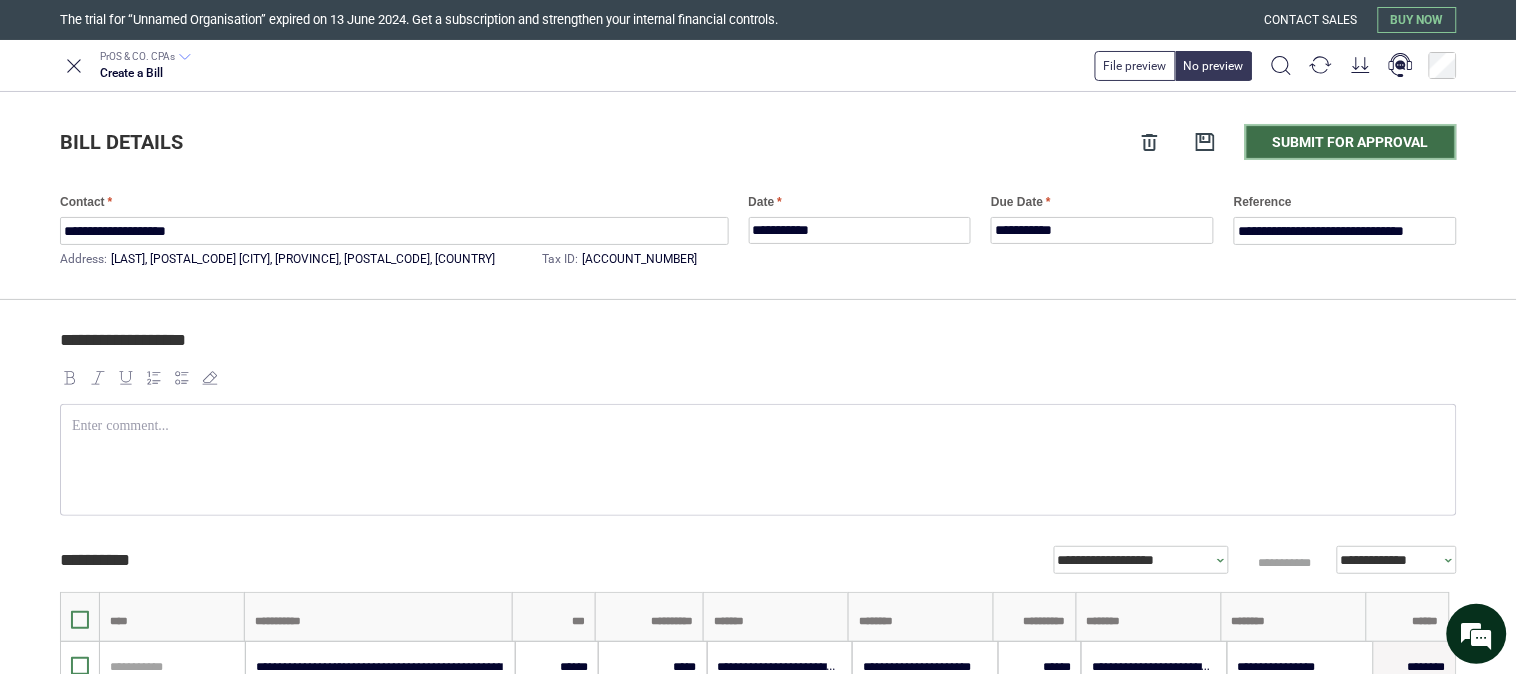 click on "Submit for approval" at bounding box center (1351, 142) 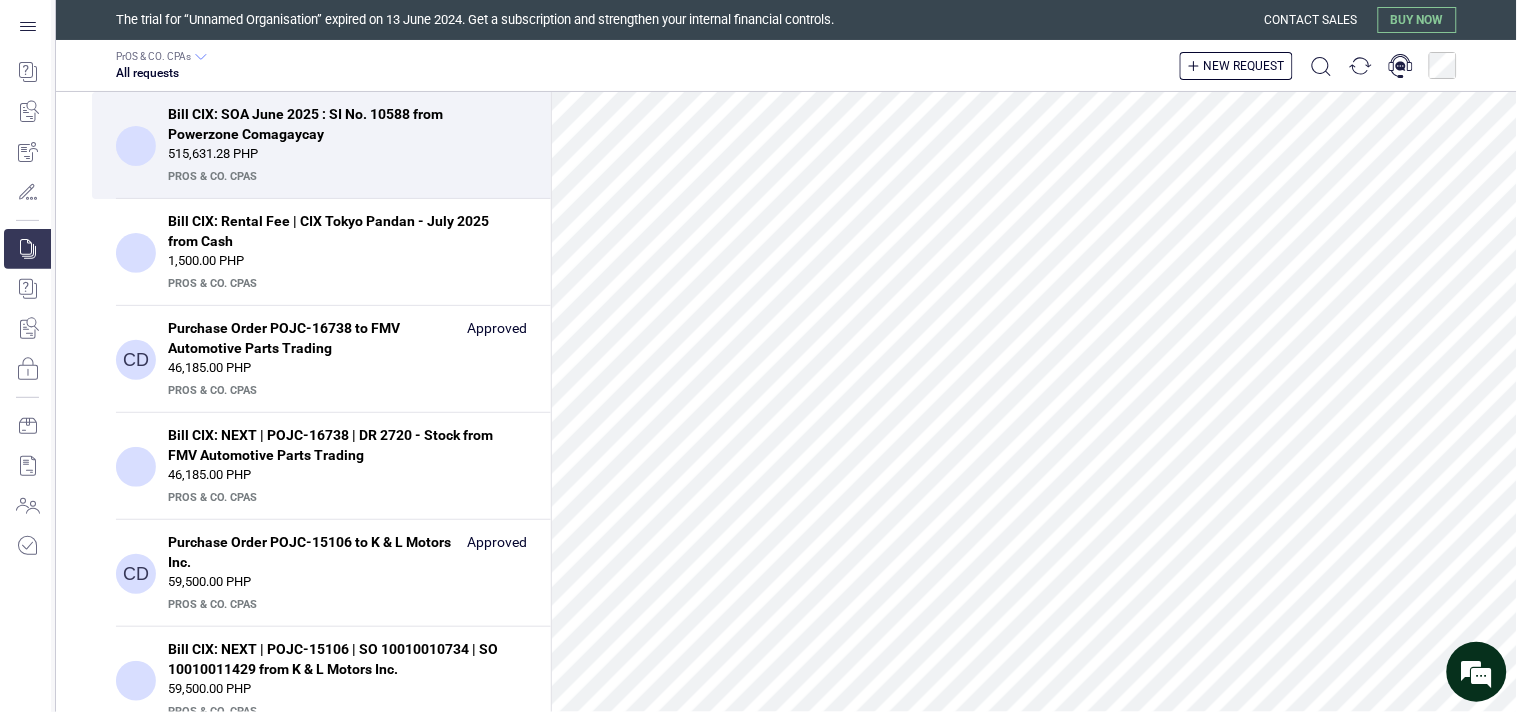 scroll, scrollTop: 0, scrollLeft: 0, axis: both 